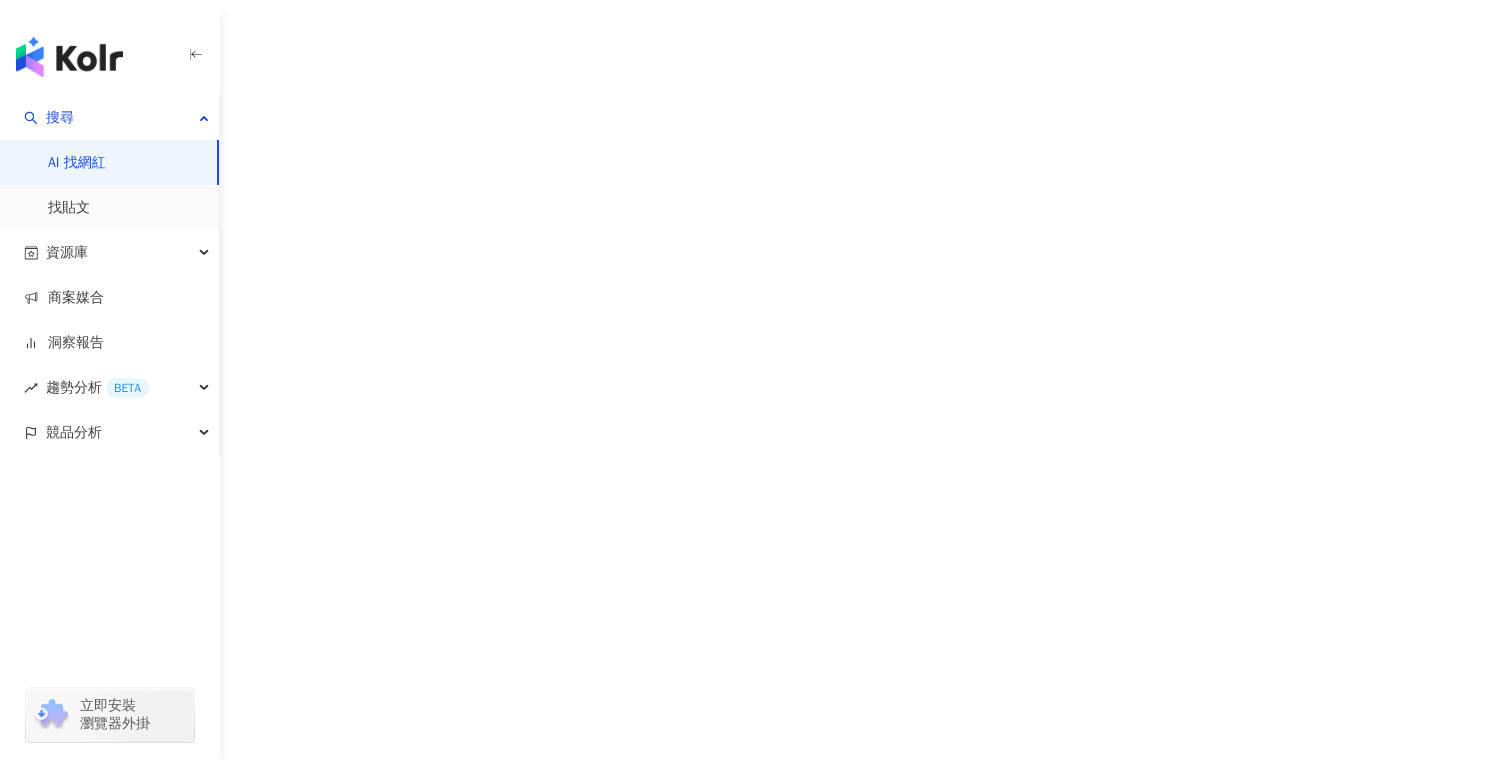 scroll, scrollTop: 0, scrollLeft: 0, axis: both 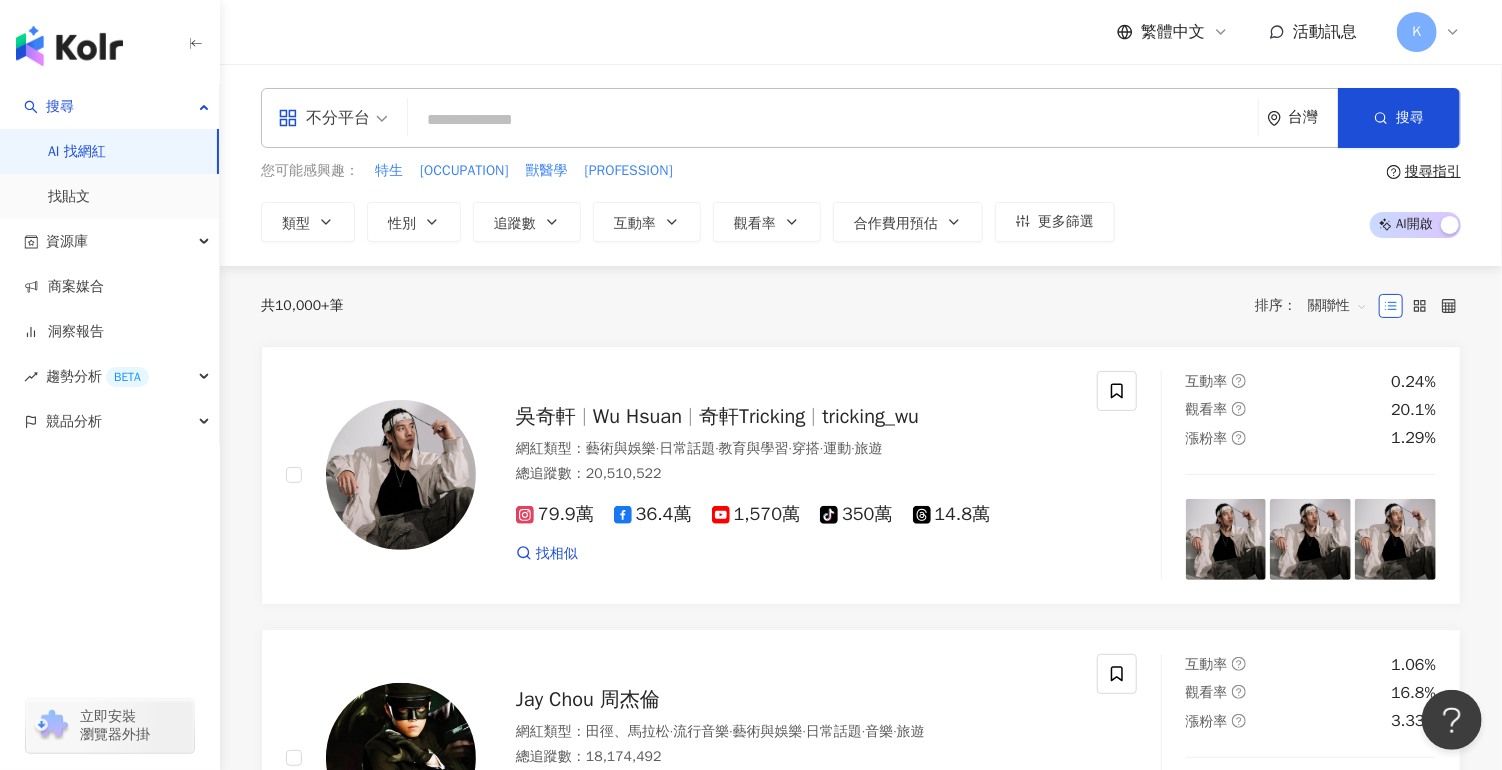 click on "活動訊息" at bounding box center [1325, 32] 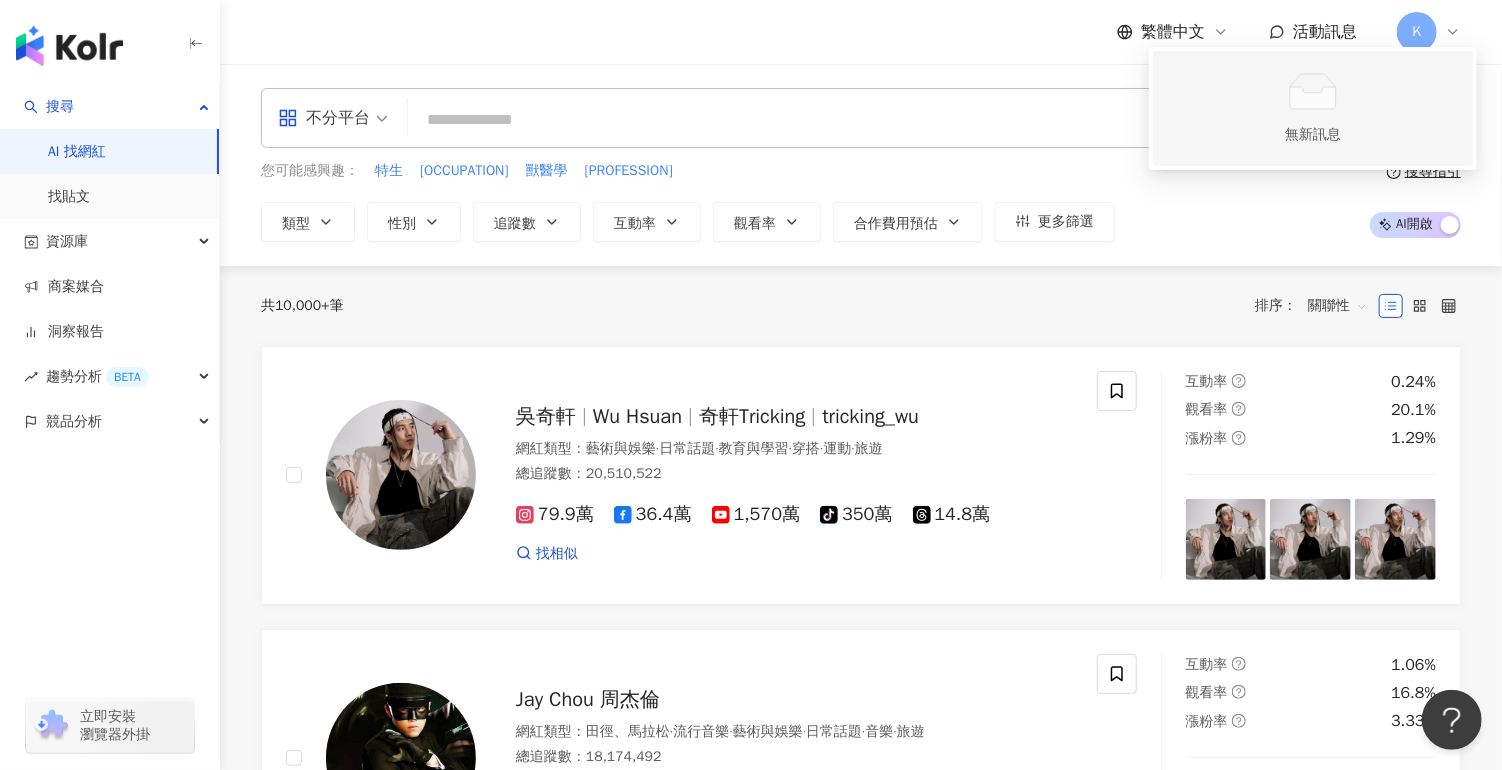 click 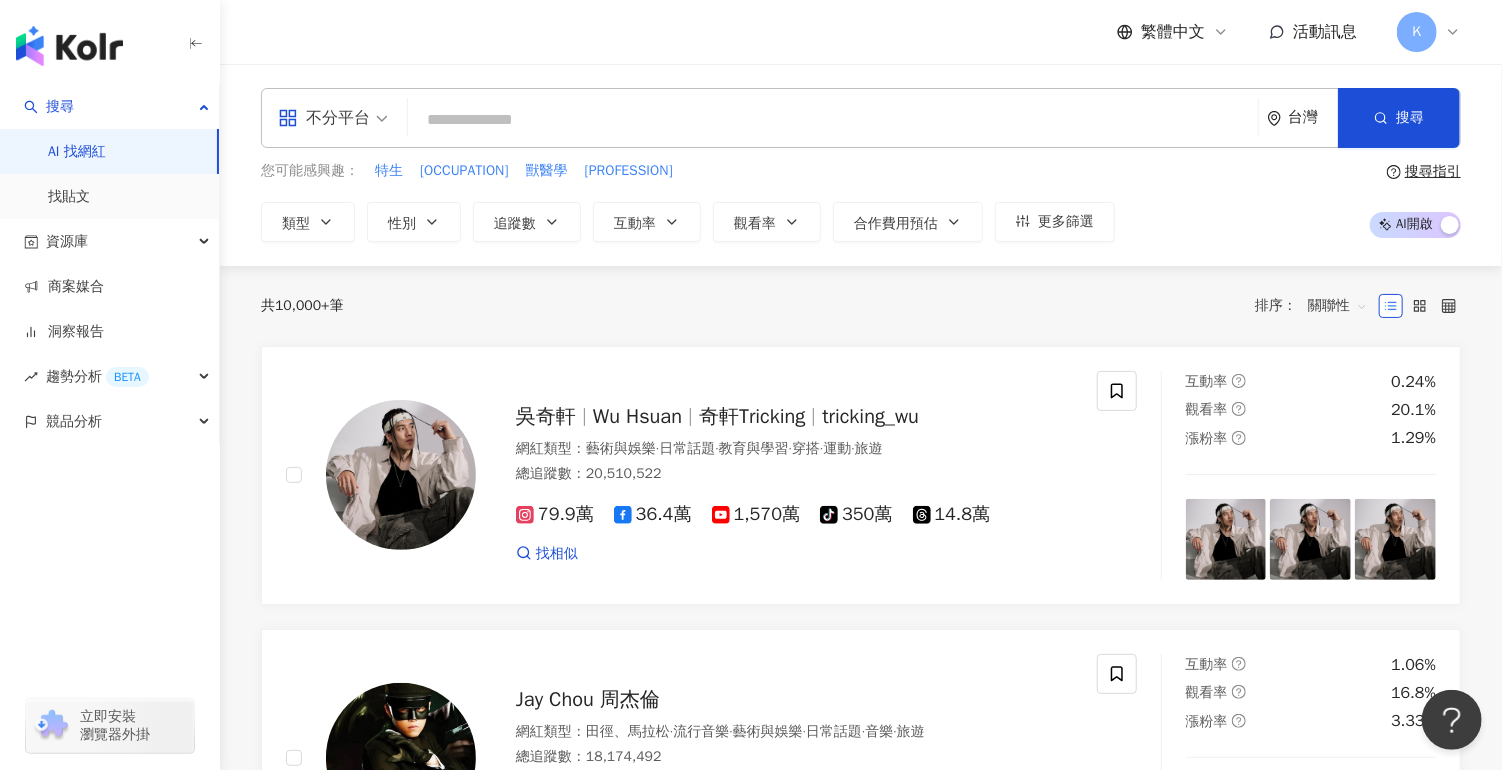 click on "活動訊息" at bounding box center [1325, 32] 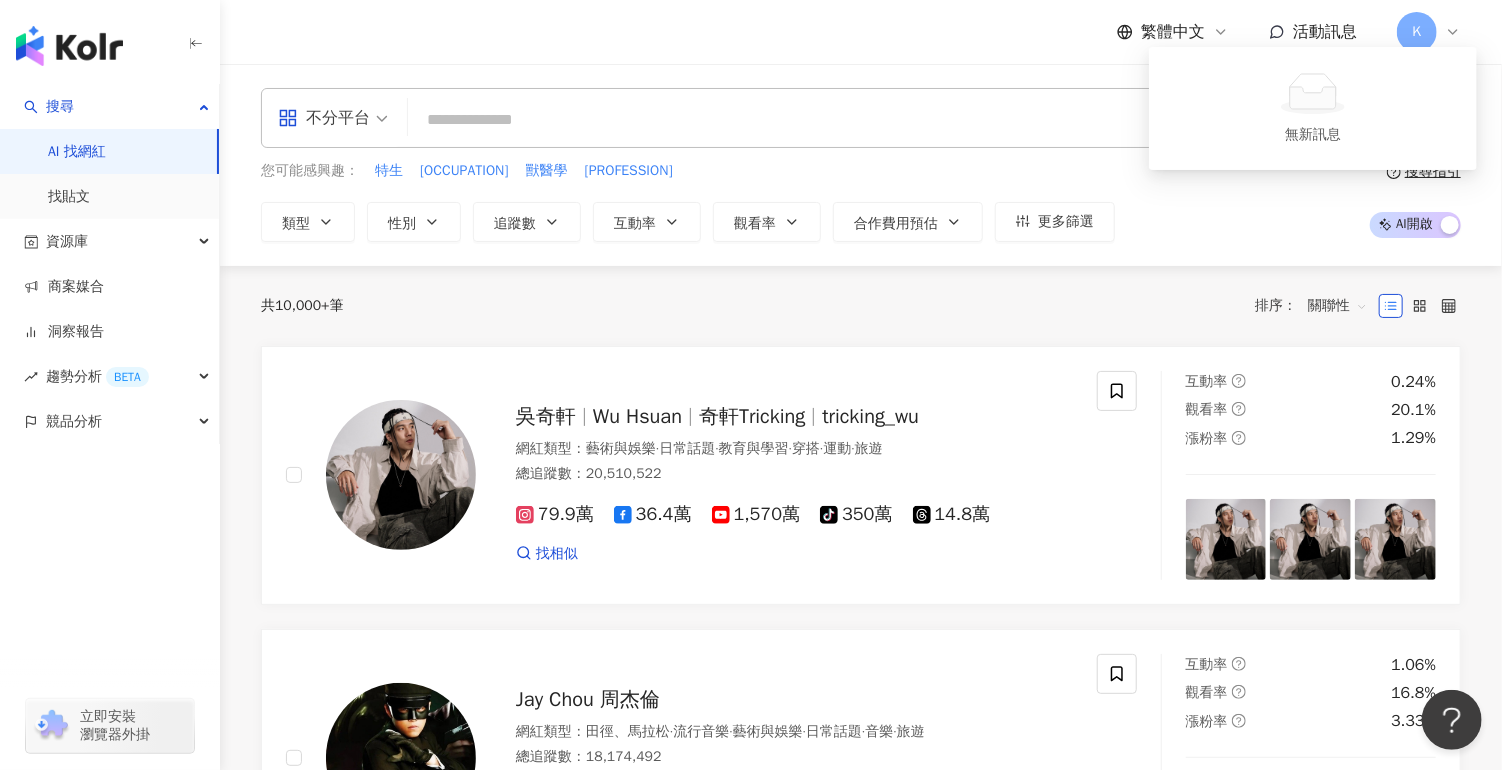 click on "活動訊息" at bounding box center [1325, 32] 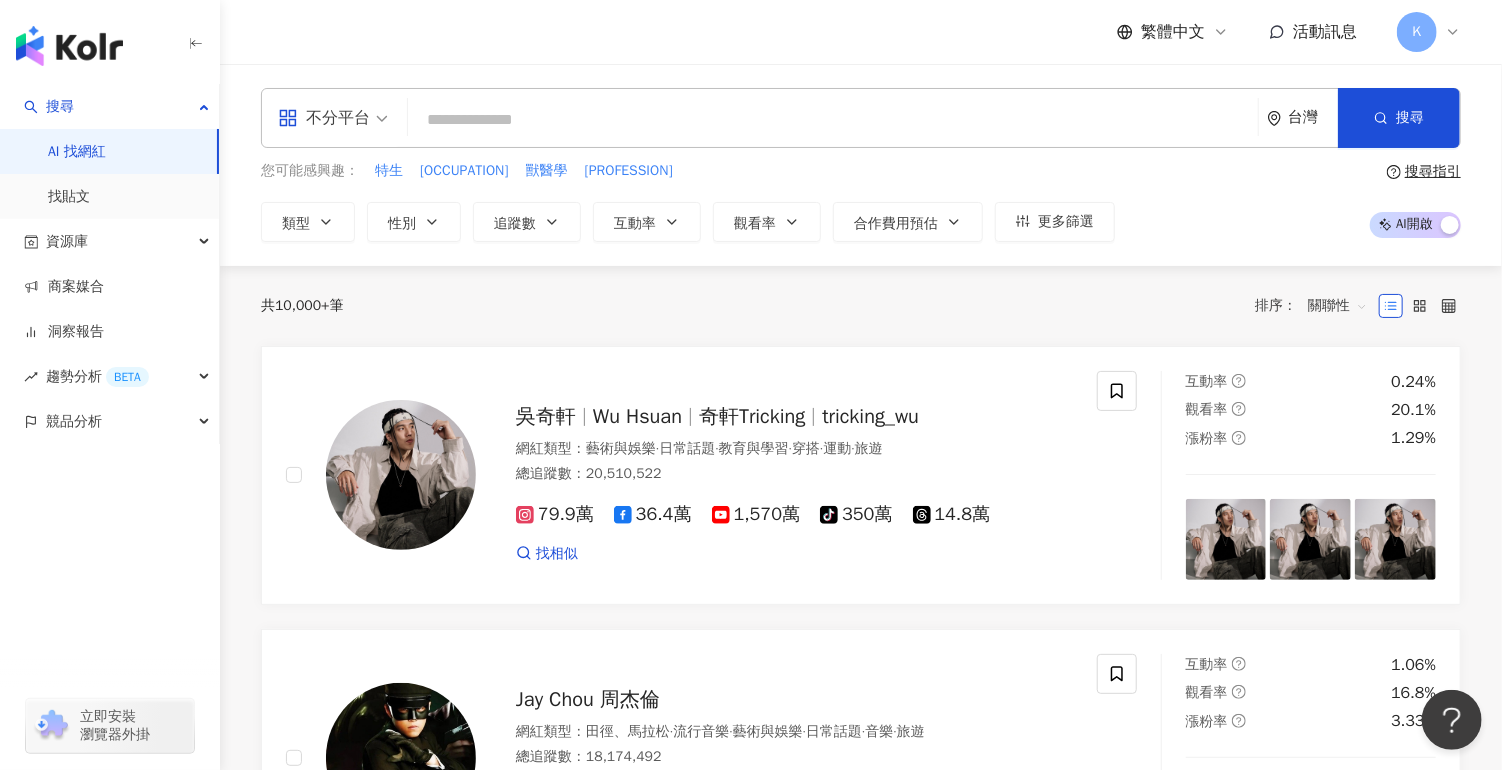click on "K" at bounding box center (1417, 32) 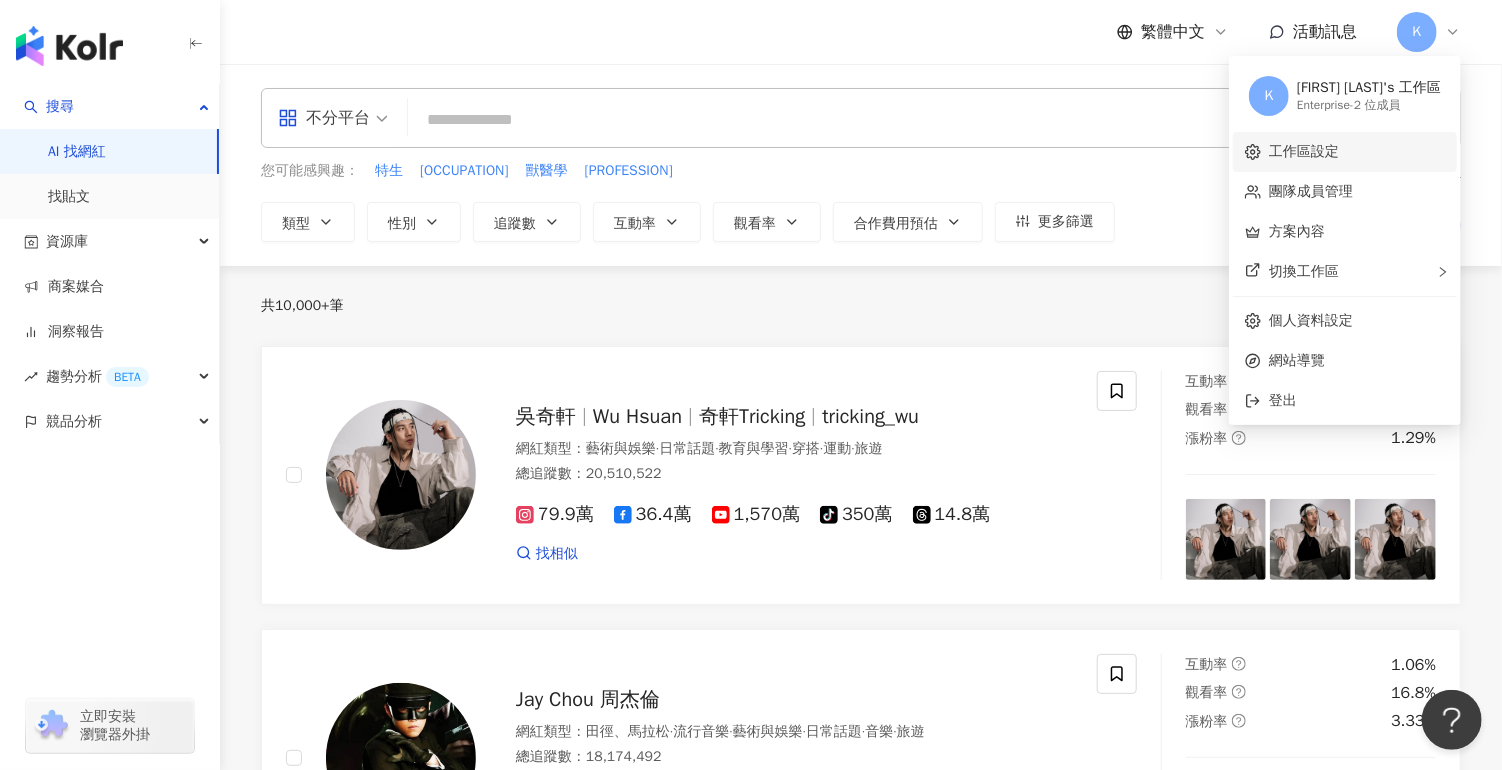 click on "工作區設定" at bounding box center (1304, 151) 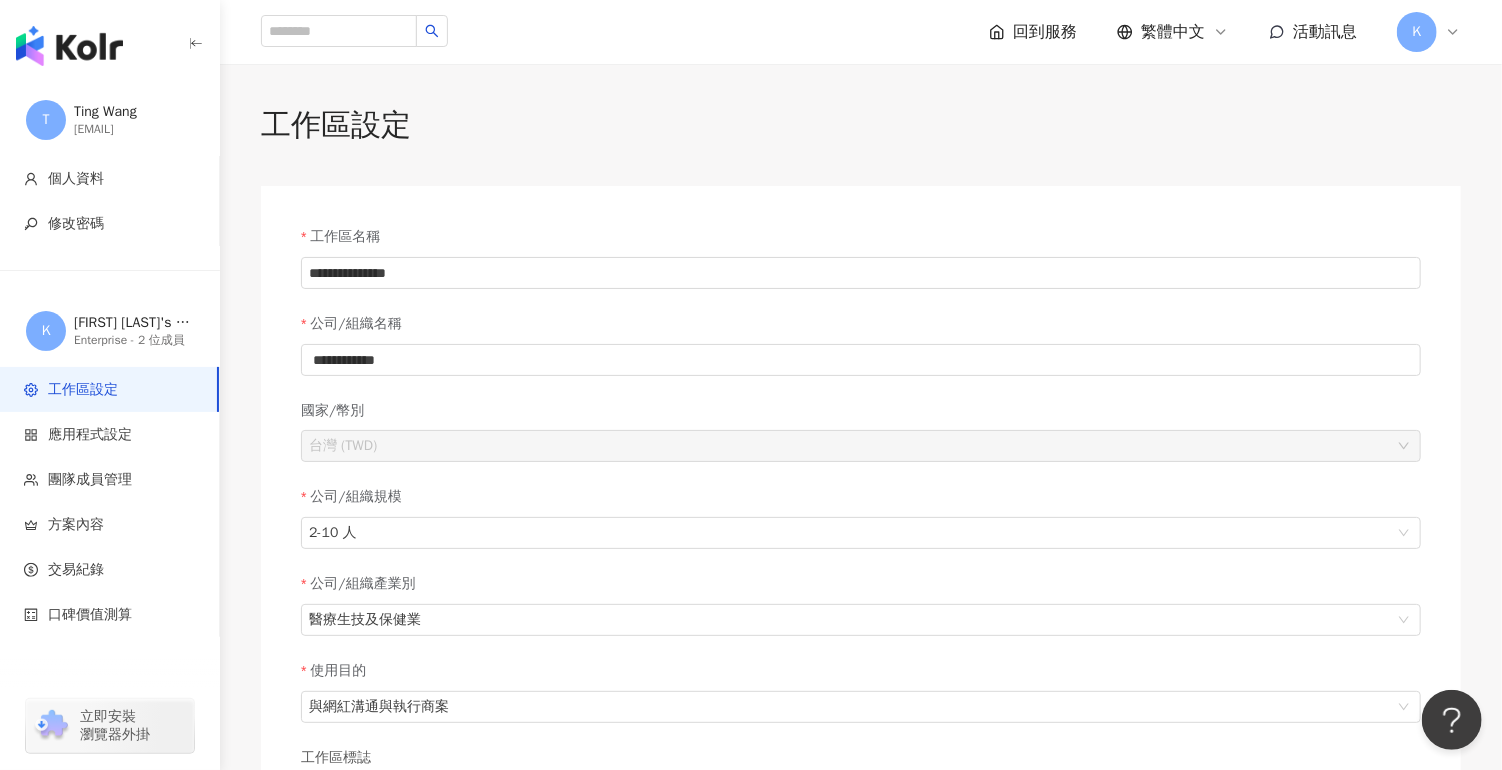click on "活動訊息" at bounding box center [1325, 32] 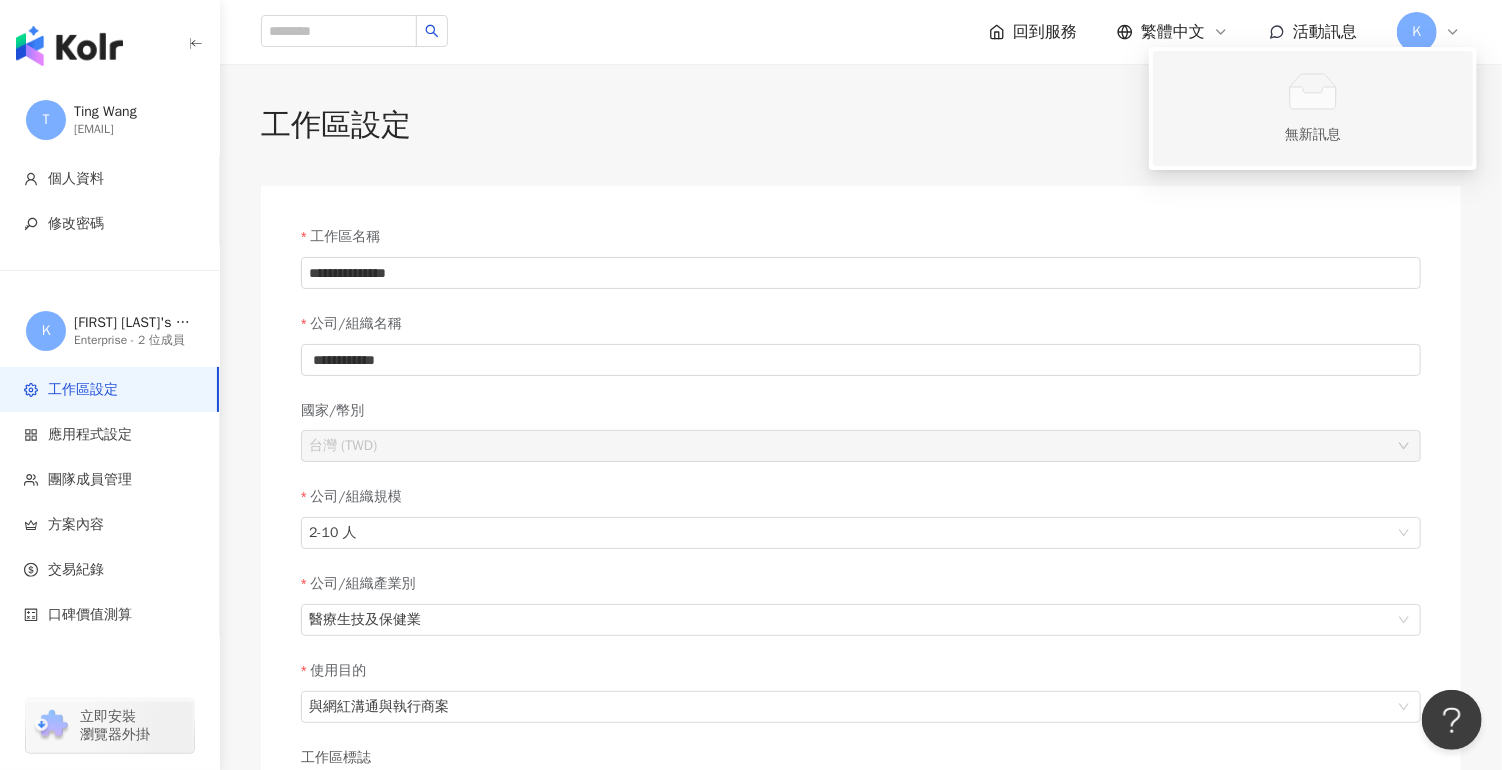 click 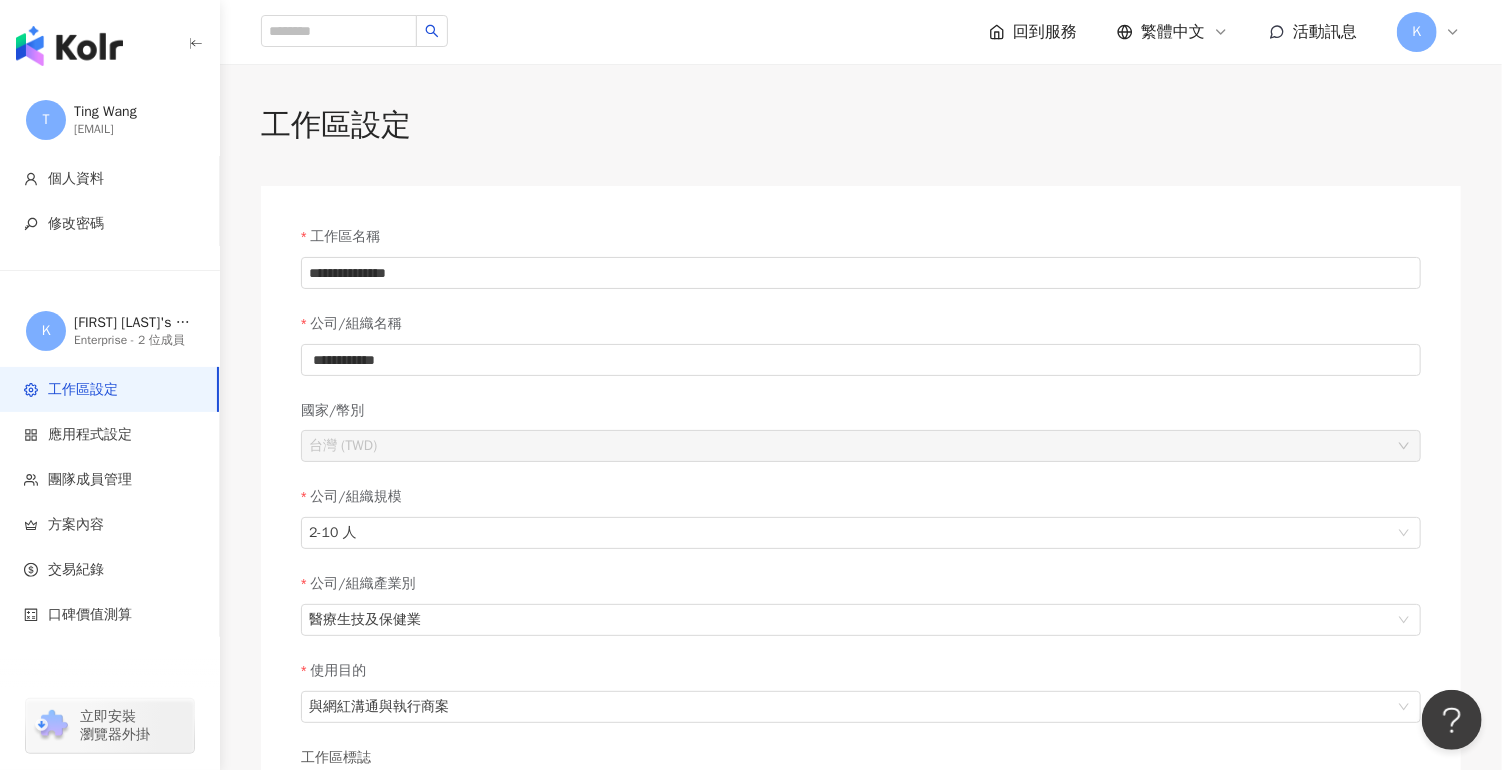 click on "Ting Wang" at bounding box center (134, 112) 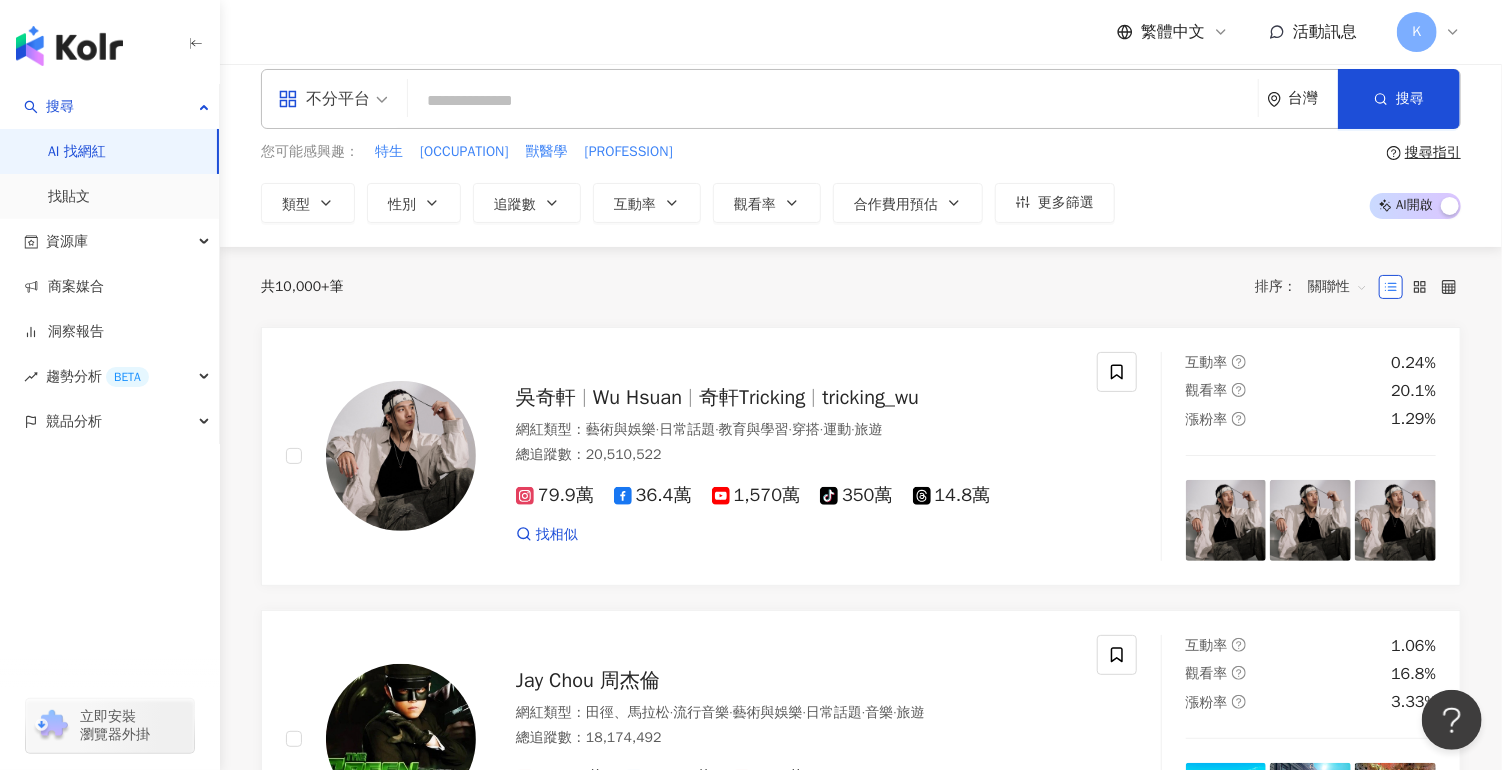 scroll, scrollTop: 0, scrollLeft: 0, axis: both 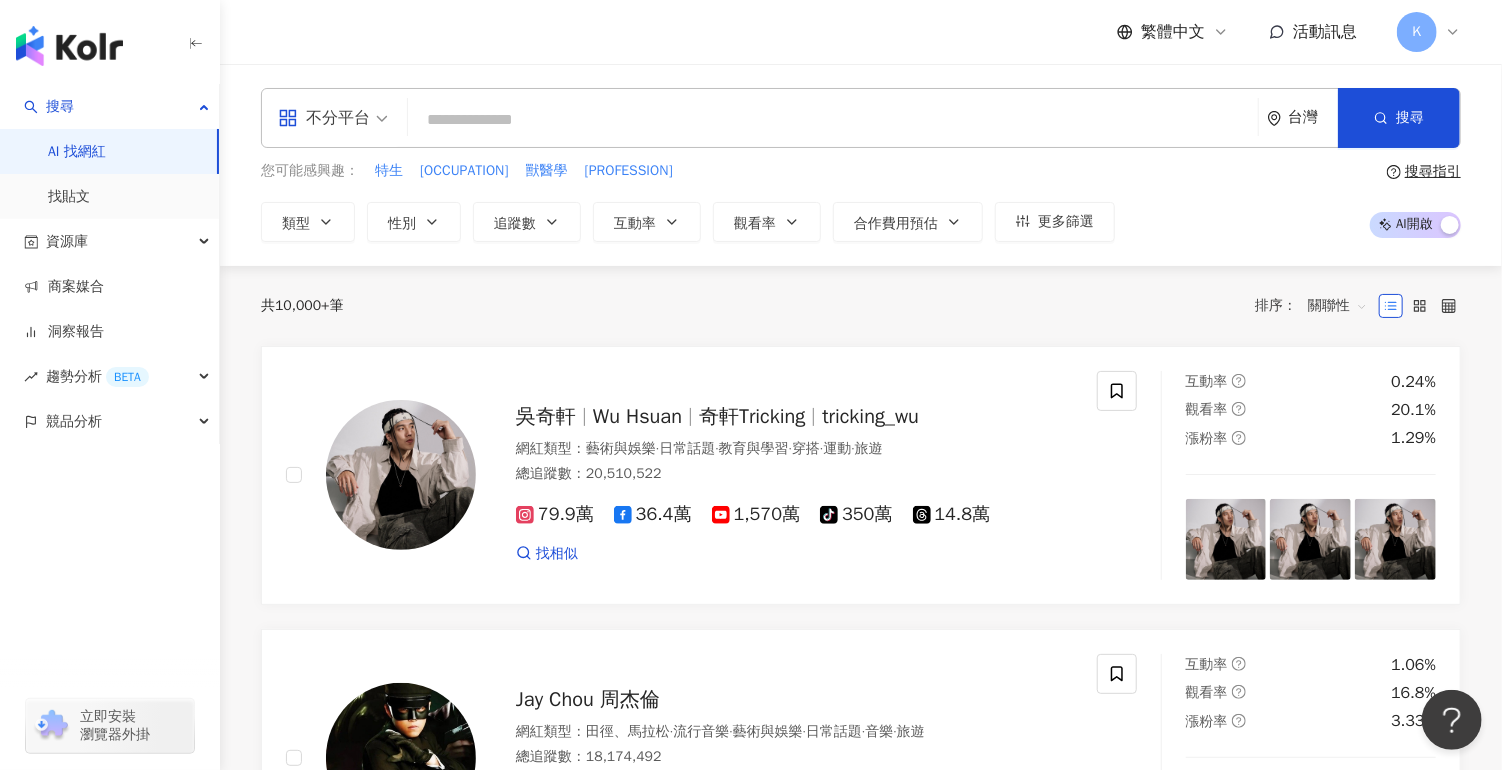 click at bounding box center (110, 510) 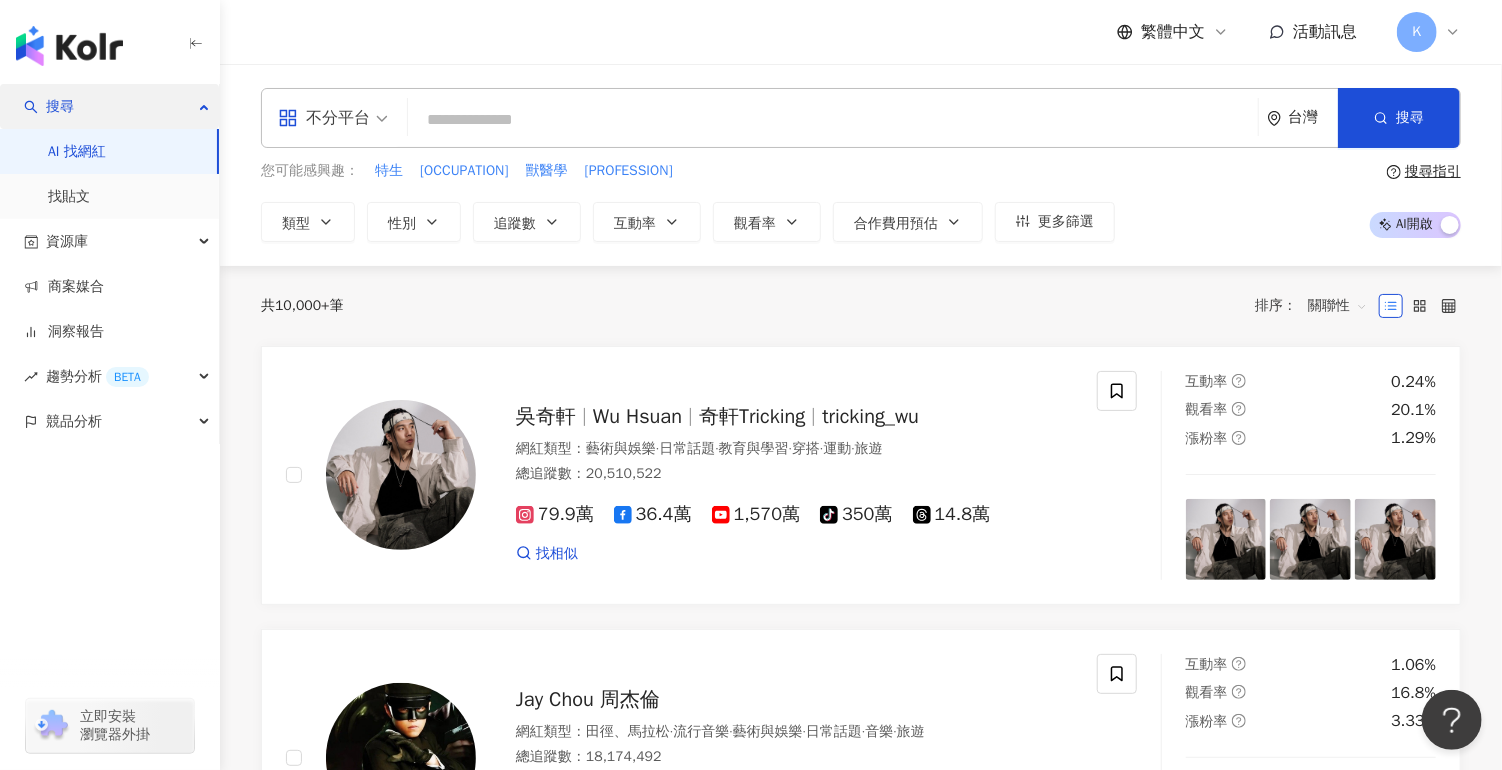 click on "搜尋" at bounding box center [109, 106] 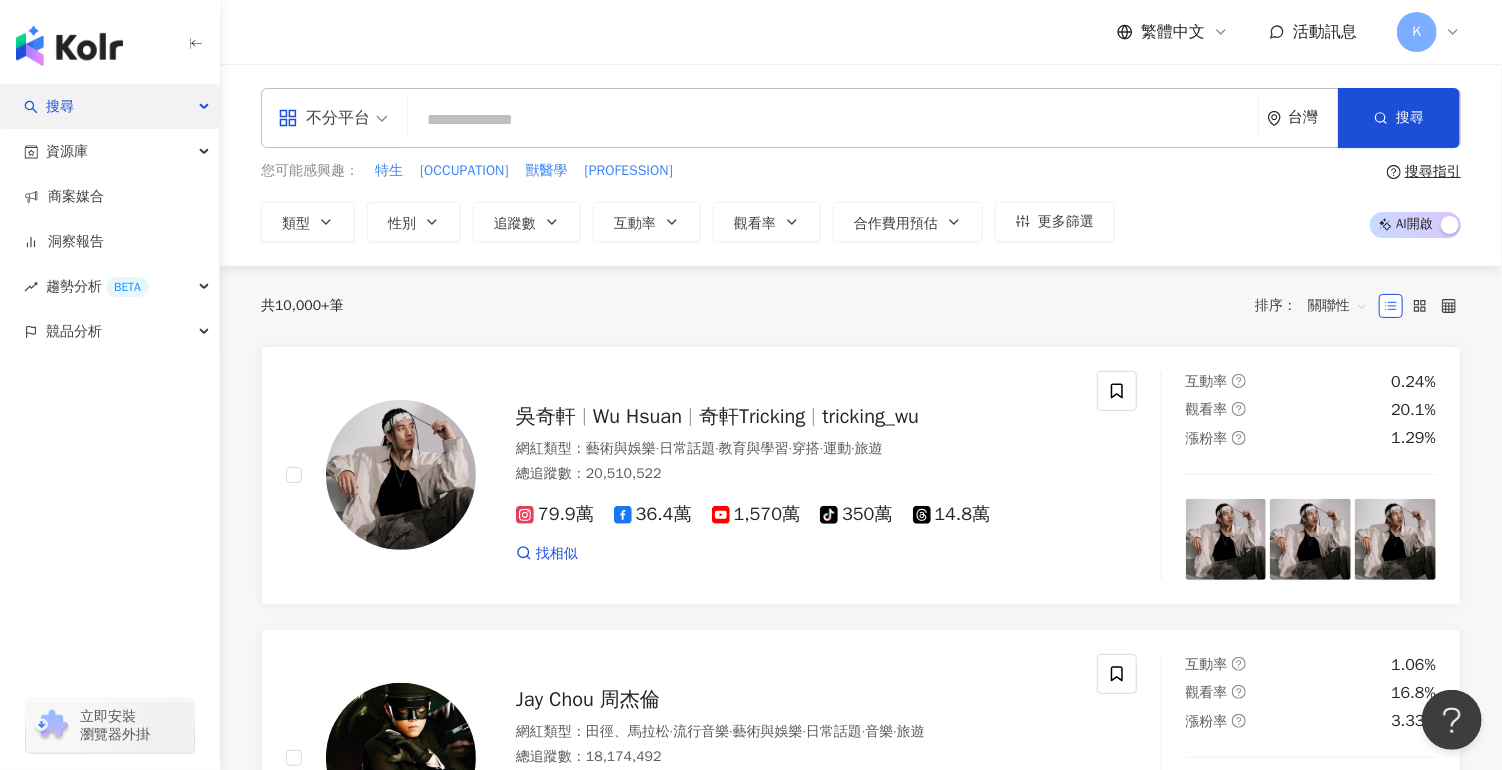 click on "搜尋" at bounding box center [109, 106] 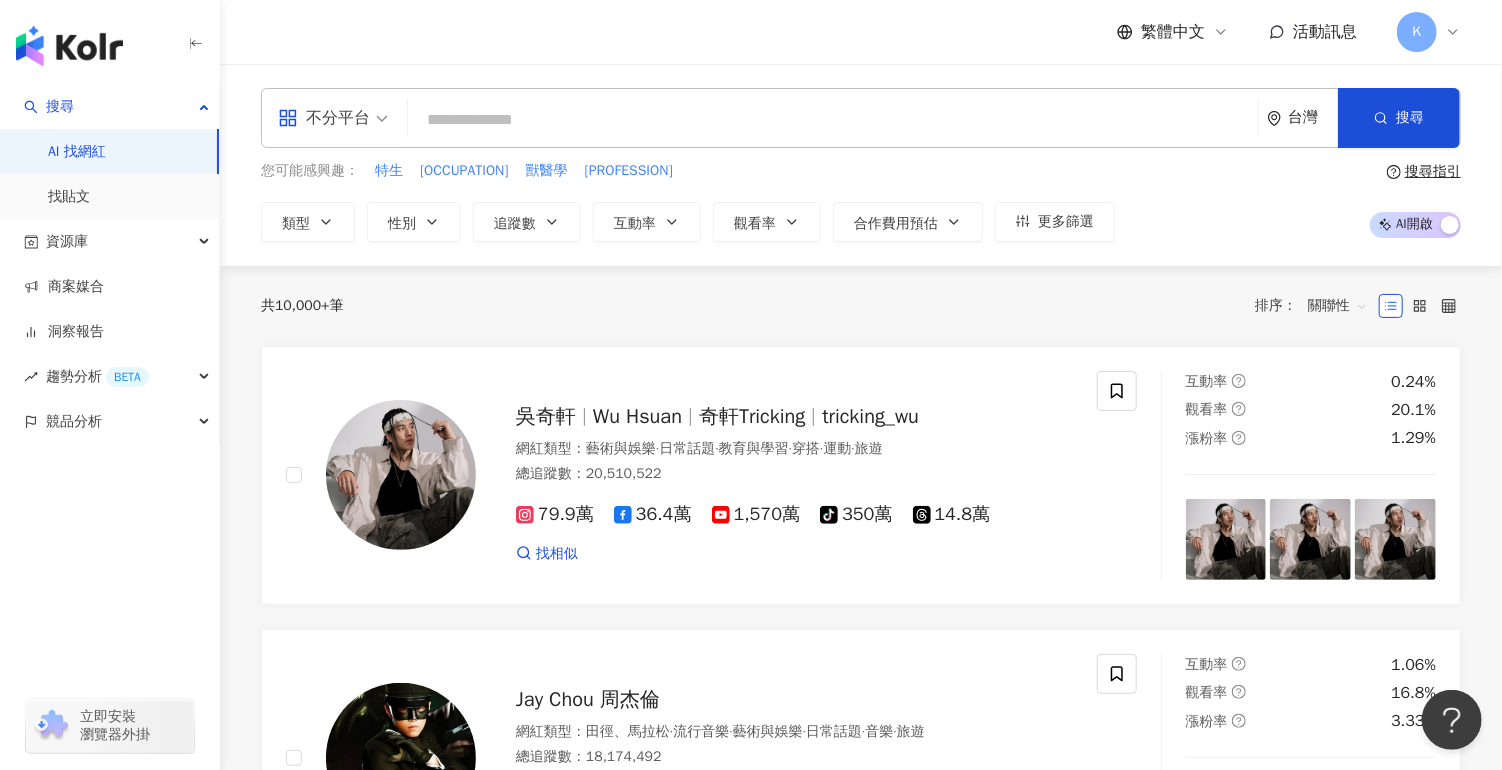 click at bounding box center (69, 46) 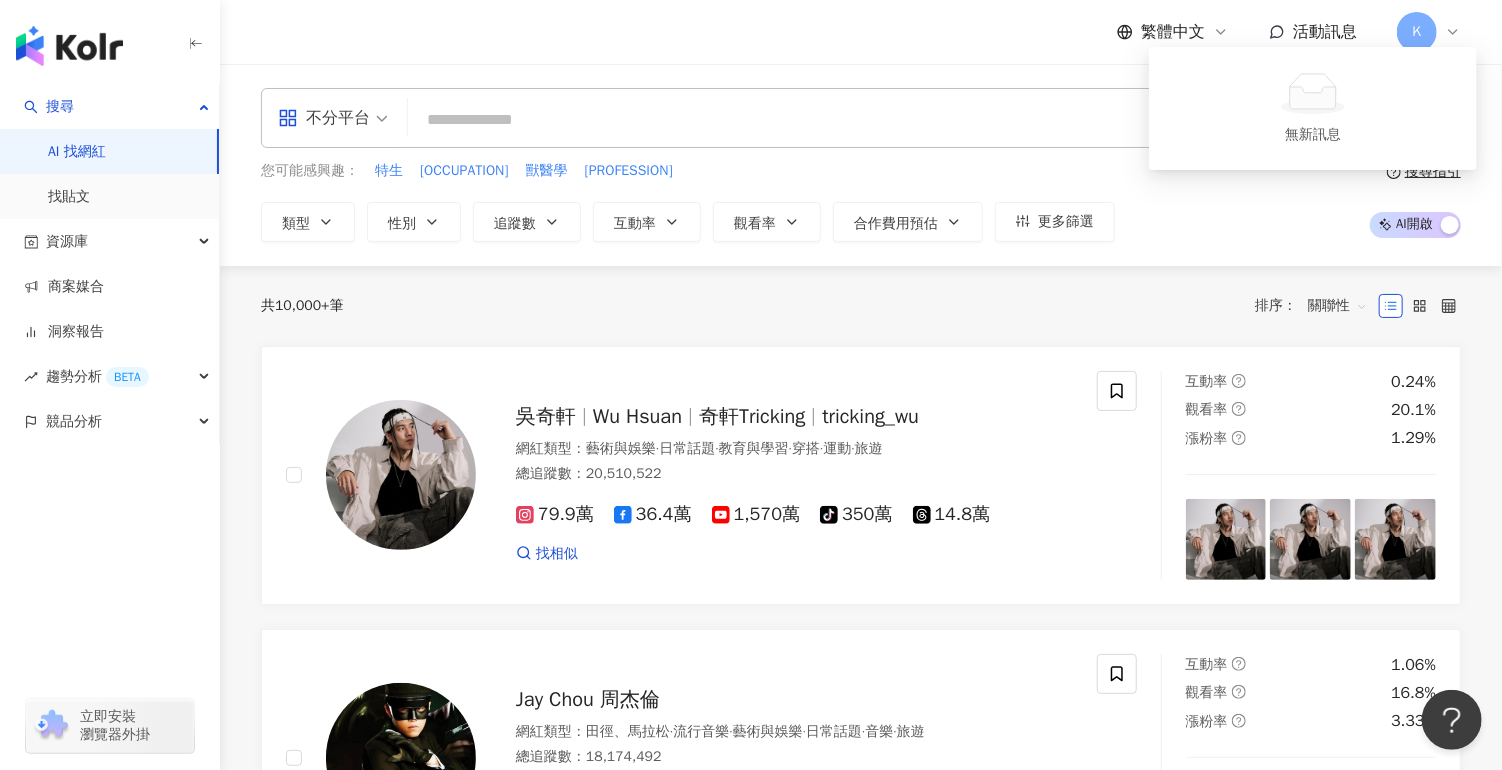 click on "活動訊息" at bounding box center [1325, 32] 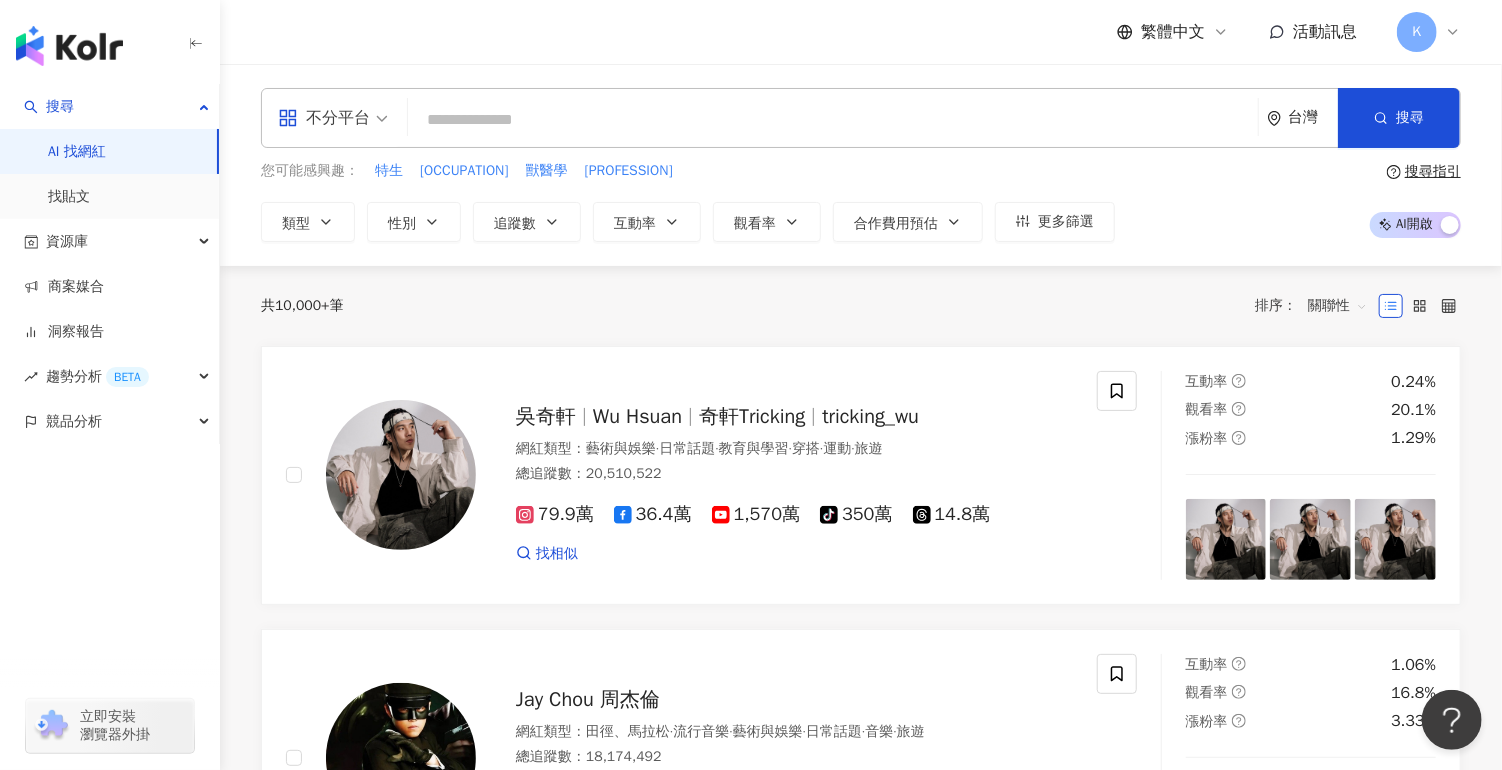 click on "不分平台 台灣 搜尋 您可能感興趣： 特生  緝毒犬  獸醫學  獸醫師  類型 性別 追蹤數 互動率 觀看率 合作費用預估  更多篩選 搜尋指引 AI  開啟 AI  關閉" at bounding box center (861, 165) 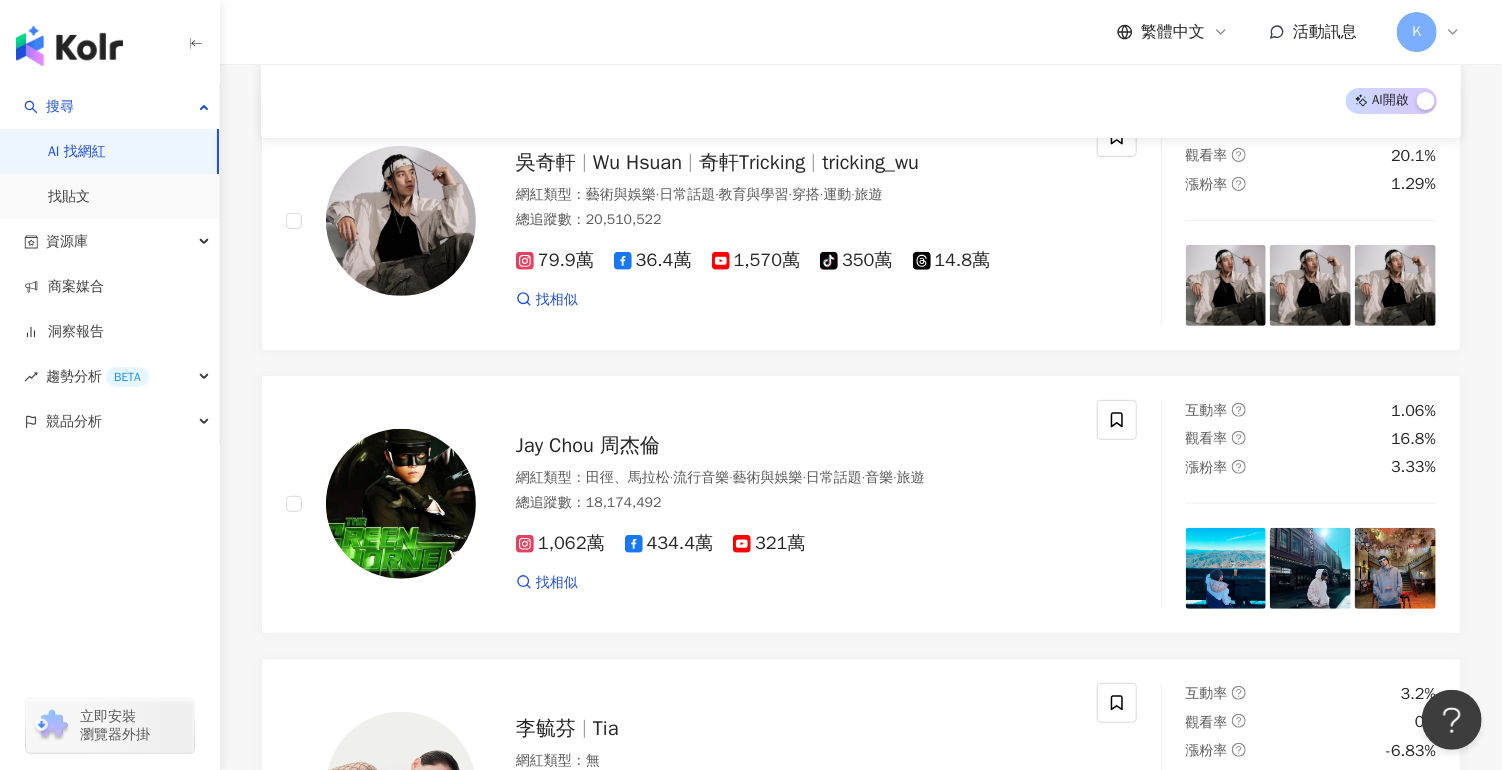 scroll, scrollTop: 0, scrollLeft: 0, axis: both 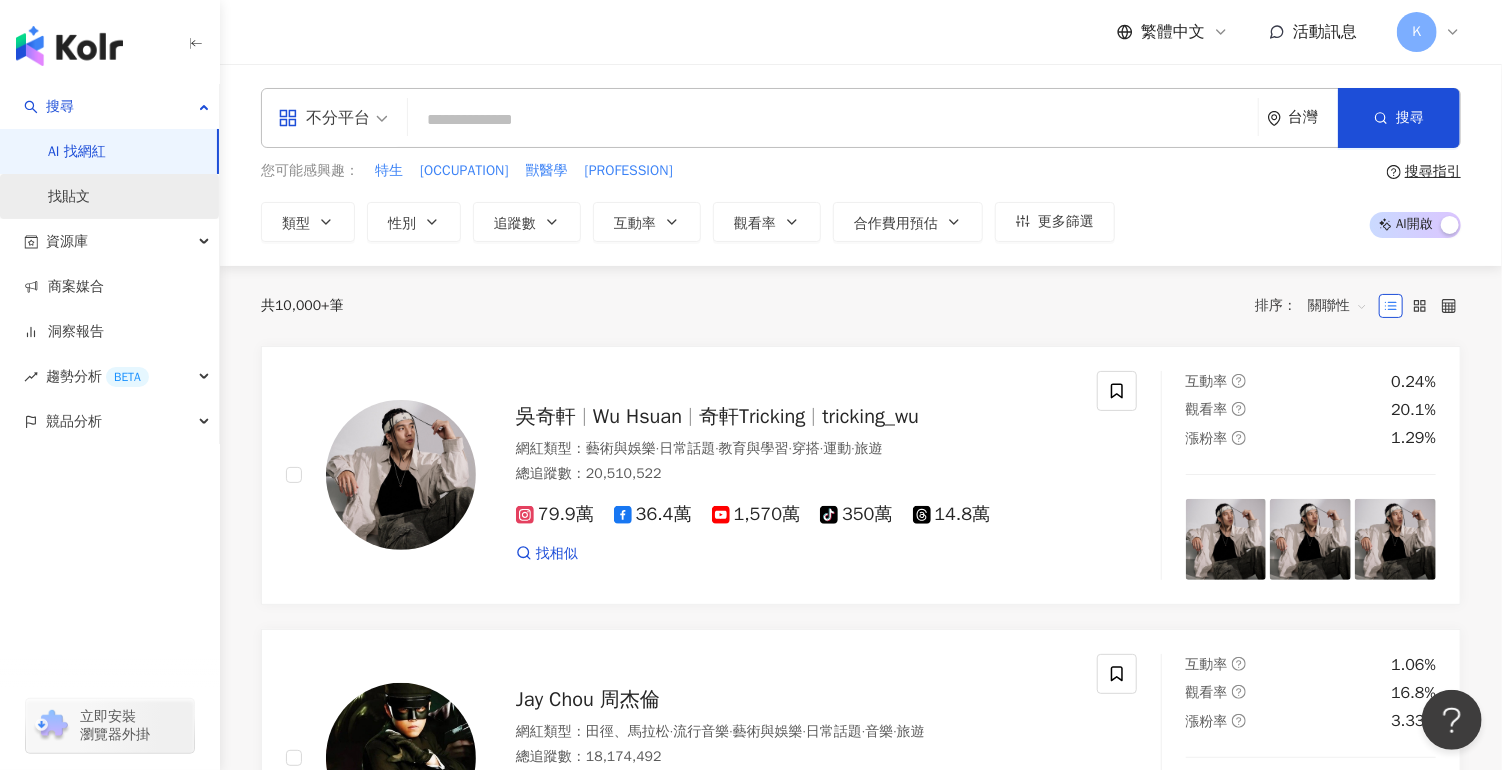 click on "找貼文" at bounding box center (69, 197) 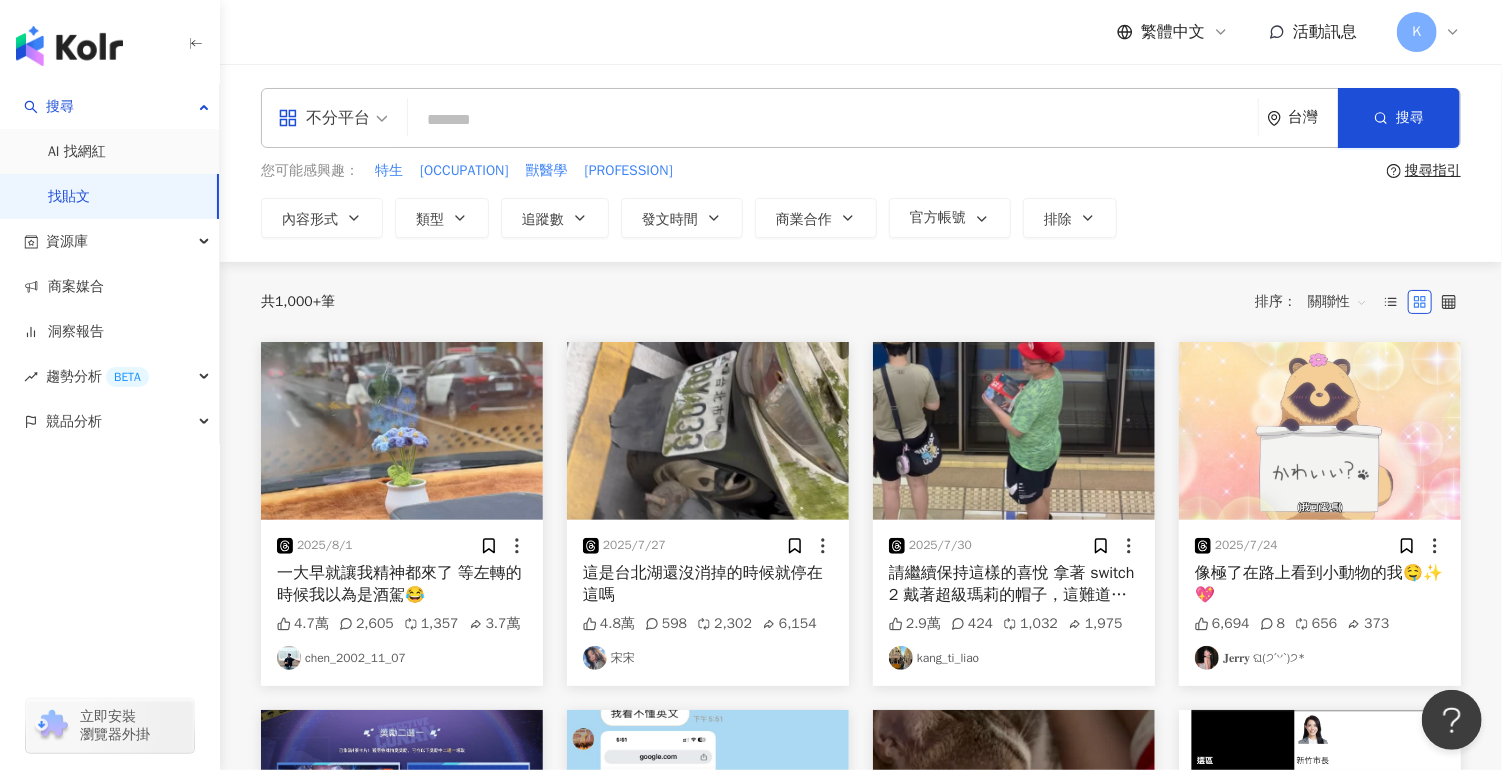 click at bounding box center [833, 119] 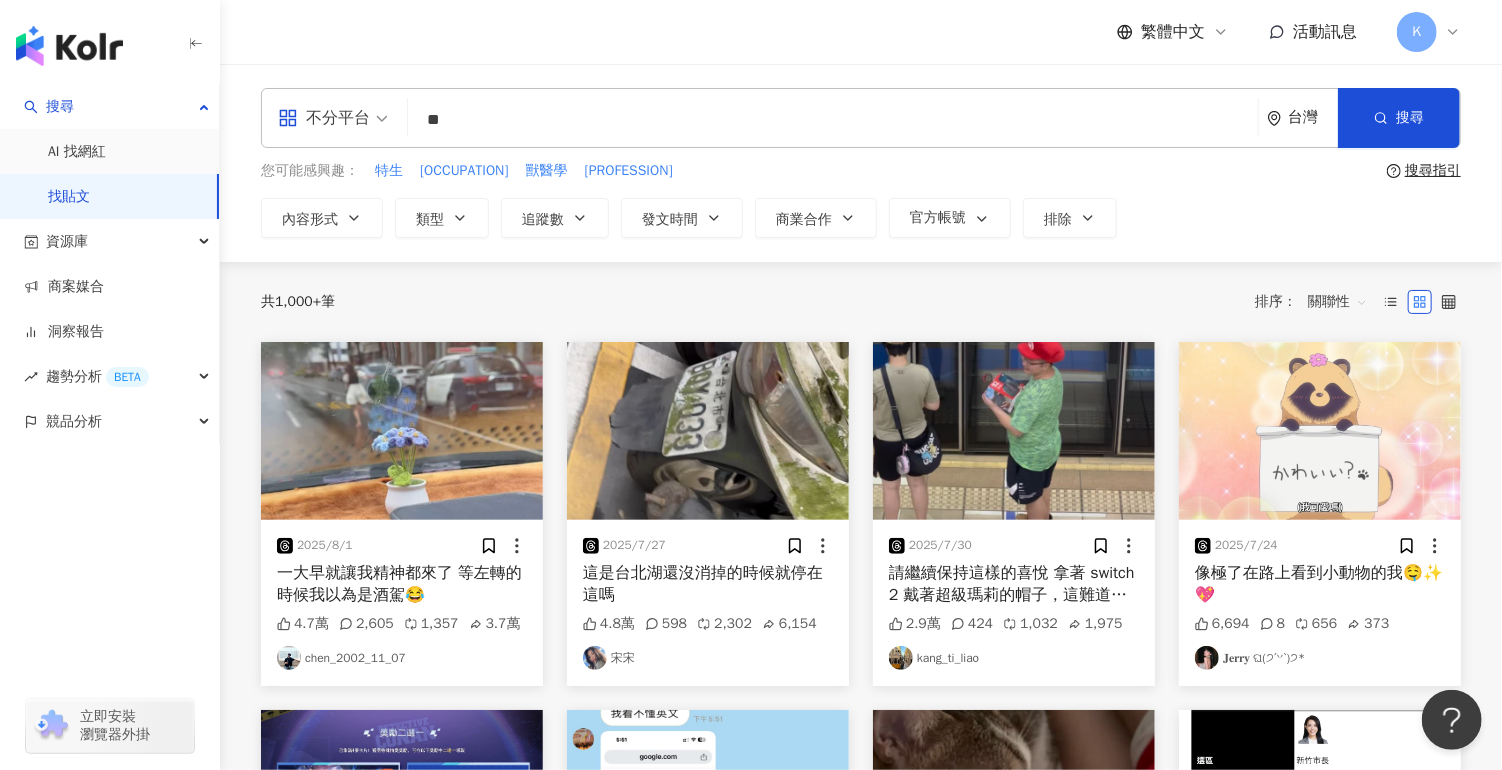 type on "*" 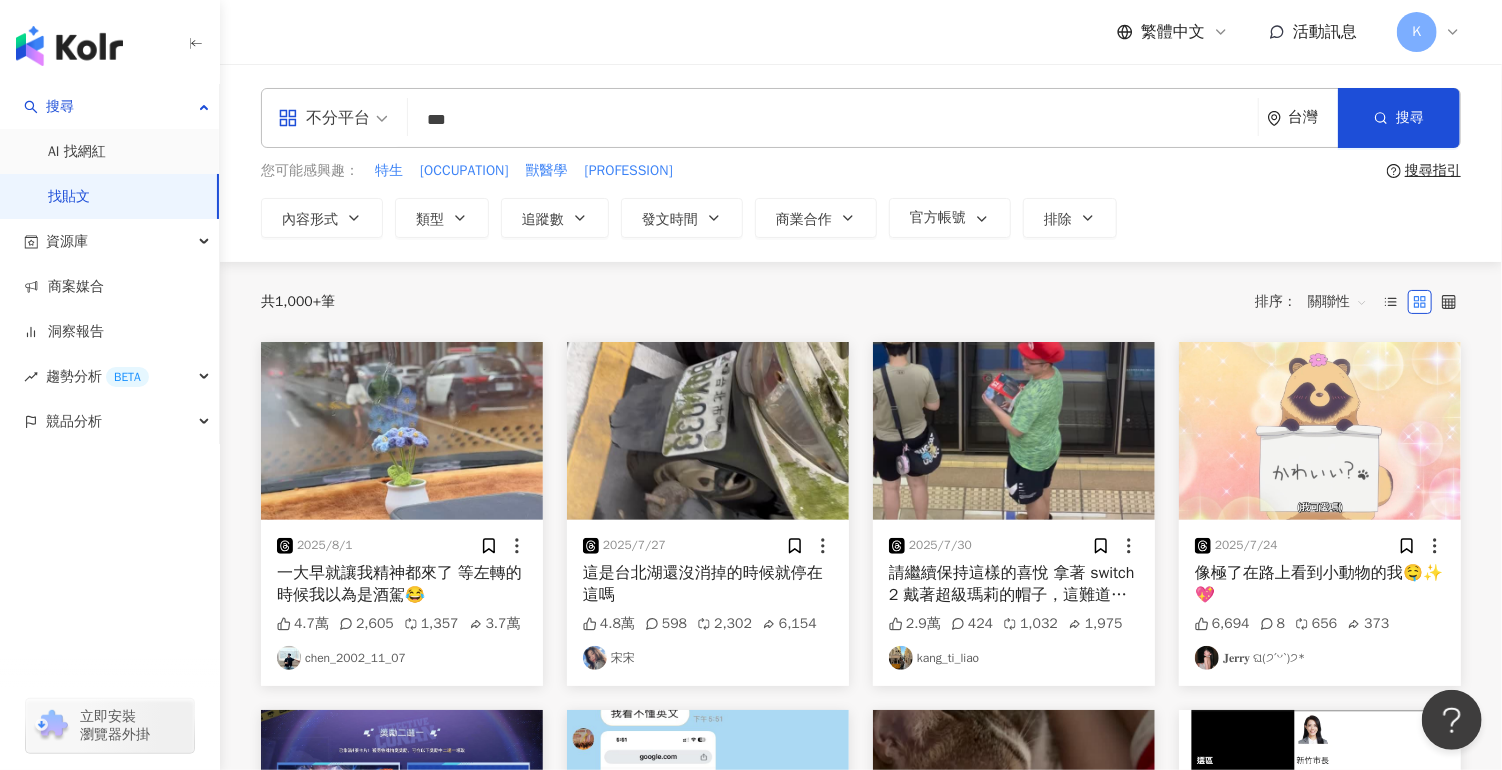 type on "***" 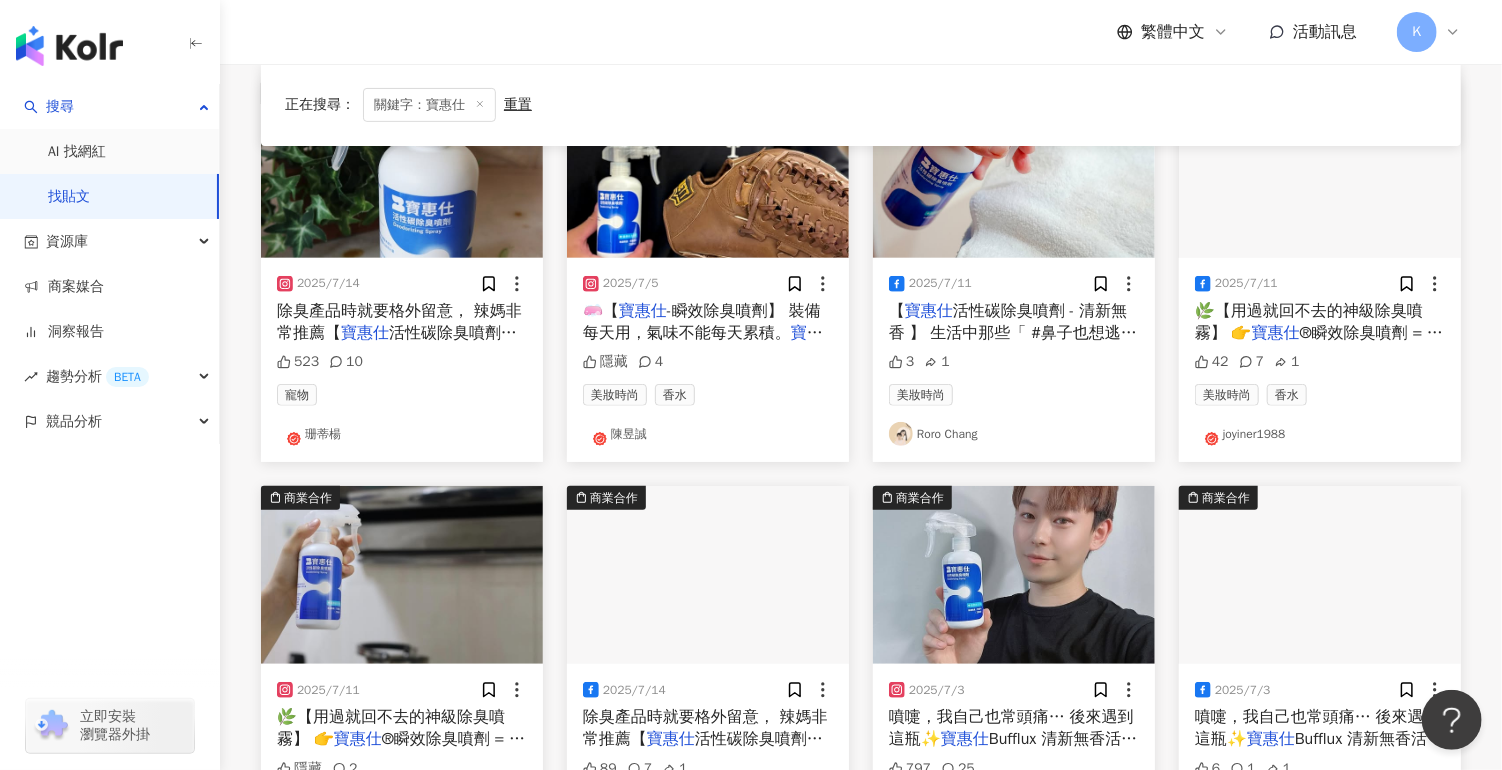 scroll, scrollTop: 0, scrollLeft: 0, axis: both 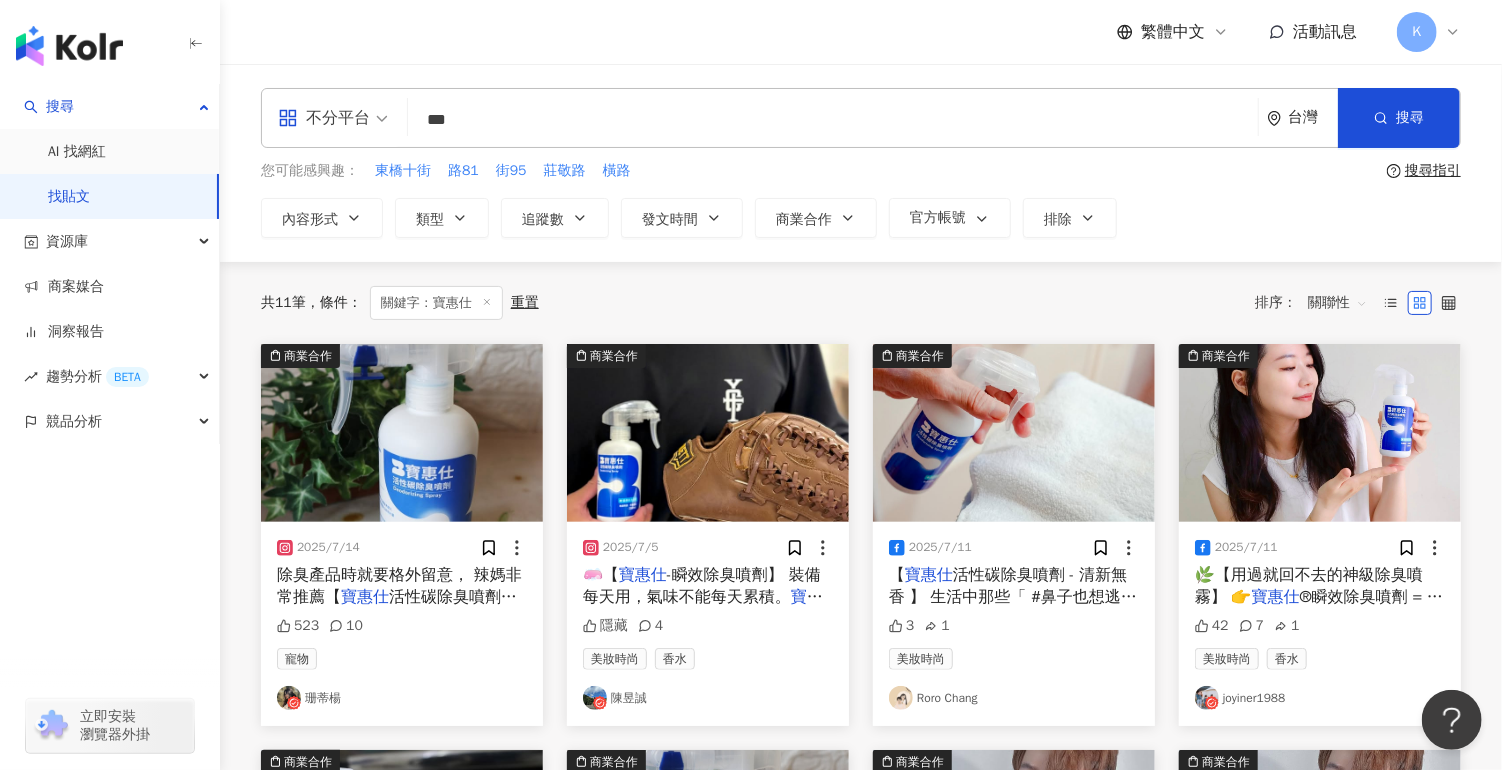 click 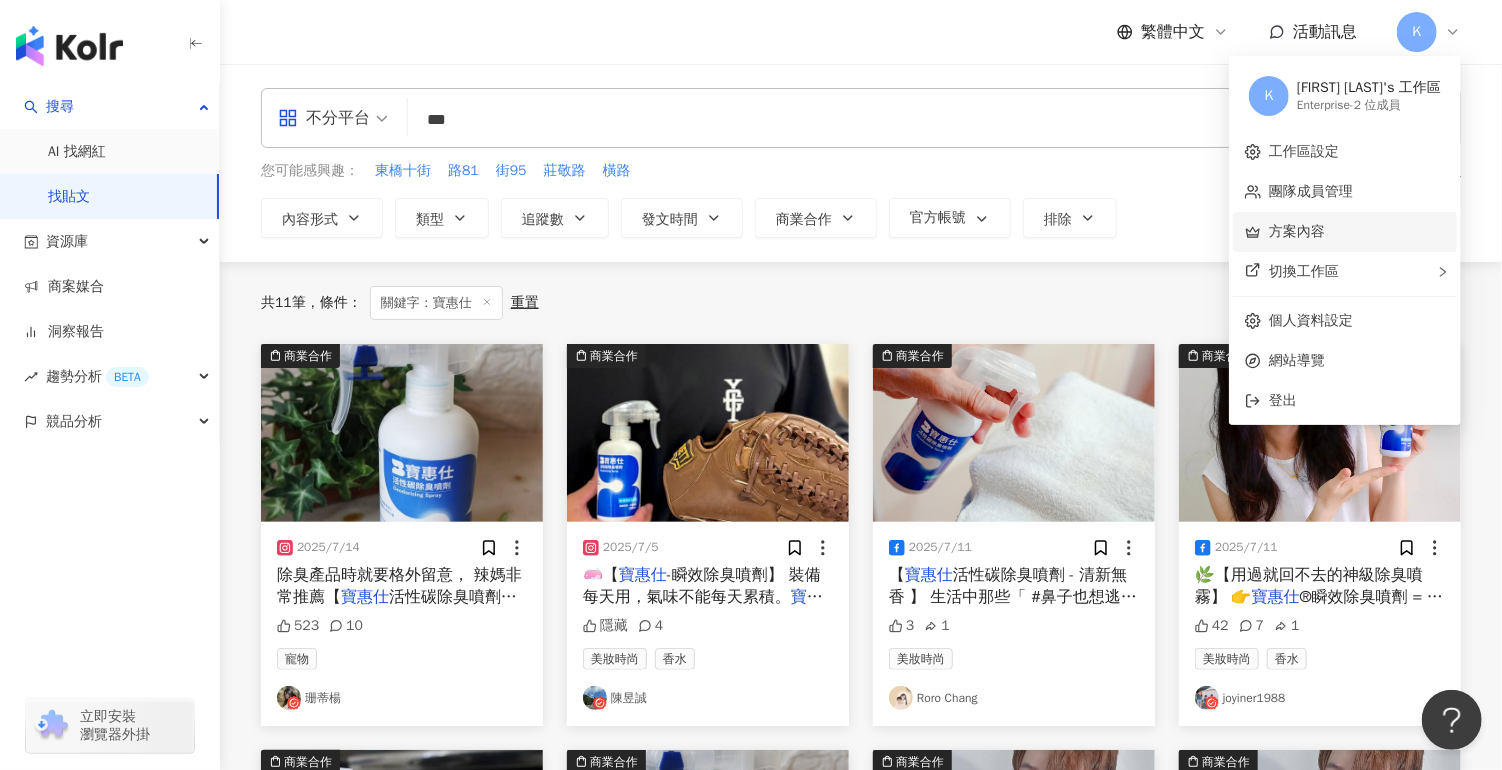 click on "方案內容" at bounding box center [1297, 231] 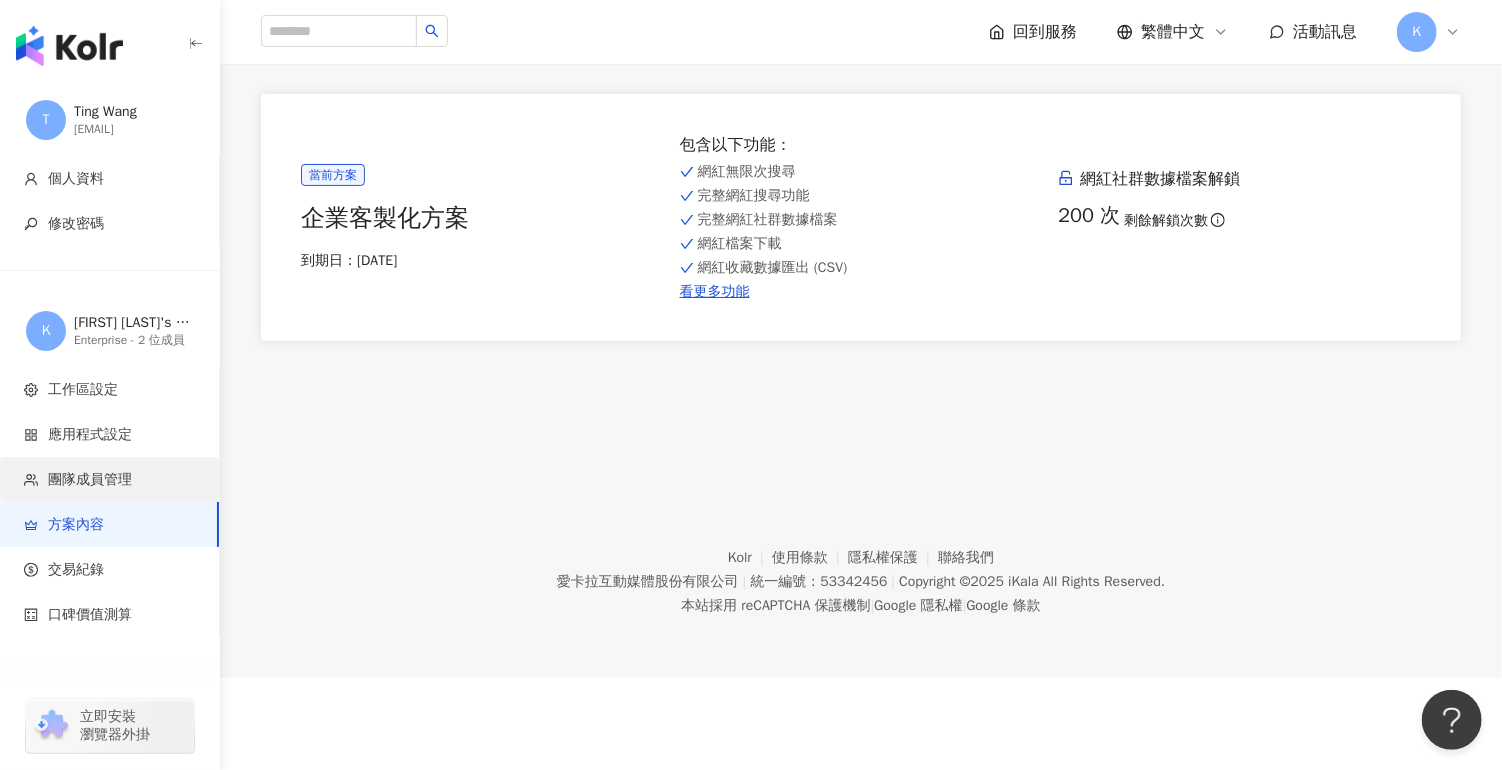 scroll, scrollTop: 0, scrollLeft: 0, axis: both 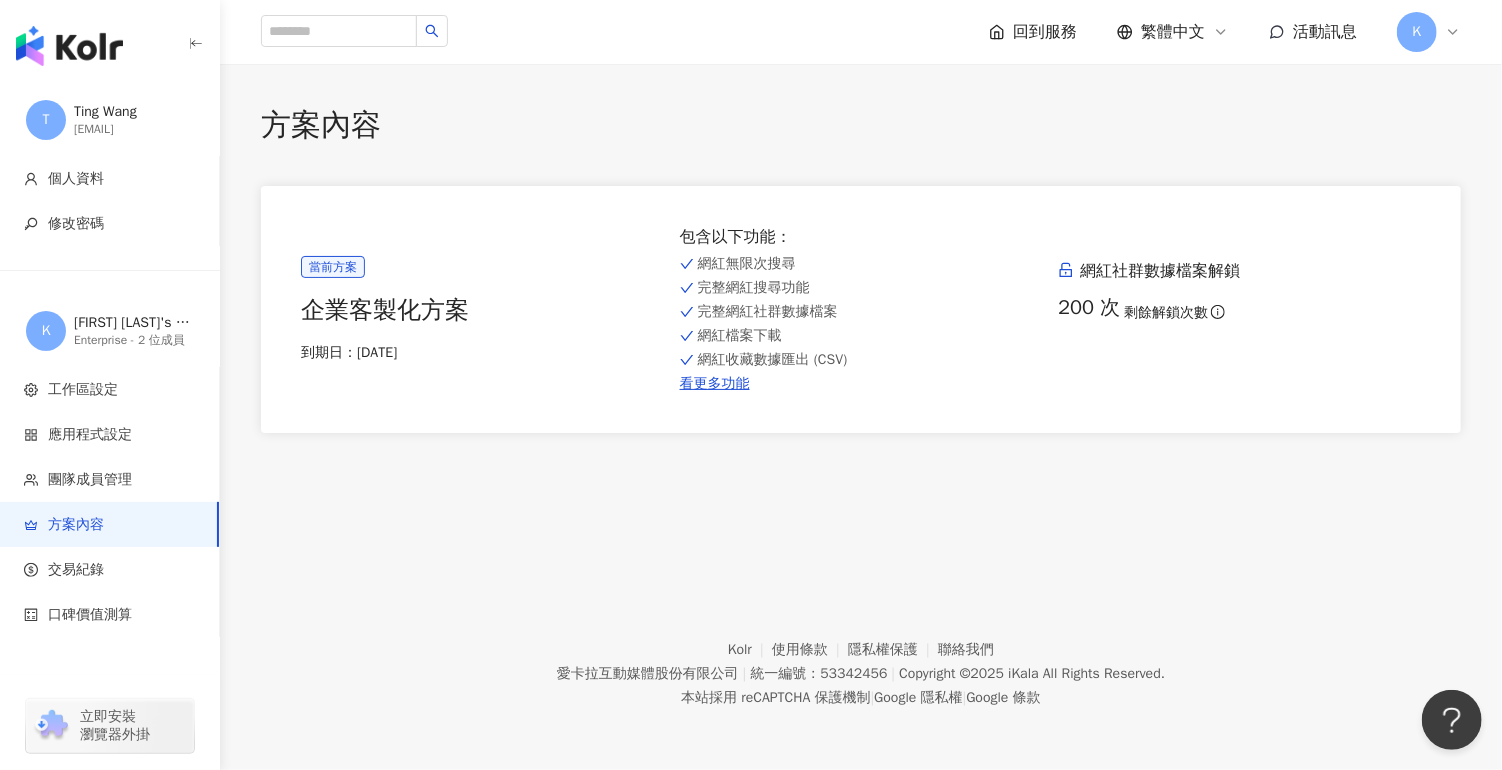 click on "活動訊息" at bounding box center (1325, 32) 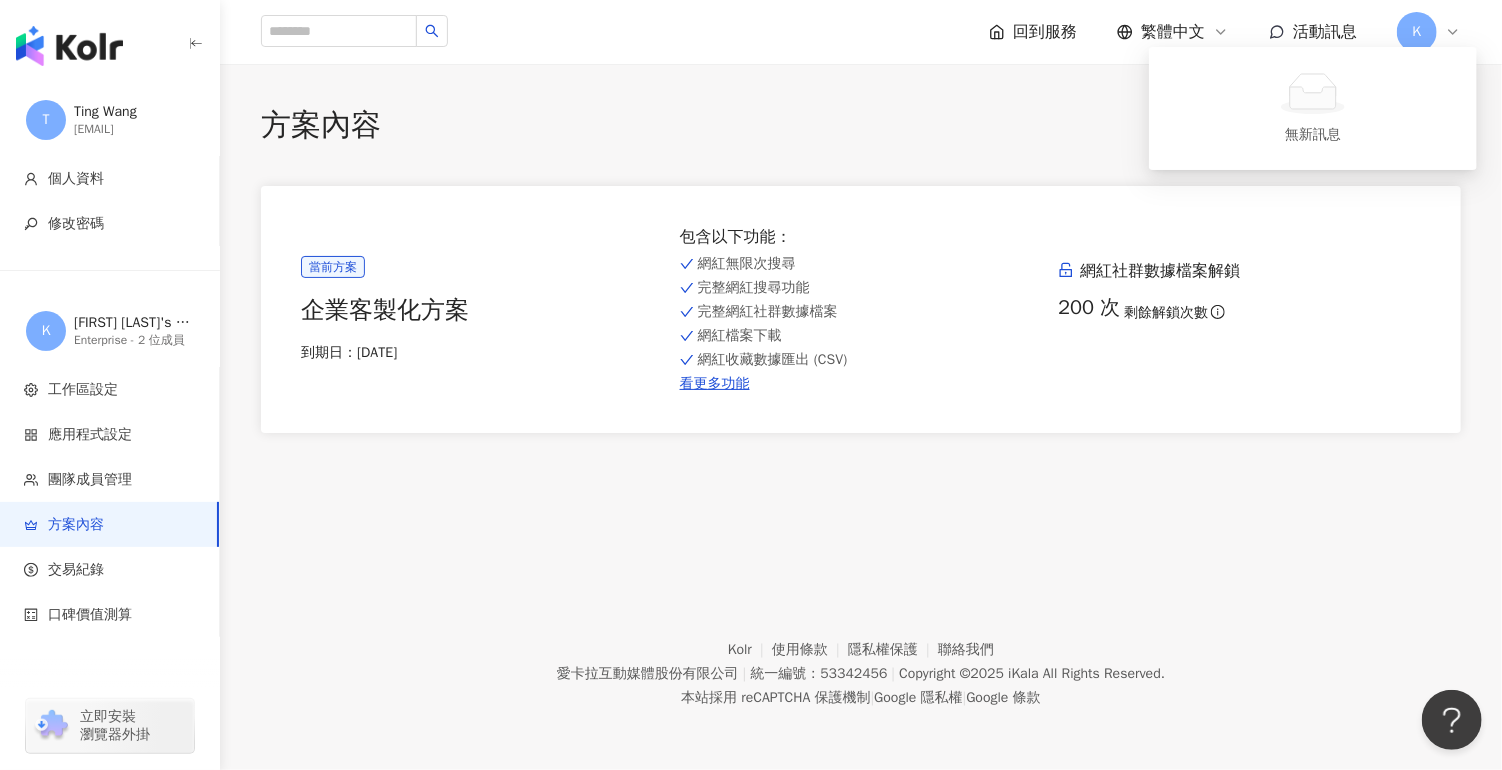 click on "回到服務" at bounding box center [1045, 32] 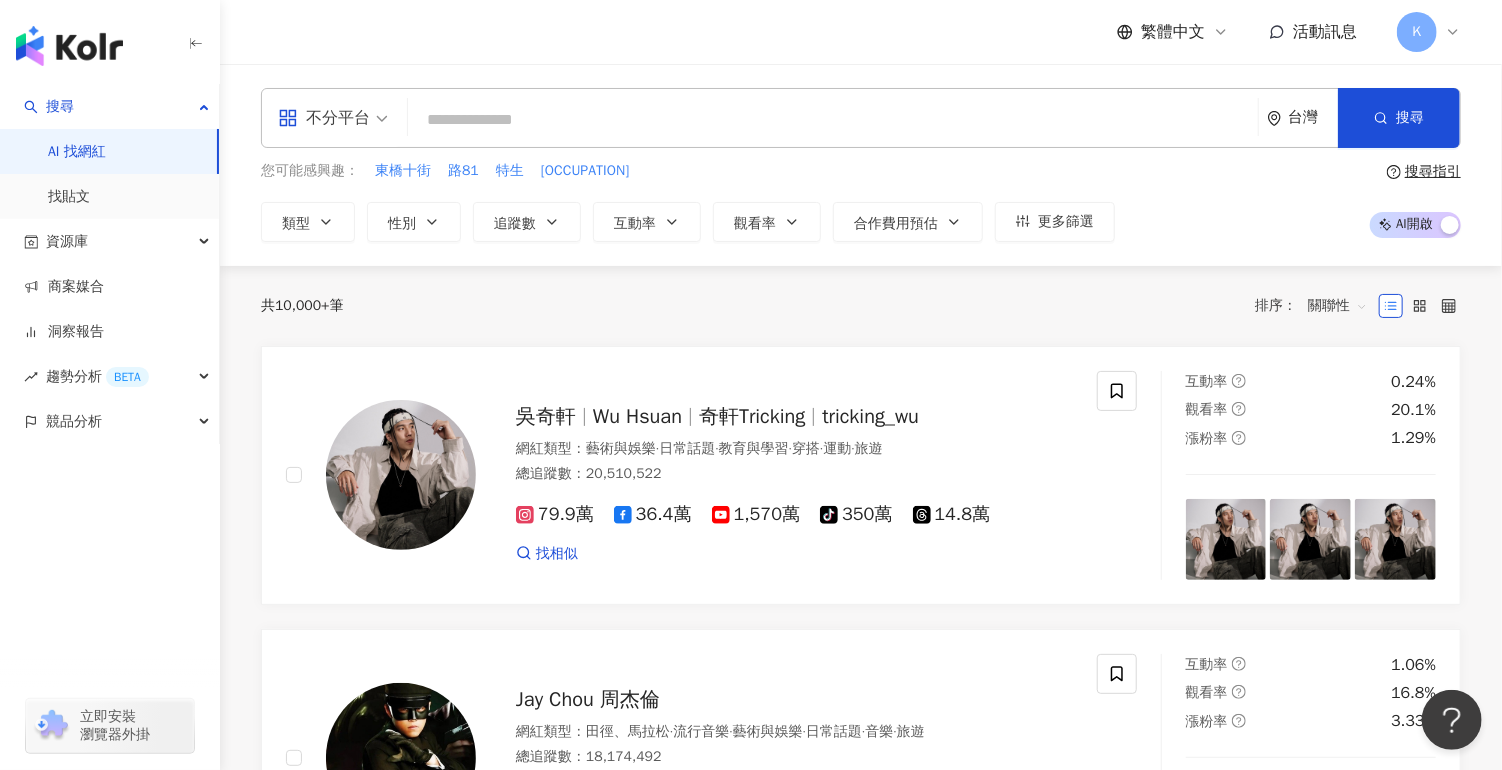 click 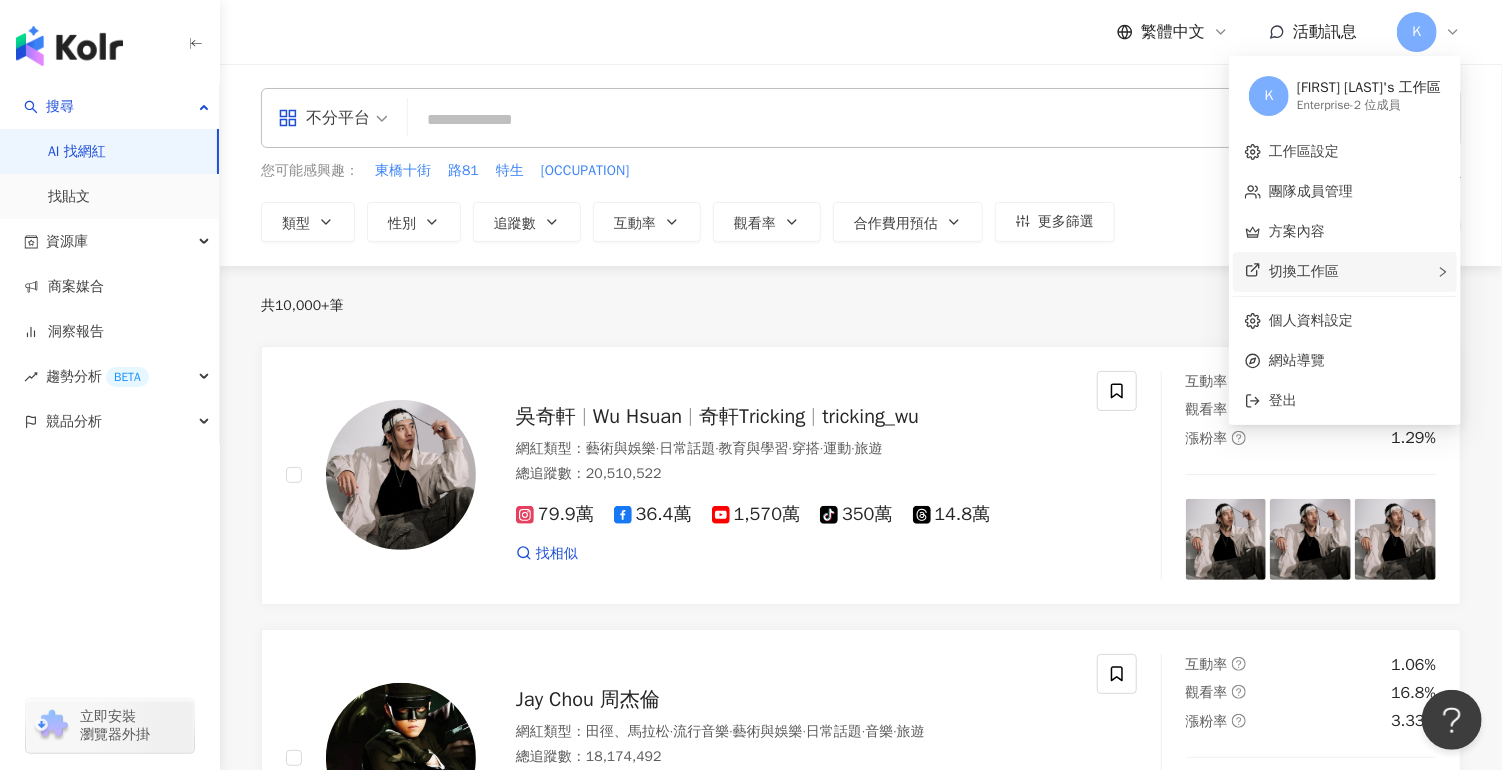 click on "切換工作區" at bounding box center [1345, 272] 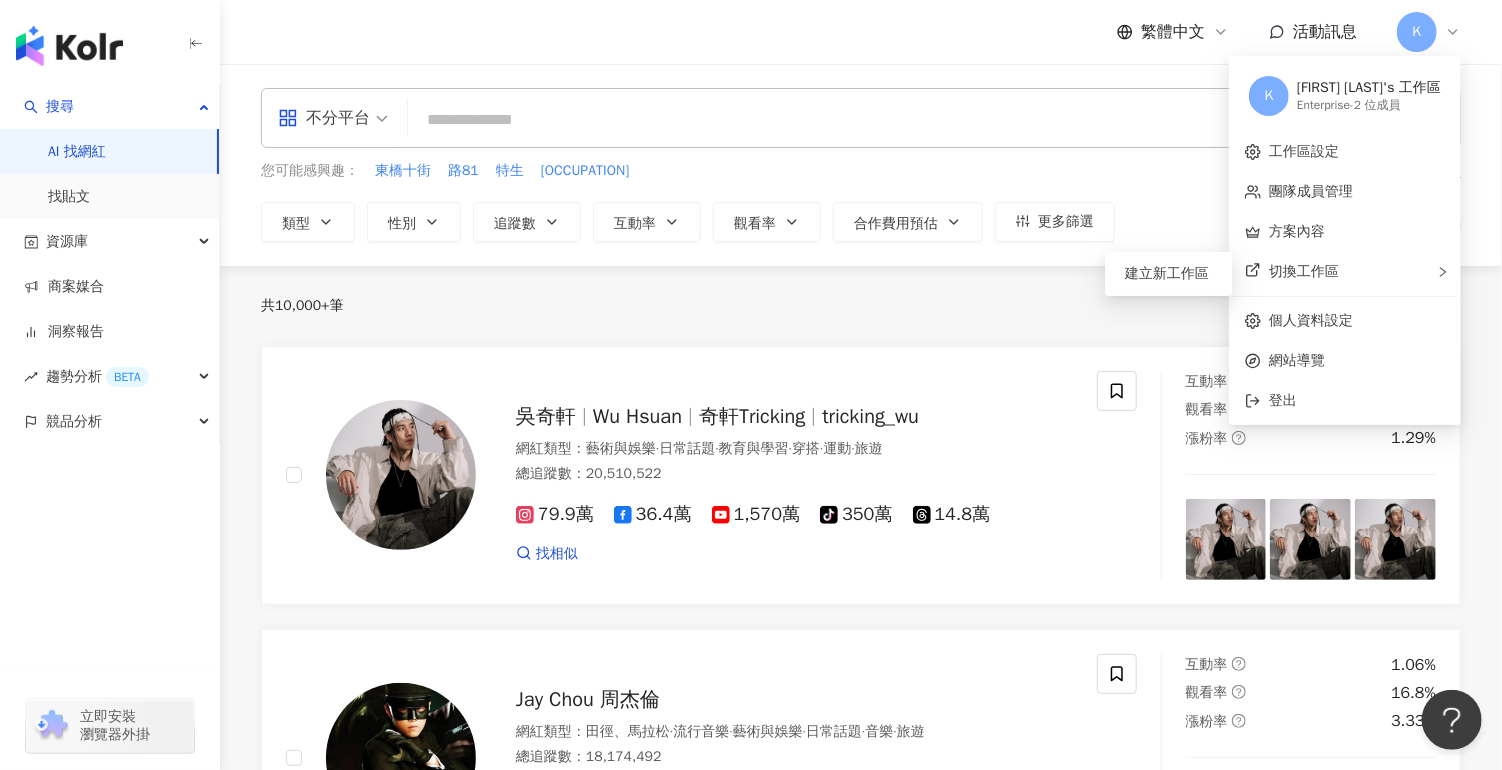 click on "共  10,000+  筆 排序： 關聯性" at bounding box center (861, 306) 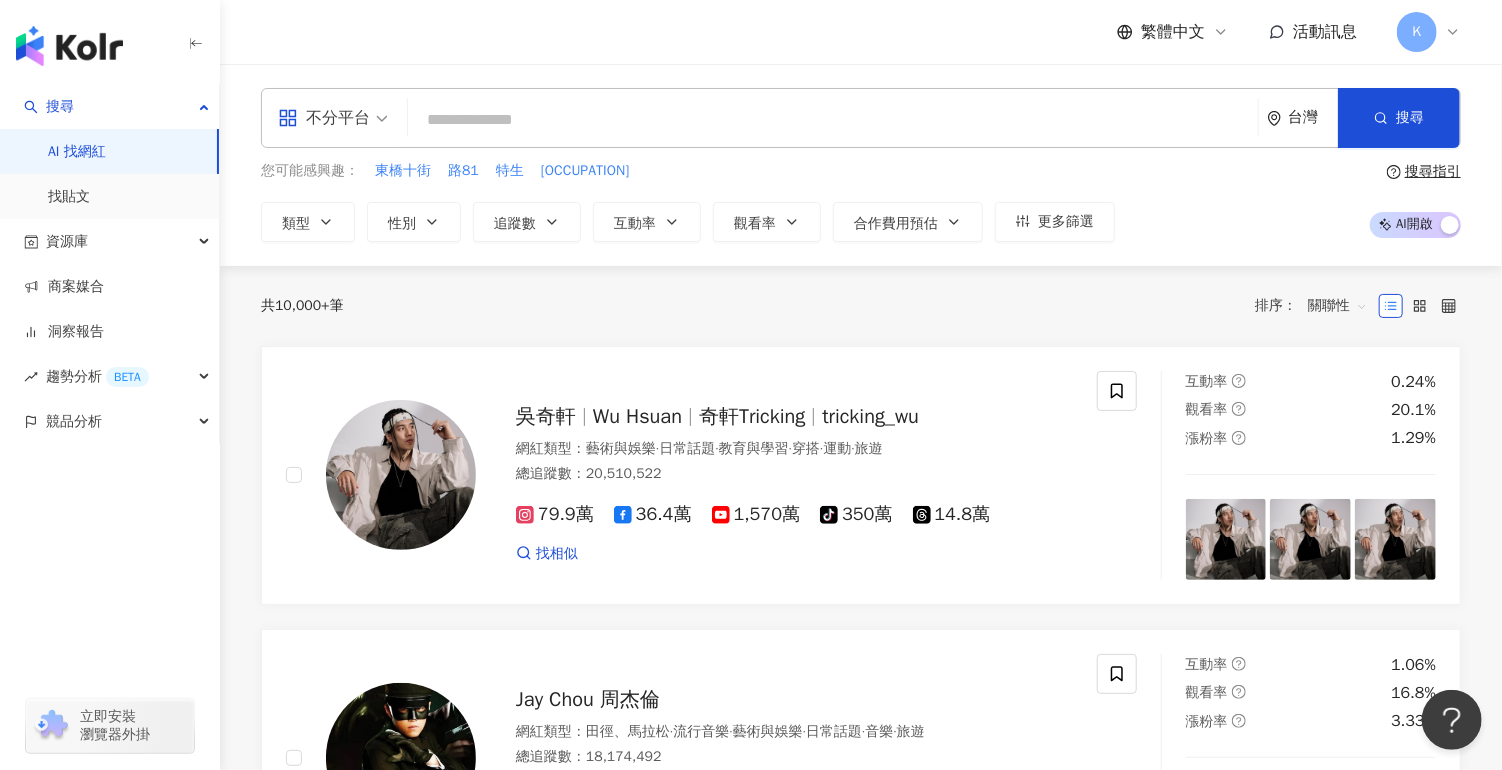 click at bounding box center [69, 46] 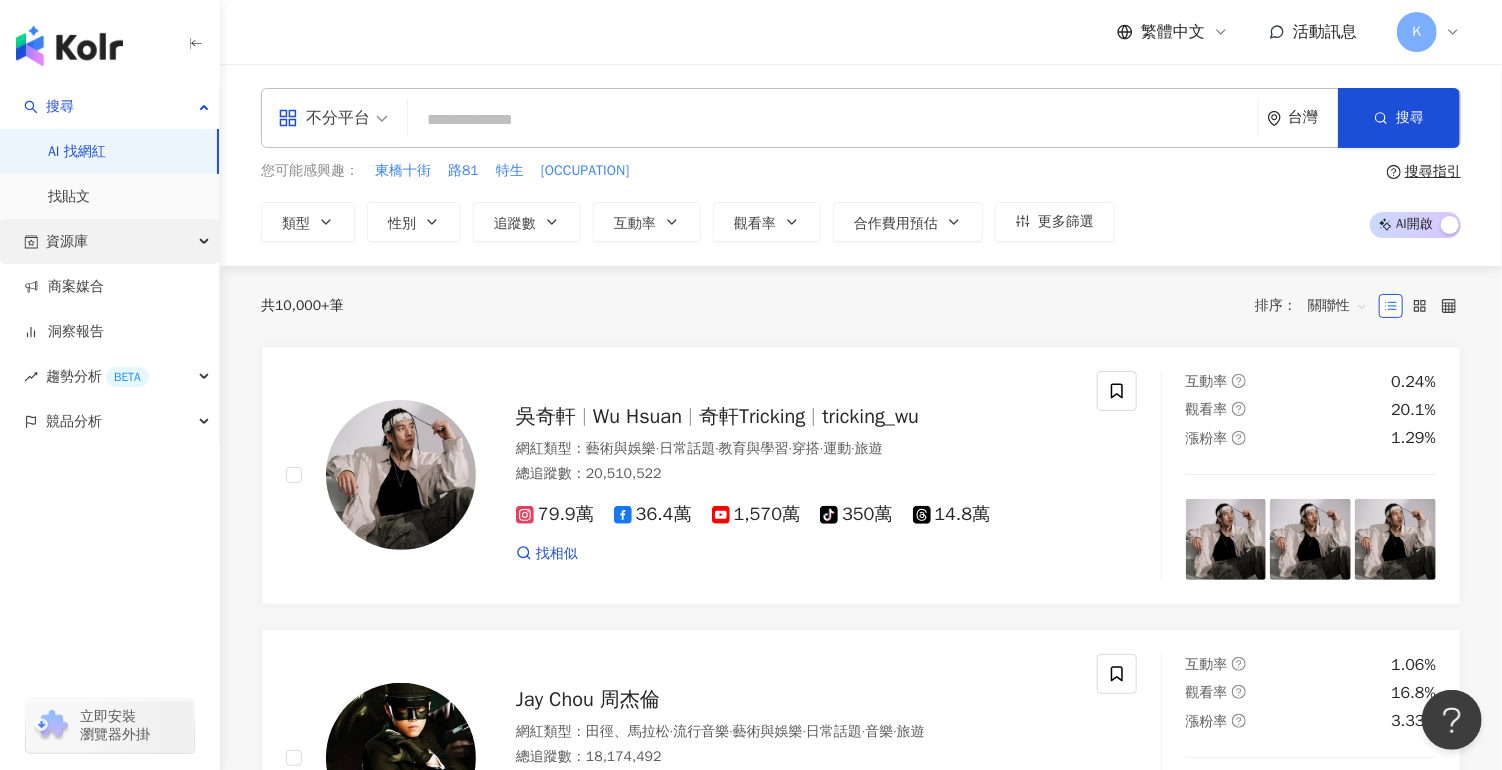 click on "資源庫" at bounding box center (109, 241) 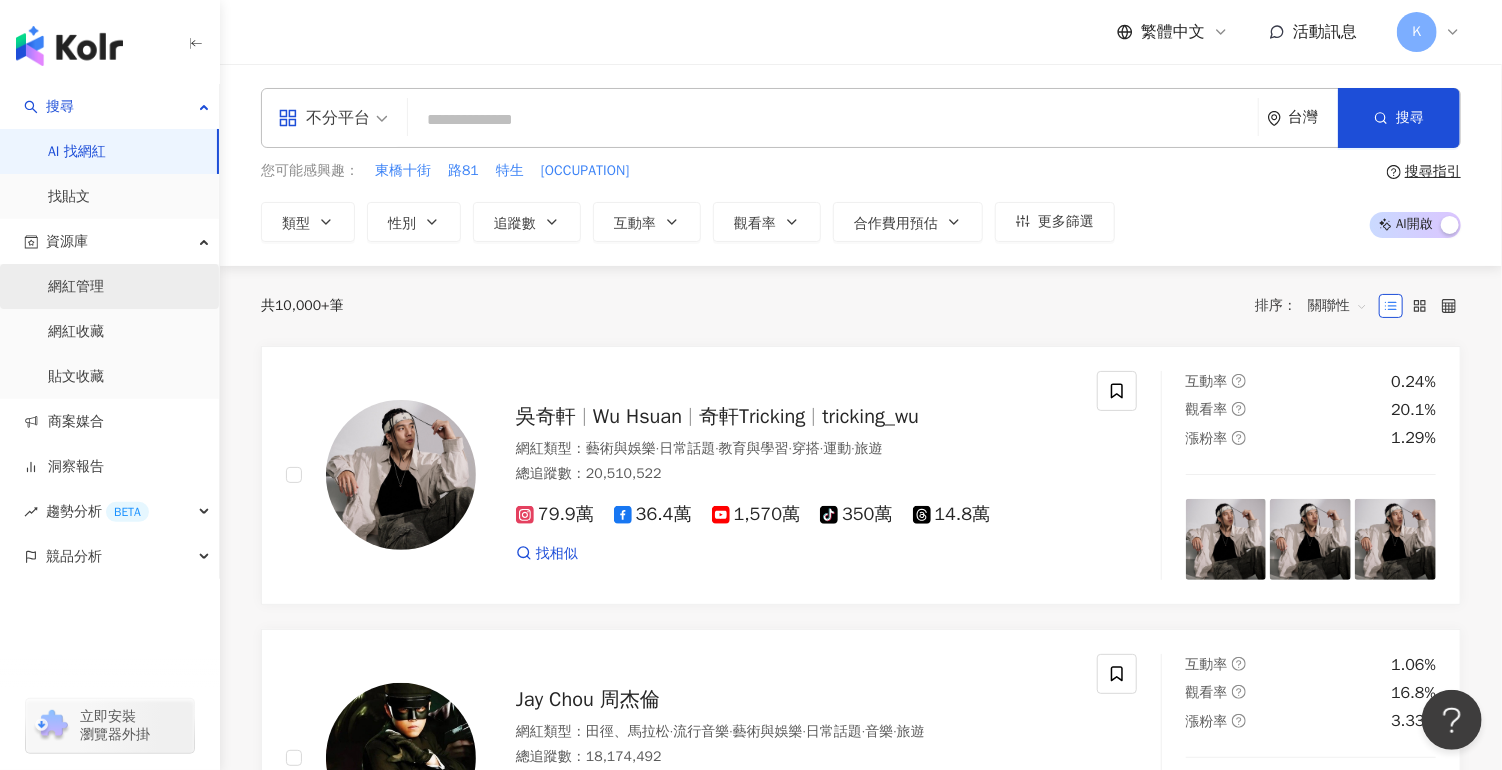 click on "網紅管理" at bounding box center [76, 287] 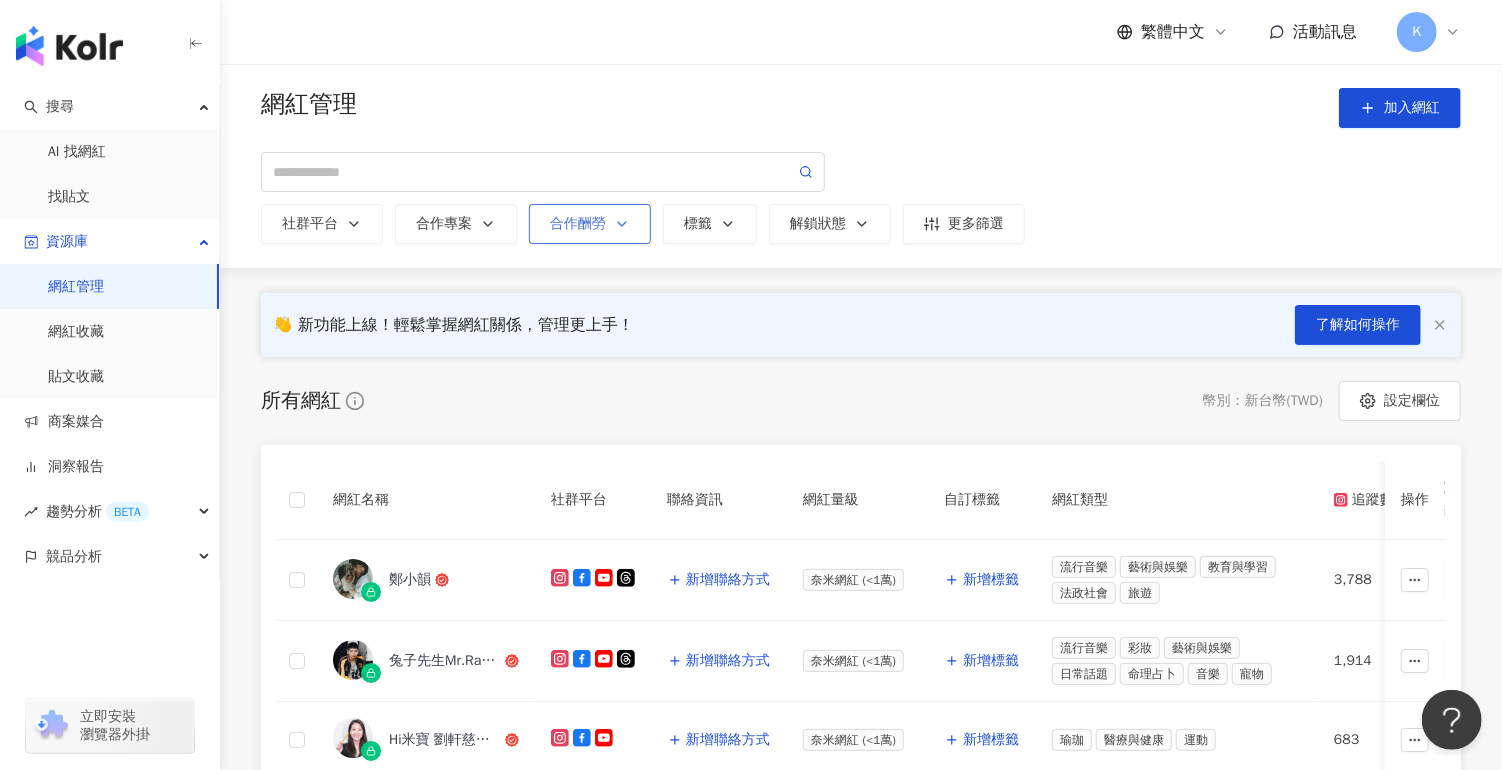click on "合作酬勞" at bounding box center (590, 224) 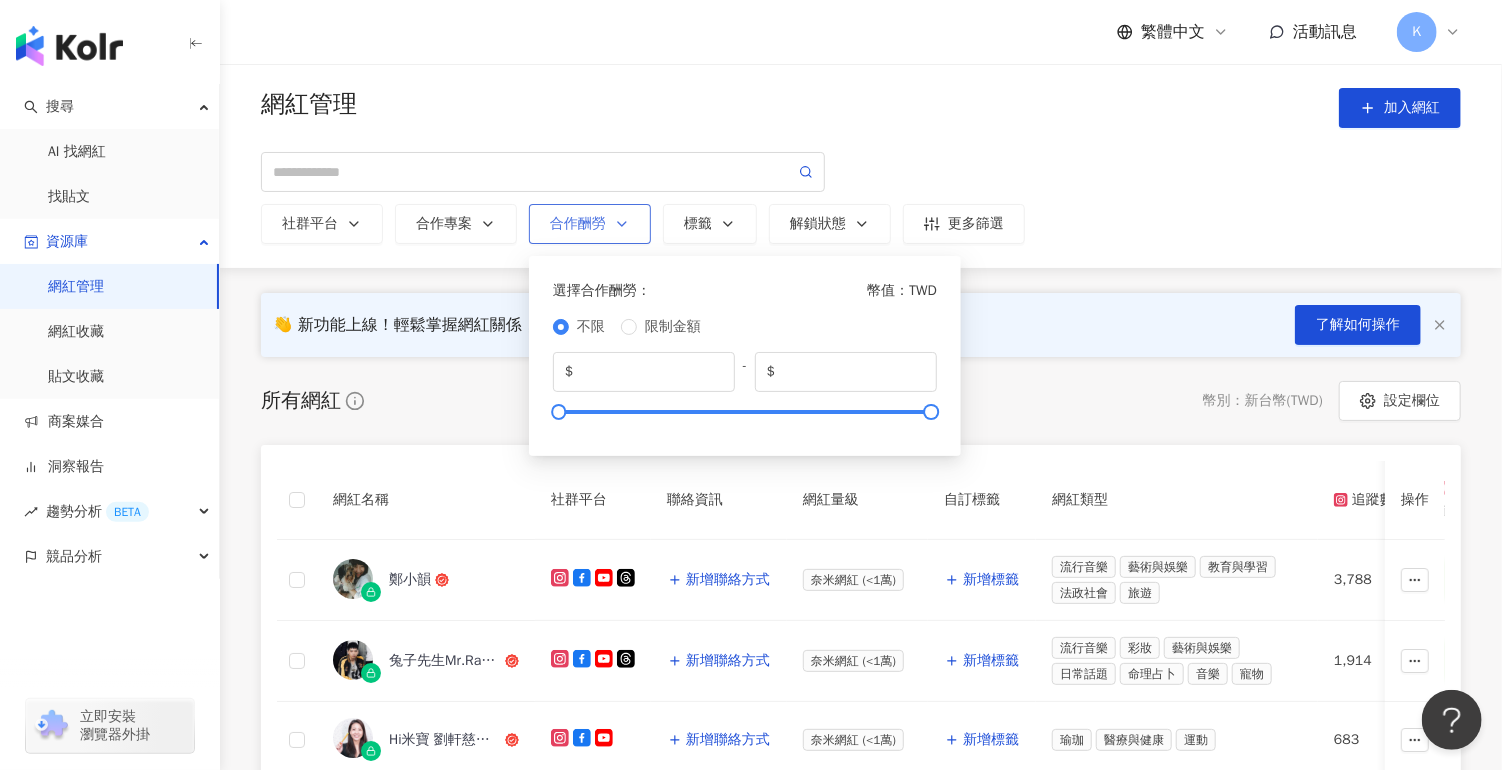 click on "合作酬勞 選擇合作酬勞： 幣值：TWD 不限 限制金額 $ *  -  $ *******" at bounding box center (590, 224) 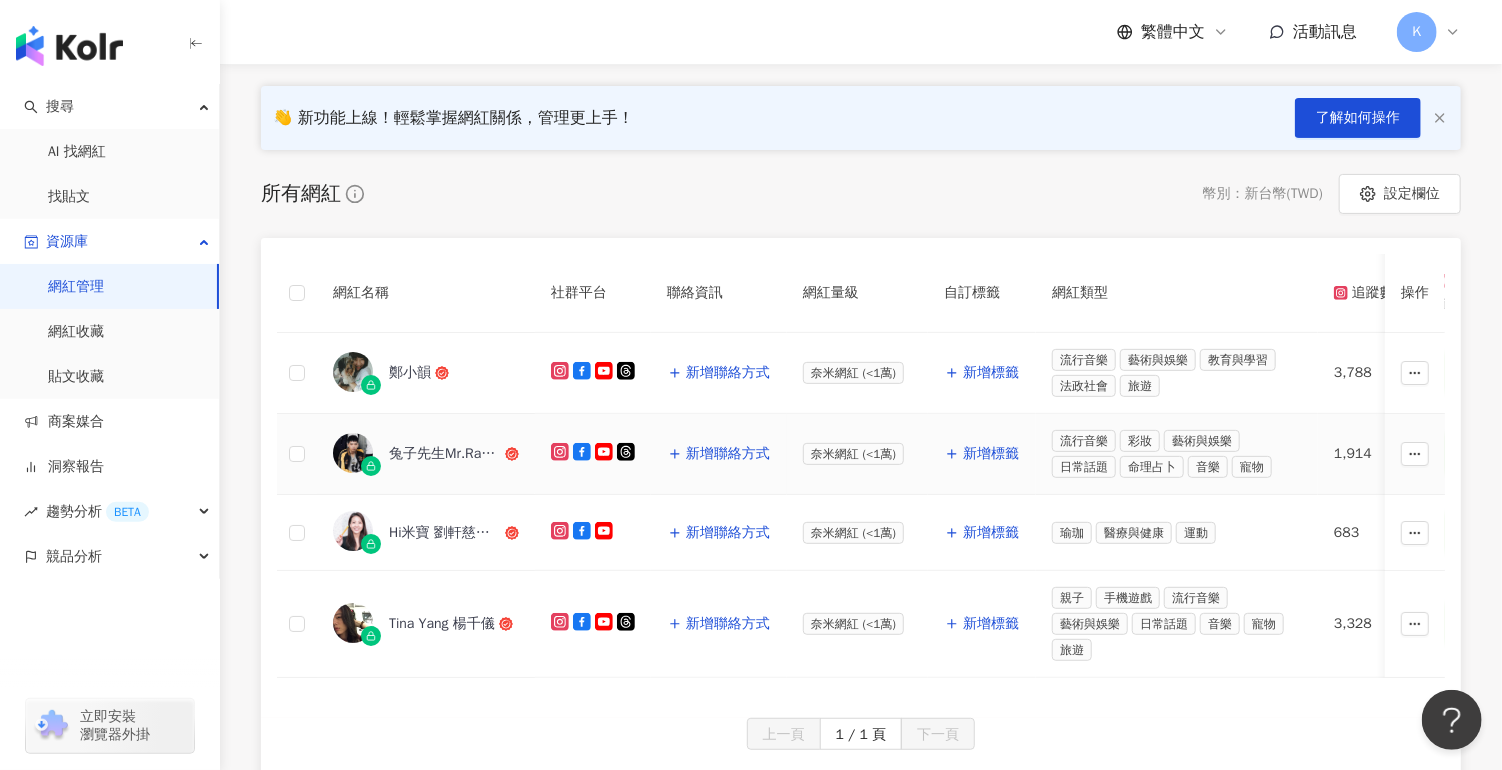scroll, scrollTop: 300, scrollLeft: 0, axis: vertical 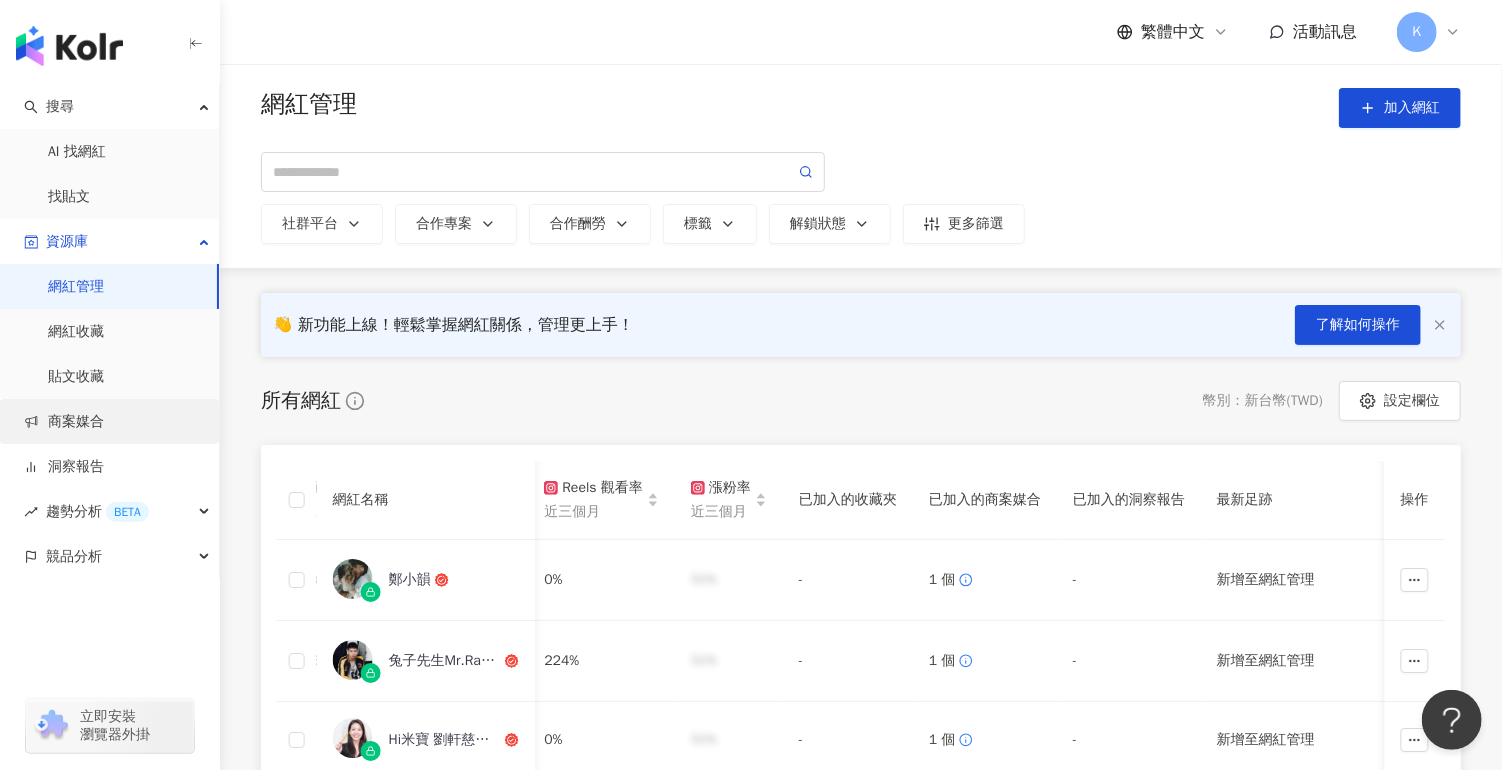 click on "商案媒合" at bounding box center [64, 422] 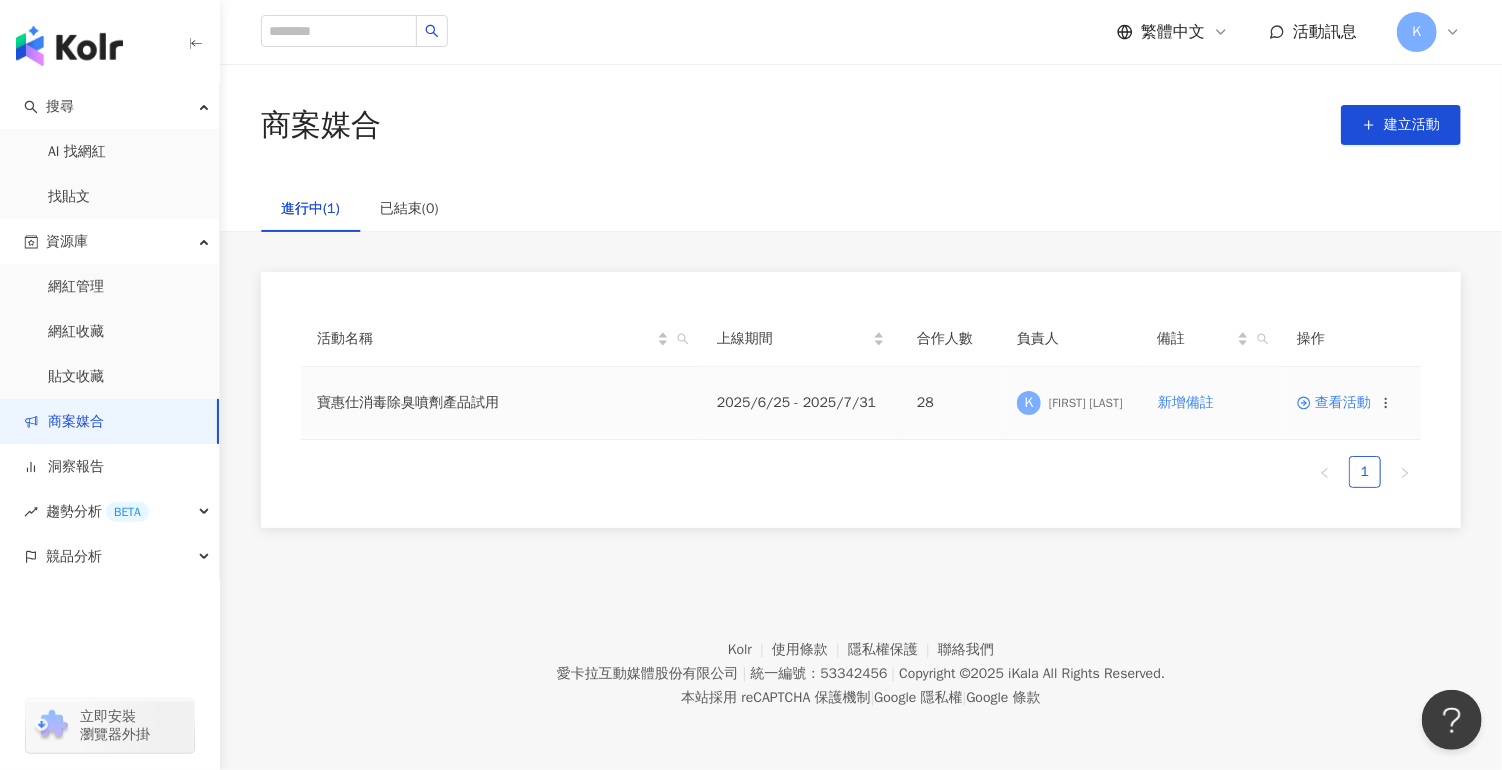 click on "寶惠仕消毒除臭噴劑產品試用" at bounding box center (501, 403) 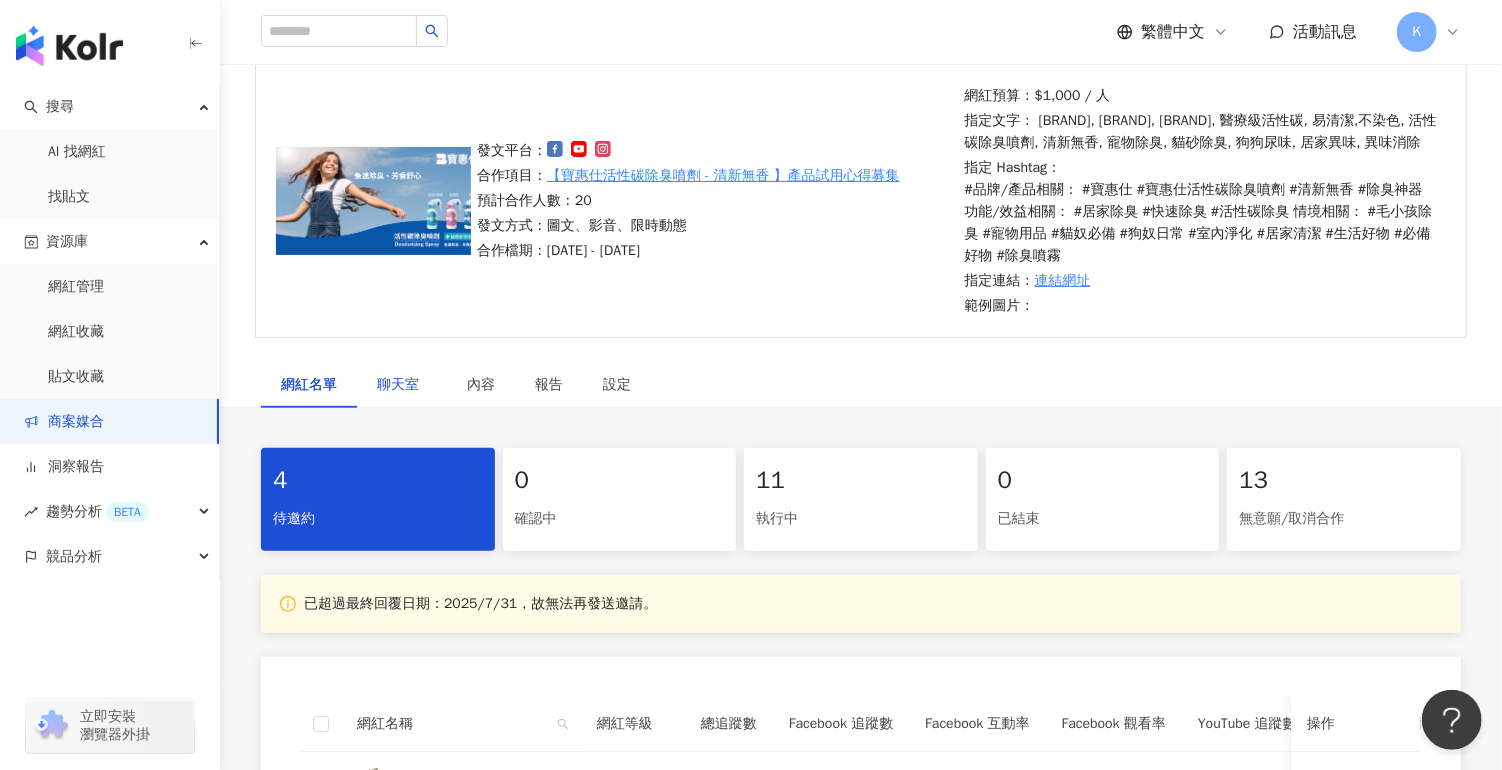 click on "聊天室" at bounding box center [402, 385] 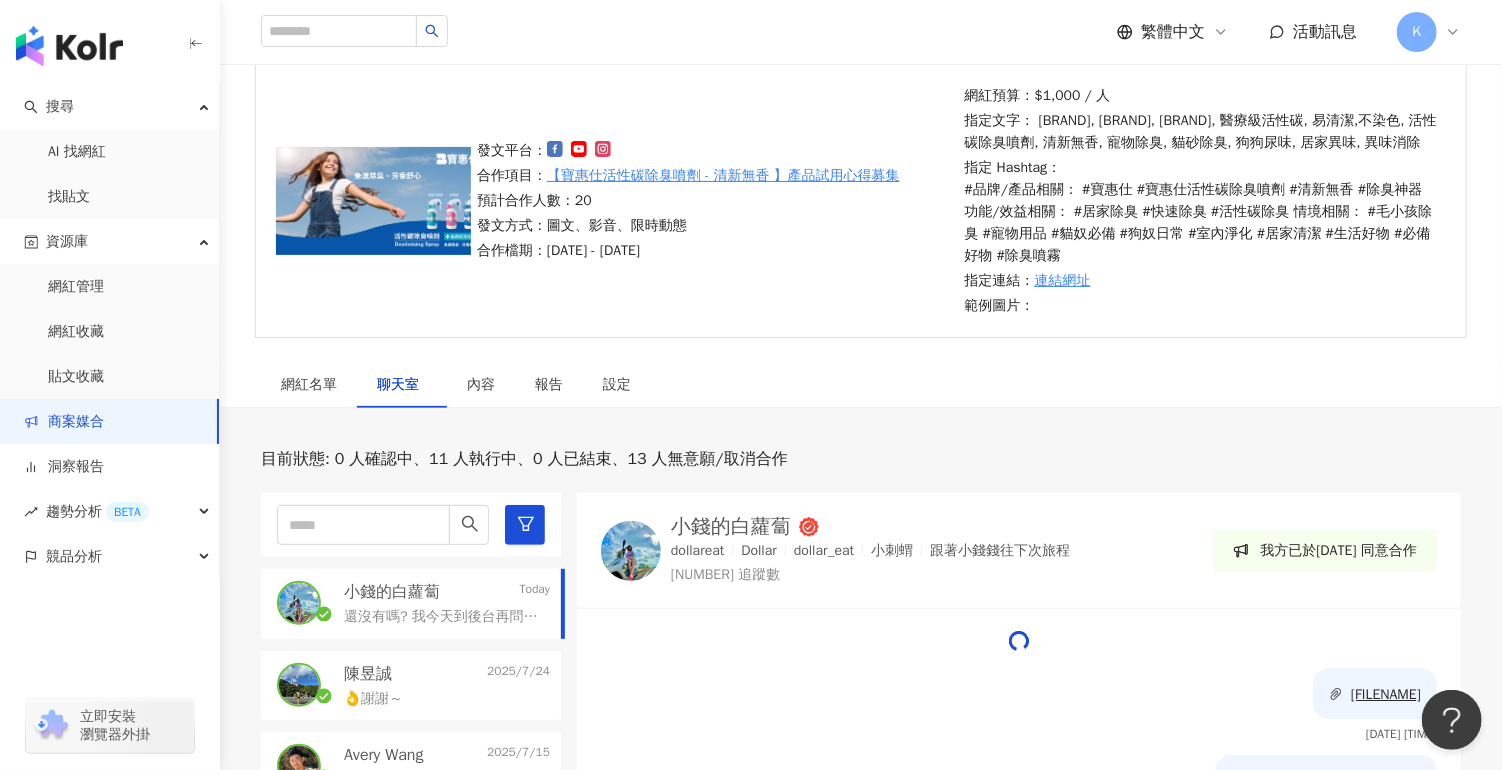 scroll, scrollTop: 300, scrollLeft: 0, axis: vertical 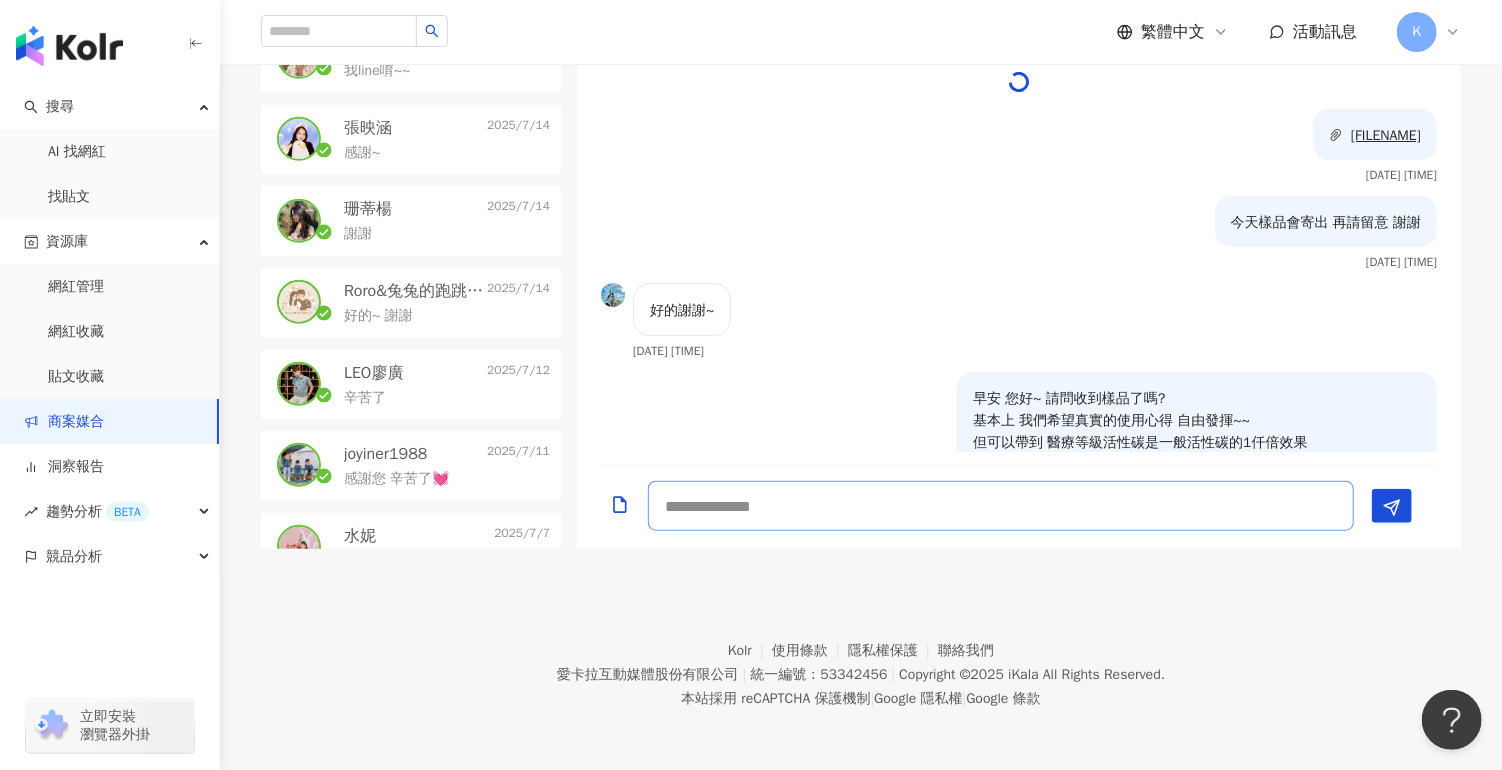 click at bounding box center [1001, 506] 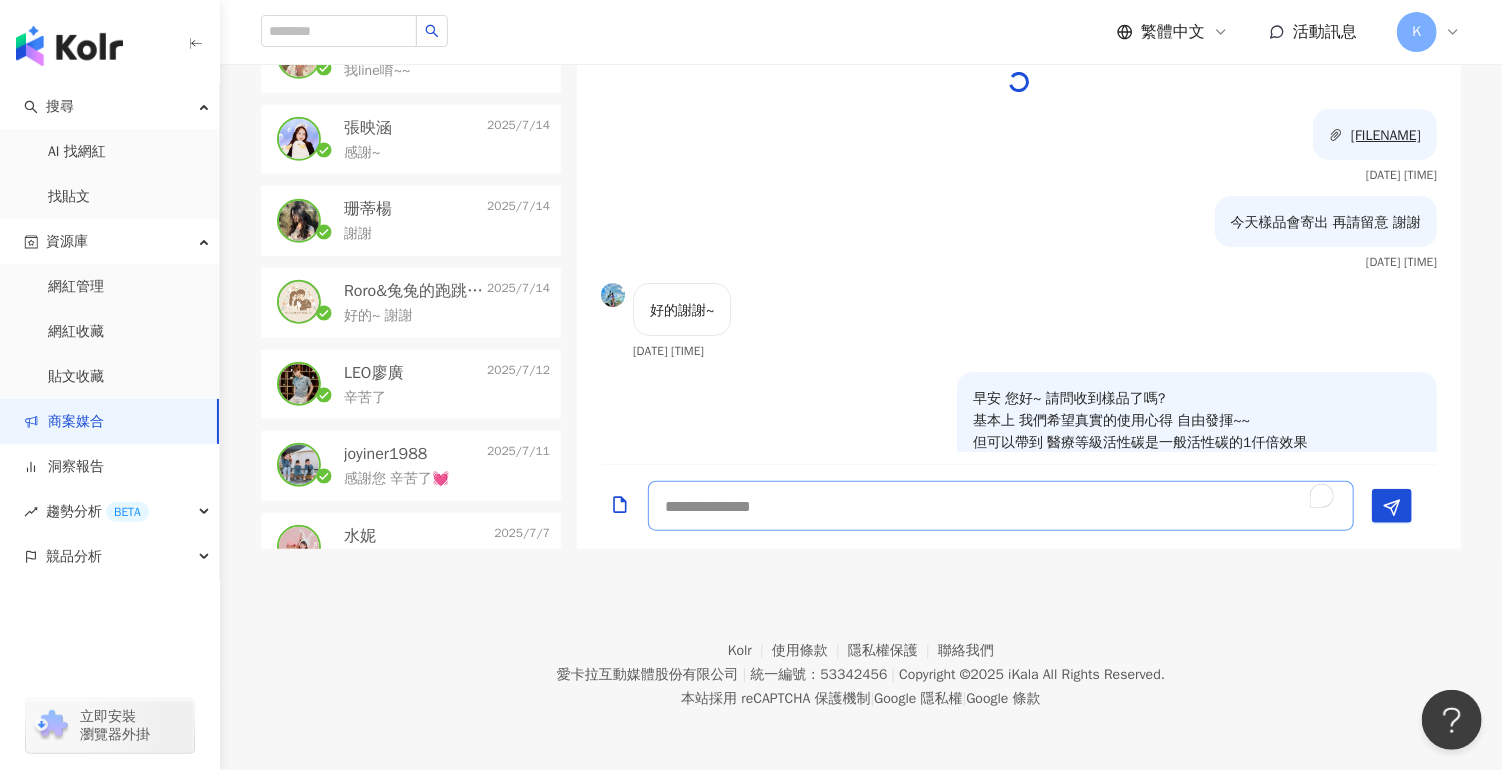 paste on "**********" 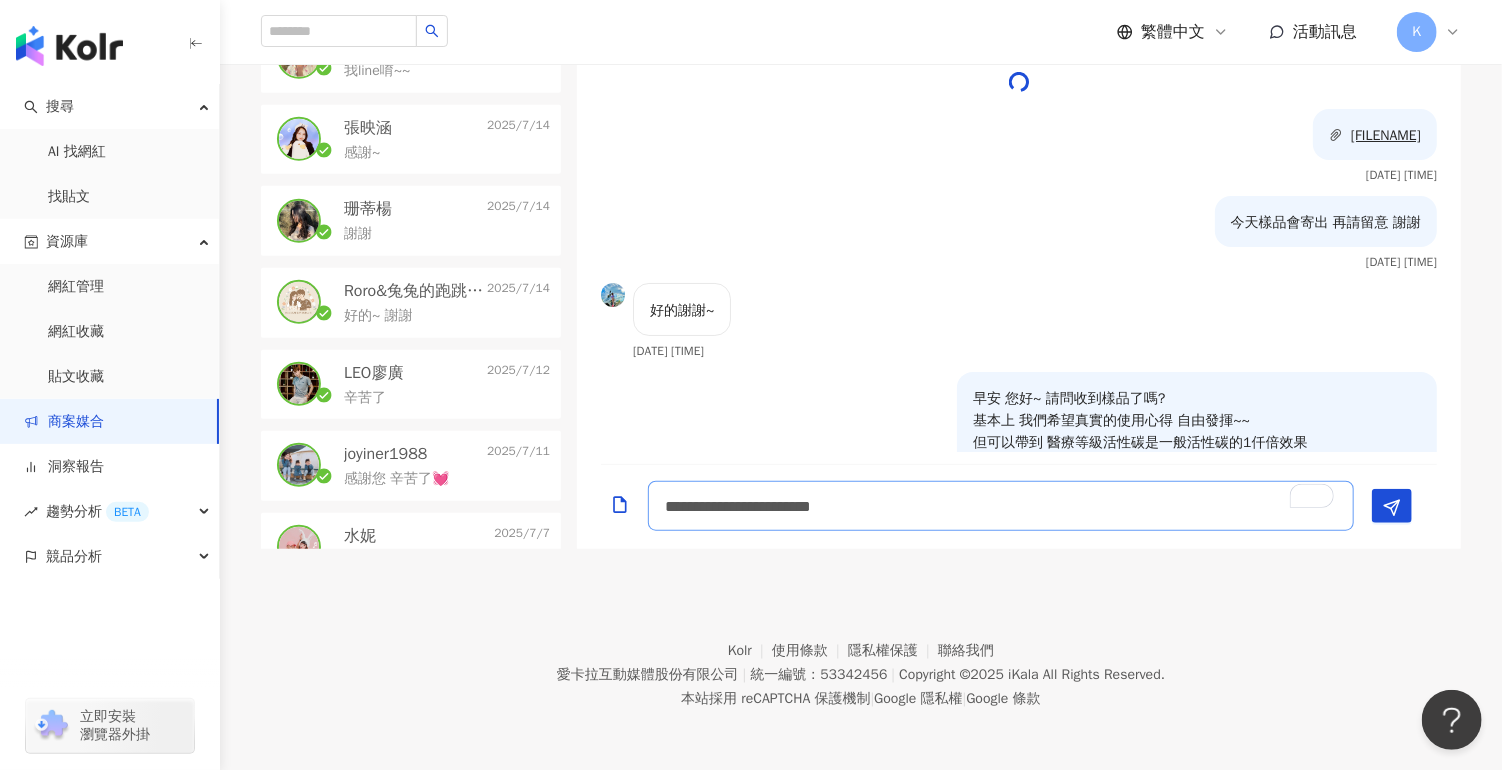 click on "**********" at bounding box center (1001, 506) 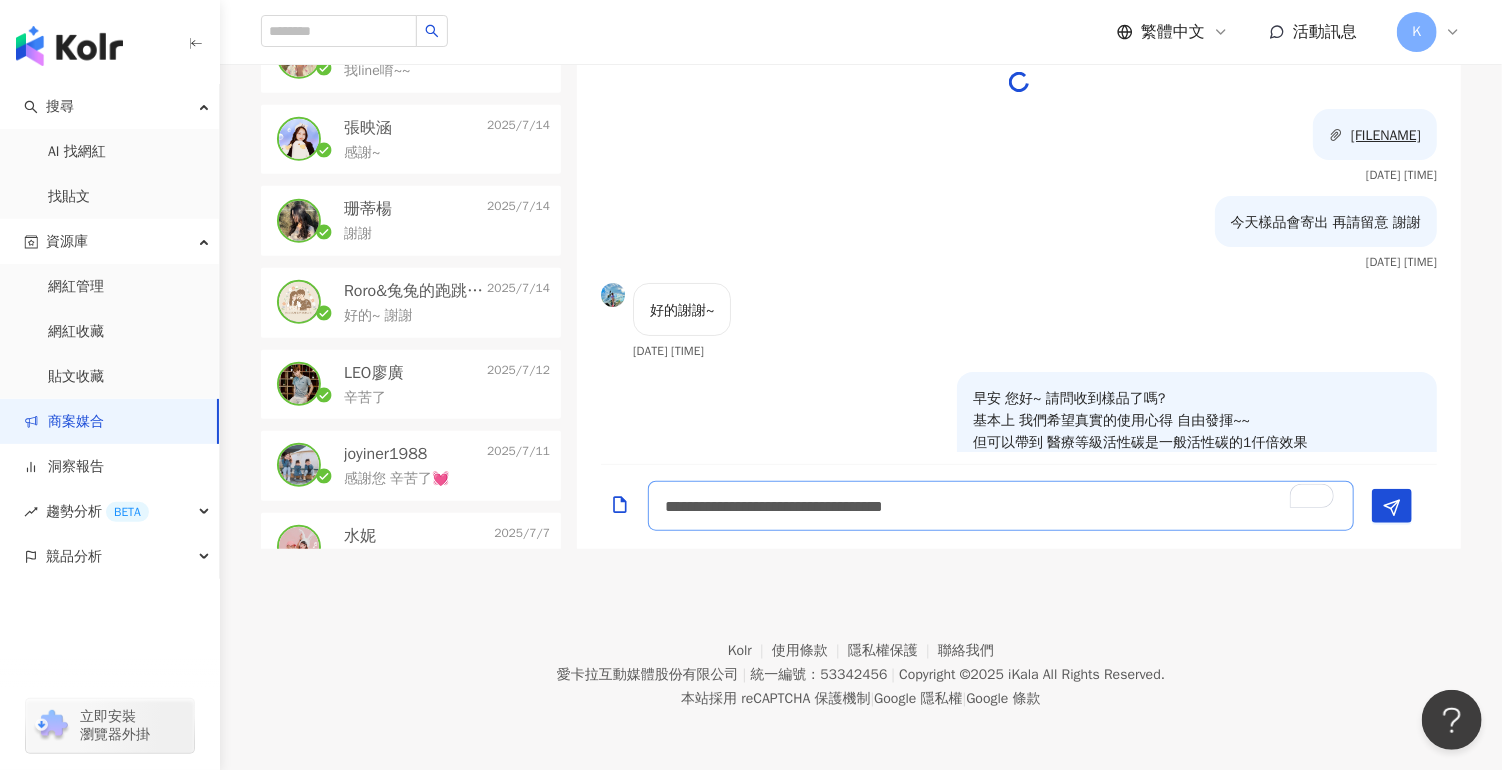 click on "**********" at bounding box center (1001, 506) 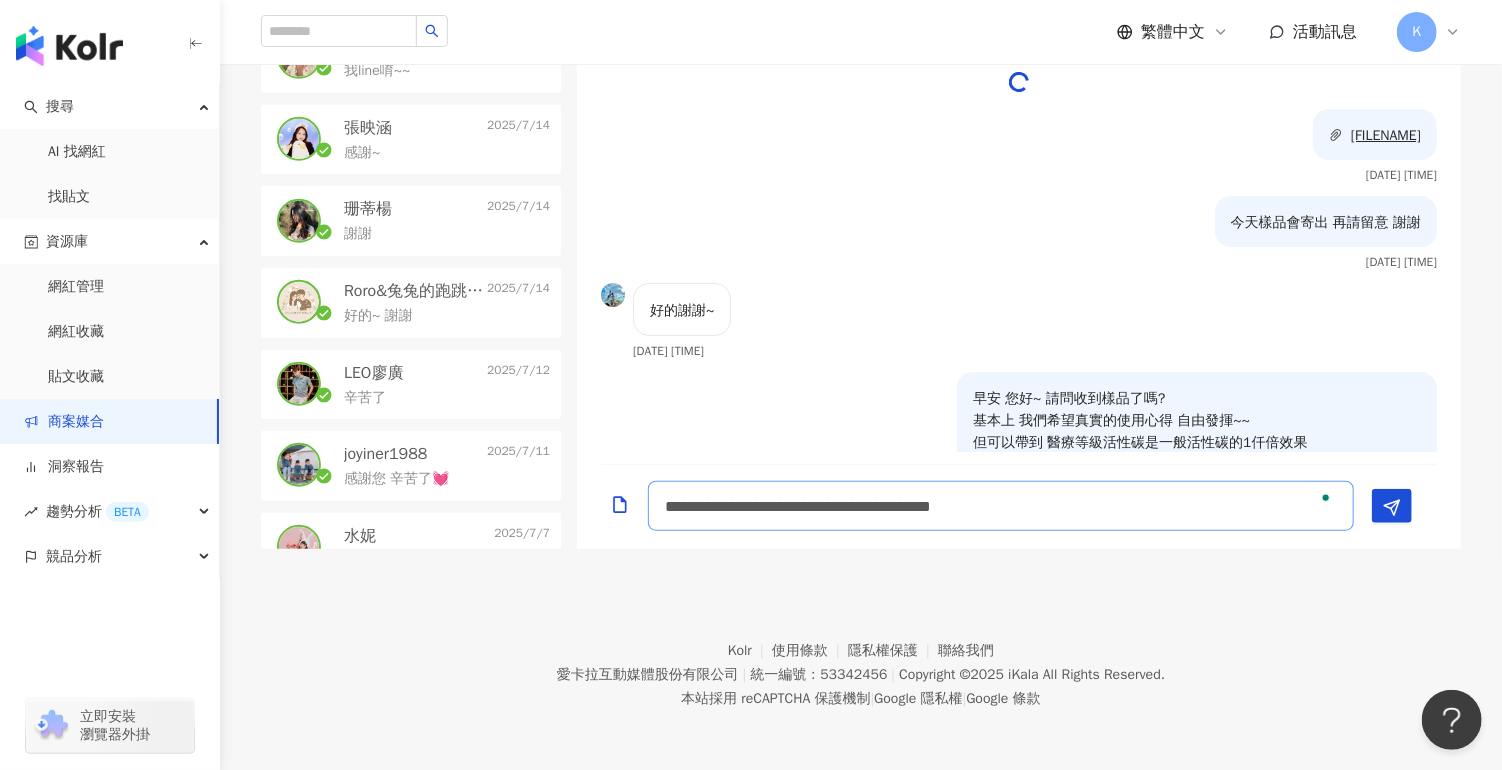 click on "**********" at bounding box center [1001, 506] 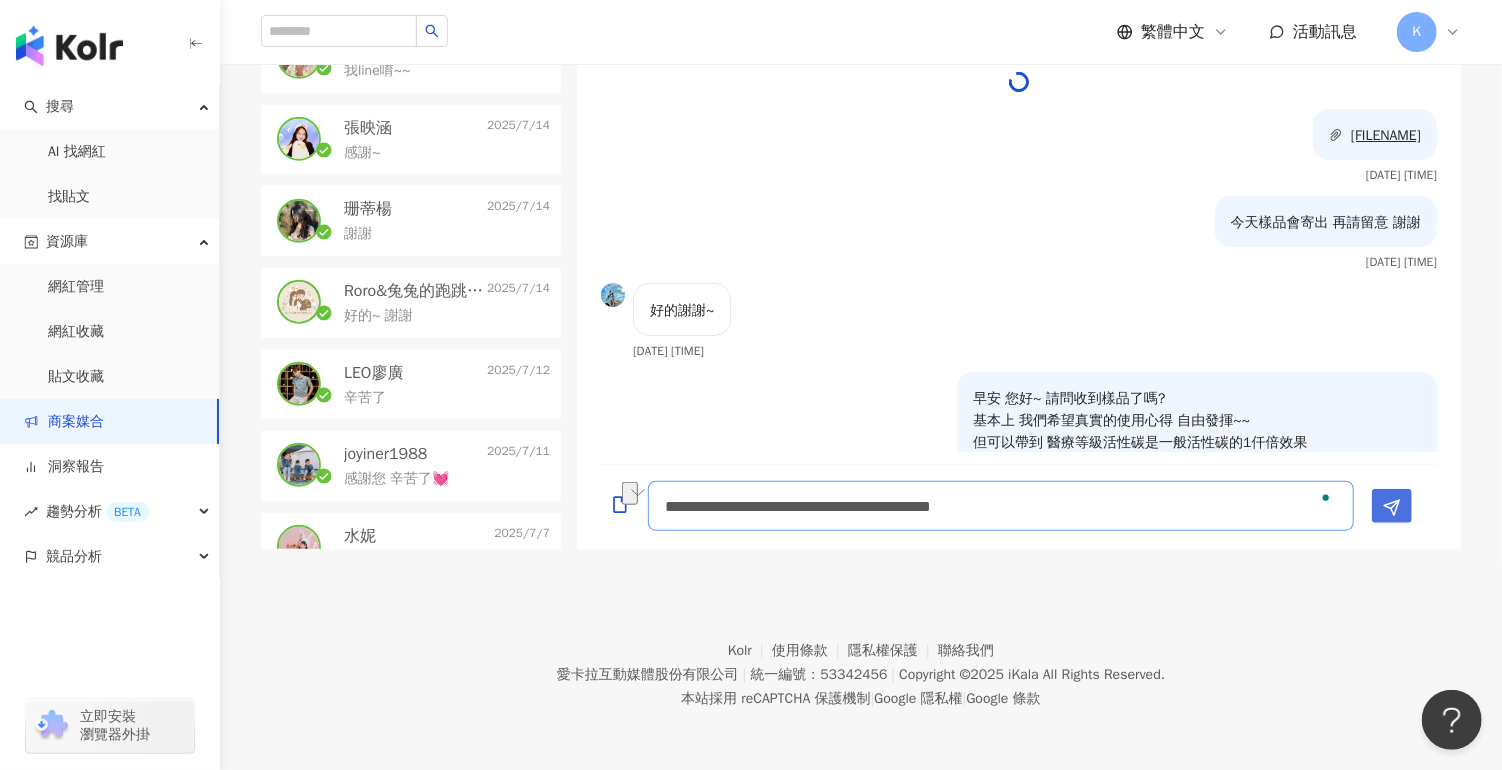 type on "**********" 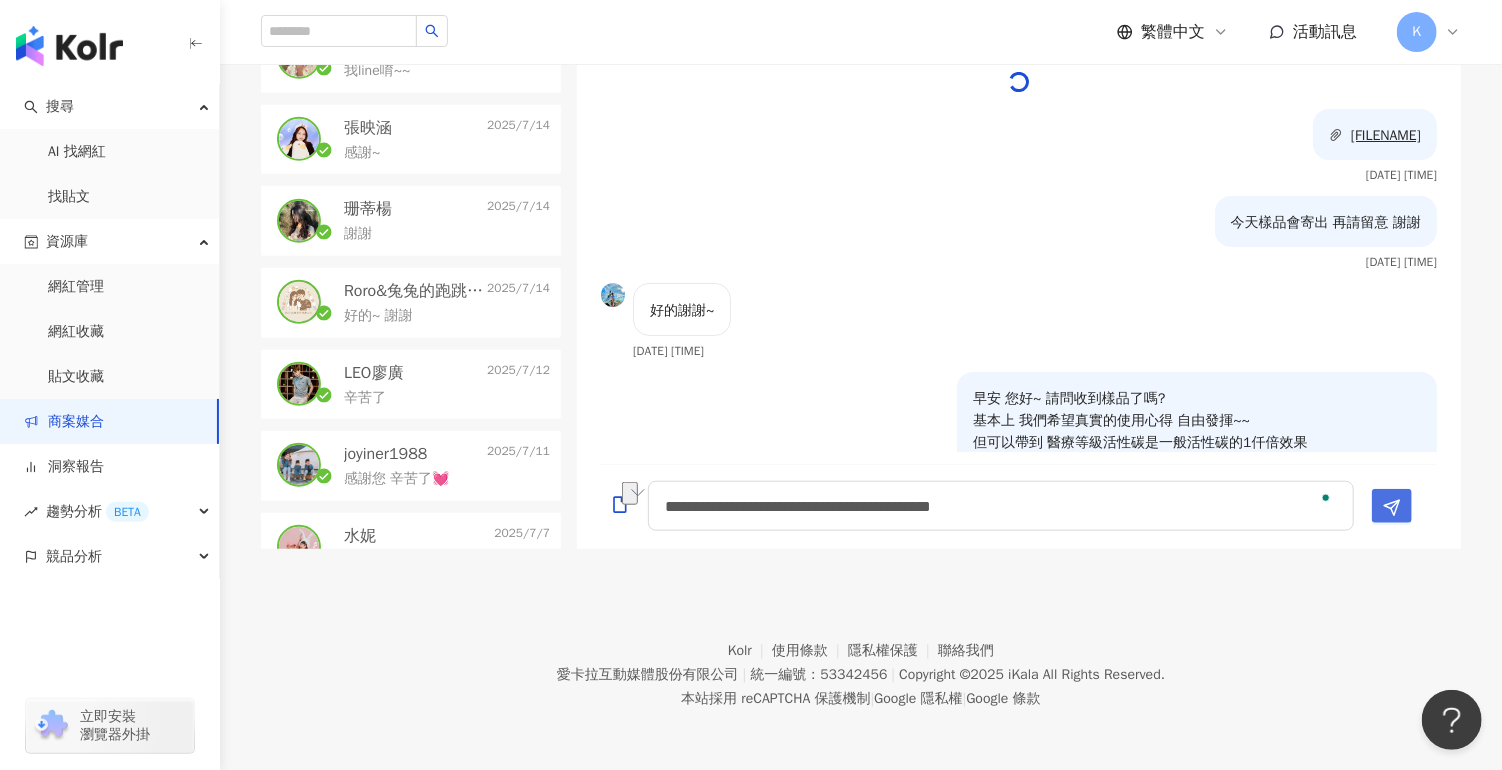 click 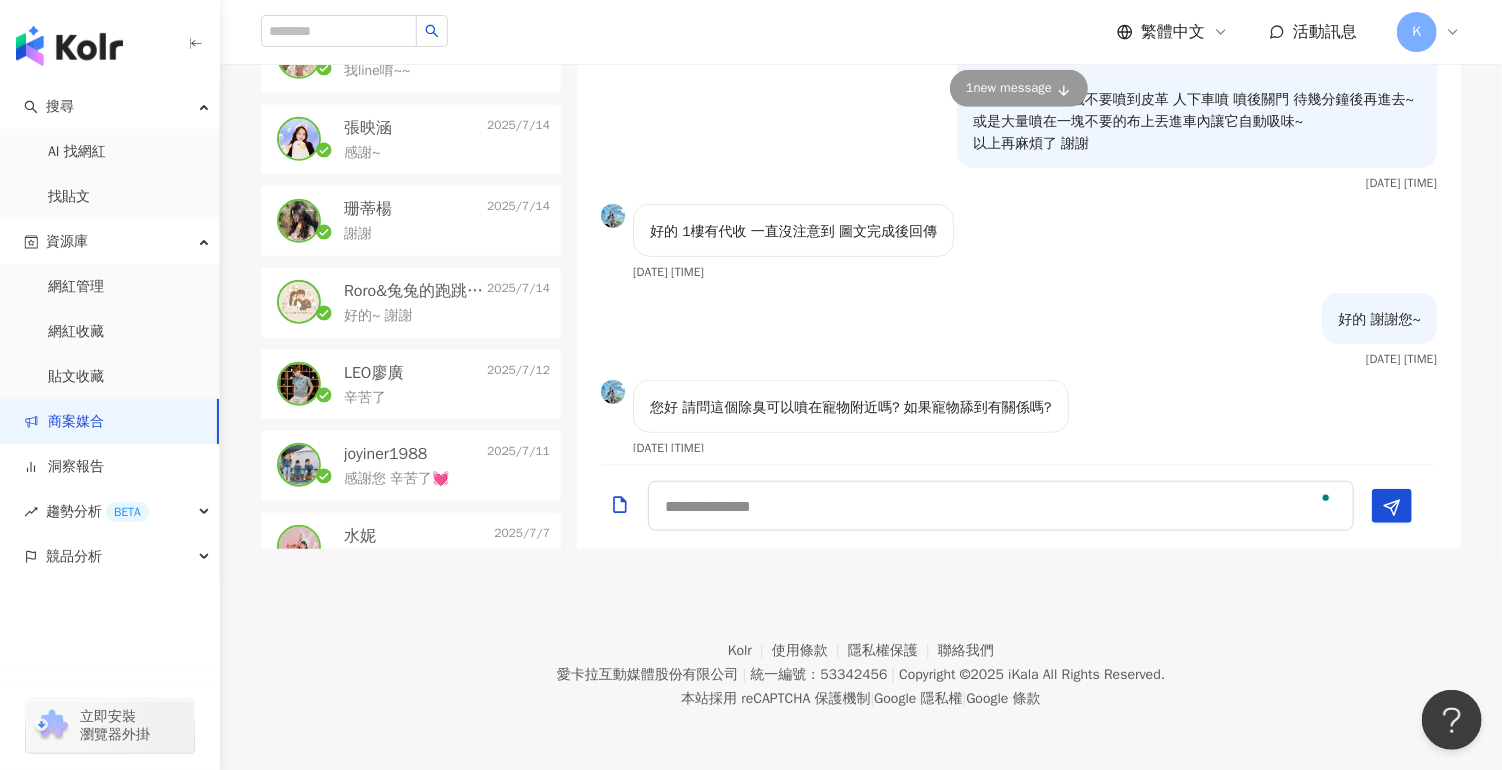 scroll, scrollTop: 600, scrollLeft: 0, axis: vertical 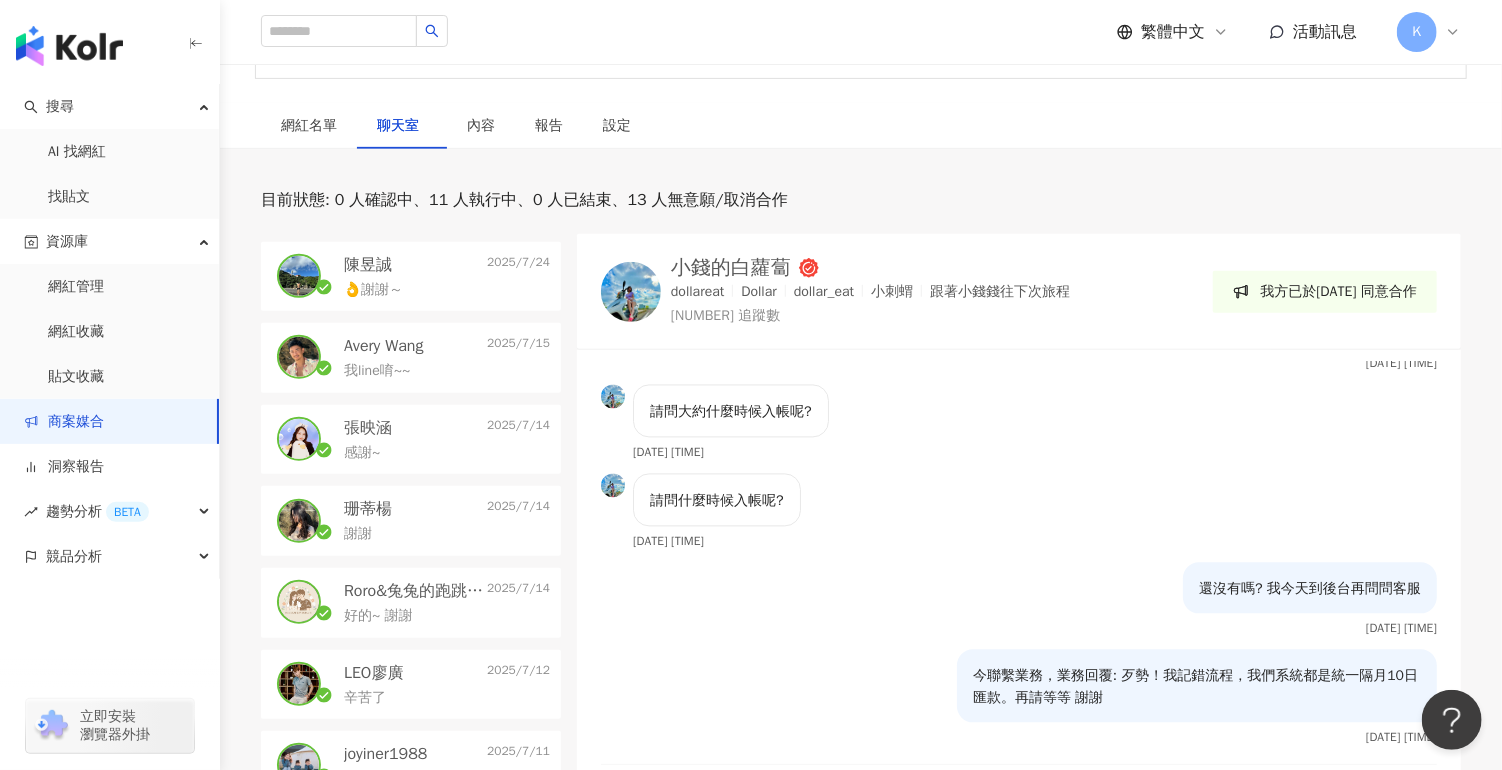 click on "👌謝謝～" at bounding box center (373, 290) 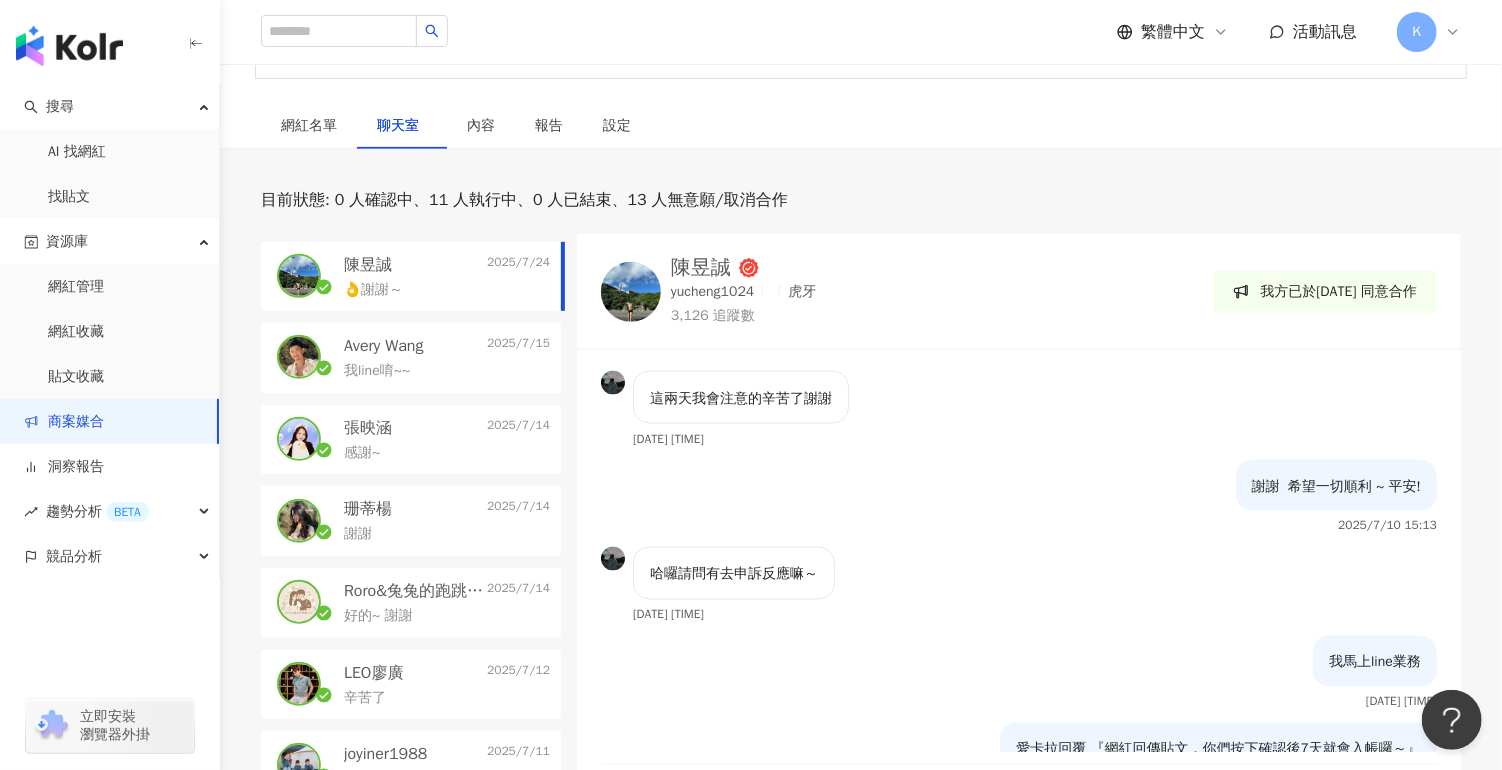 scroll, scrollTop: 2436, scrollLeft: 0, axis: vertical 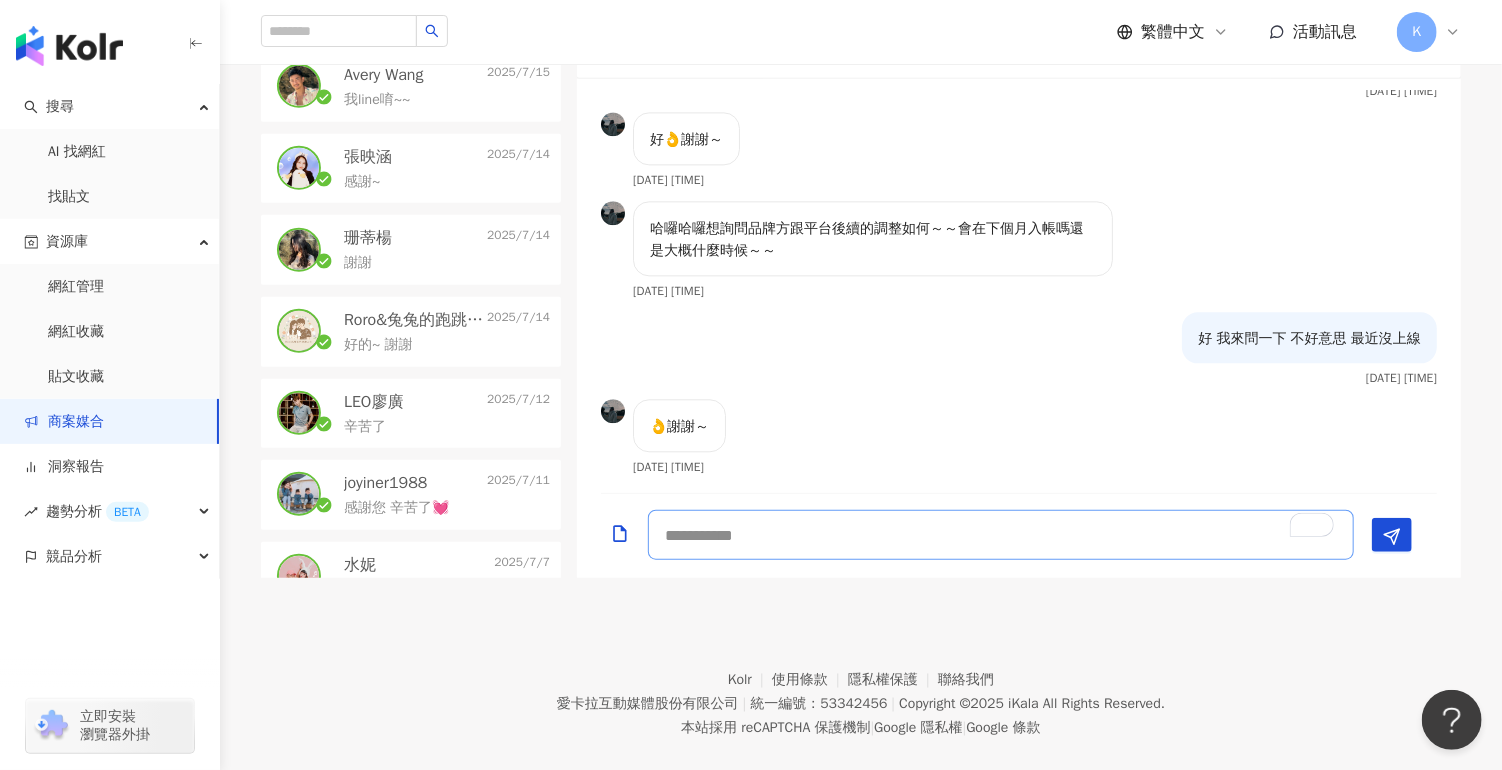 click at bounding box center [1001, 535] 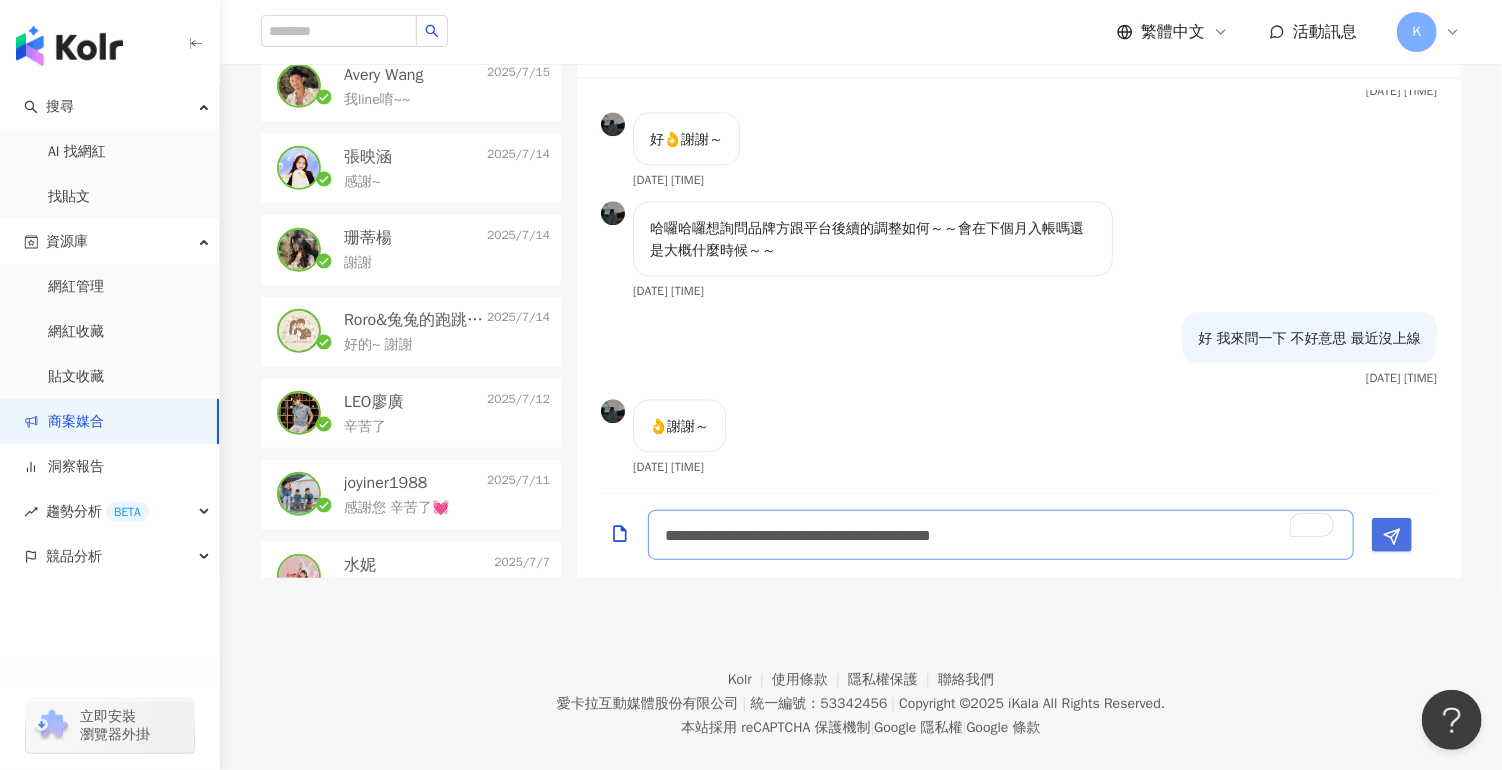 type on "**********" 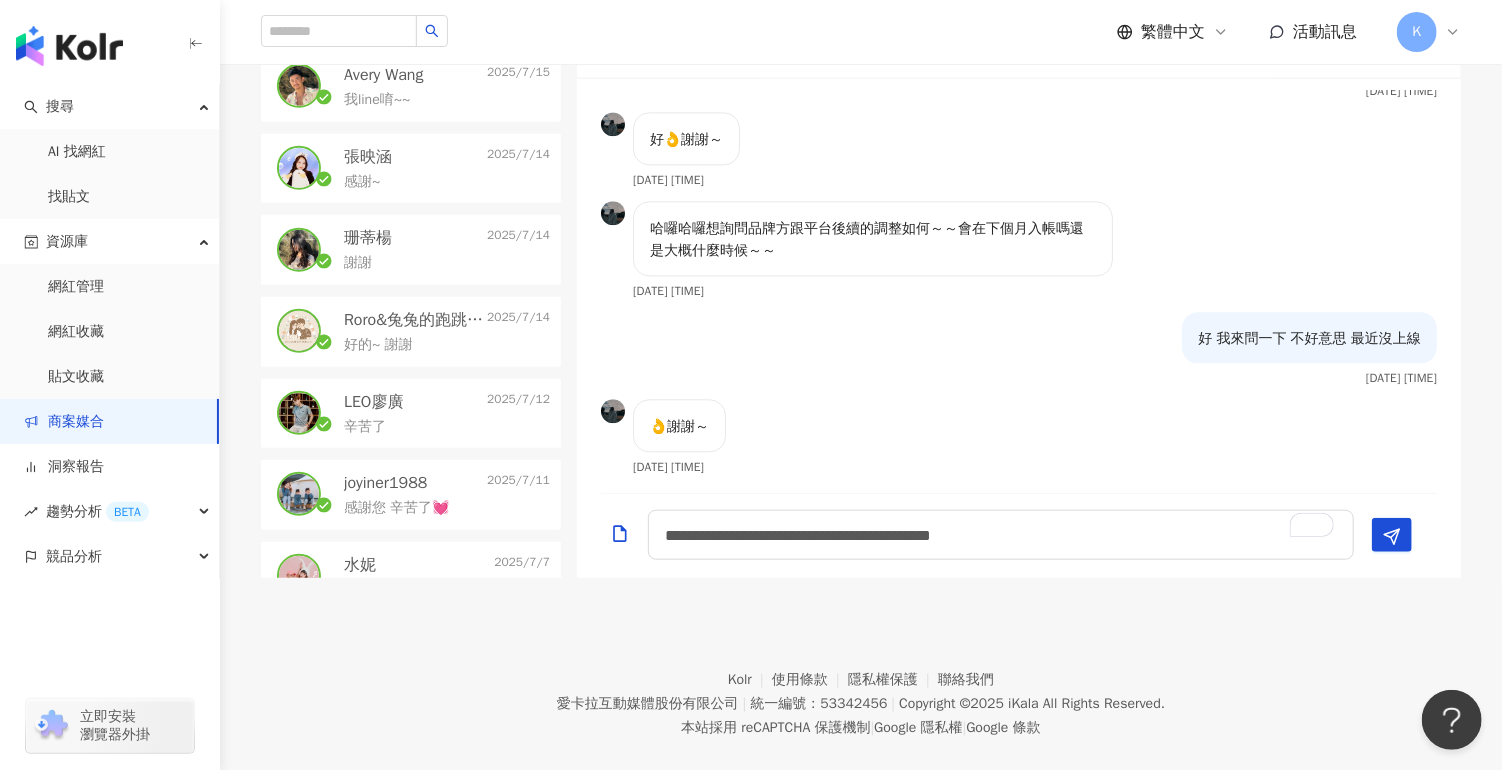 drag, startPoint x: 1400, startPoint y: 530, endPoint x: 1268, endPoint y: 497, distance: 136.06248 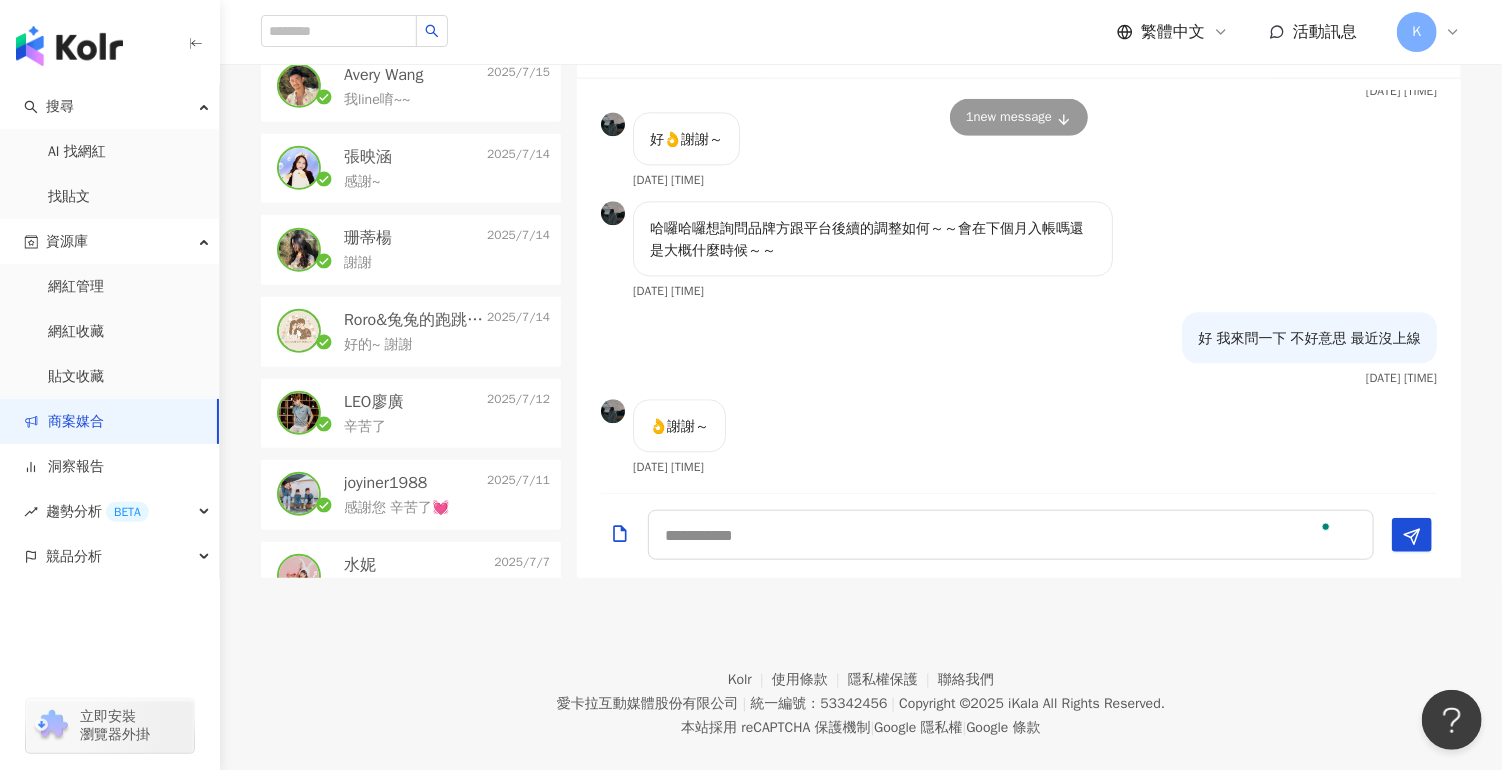 scroll, scrollTop: 68, scrollLeft: 0, axis: vertical 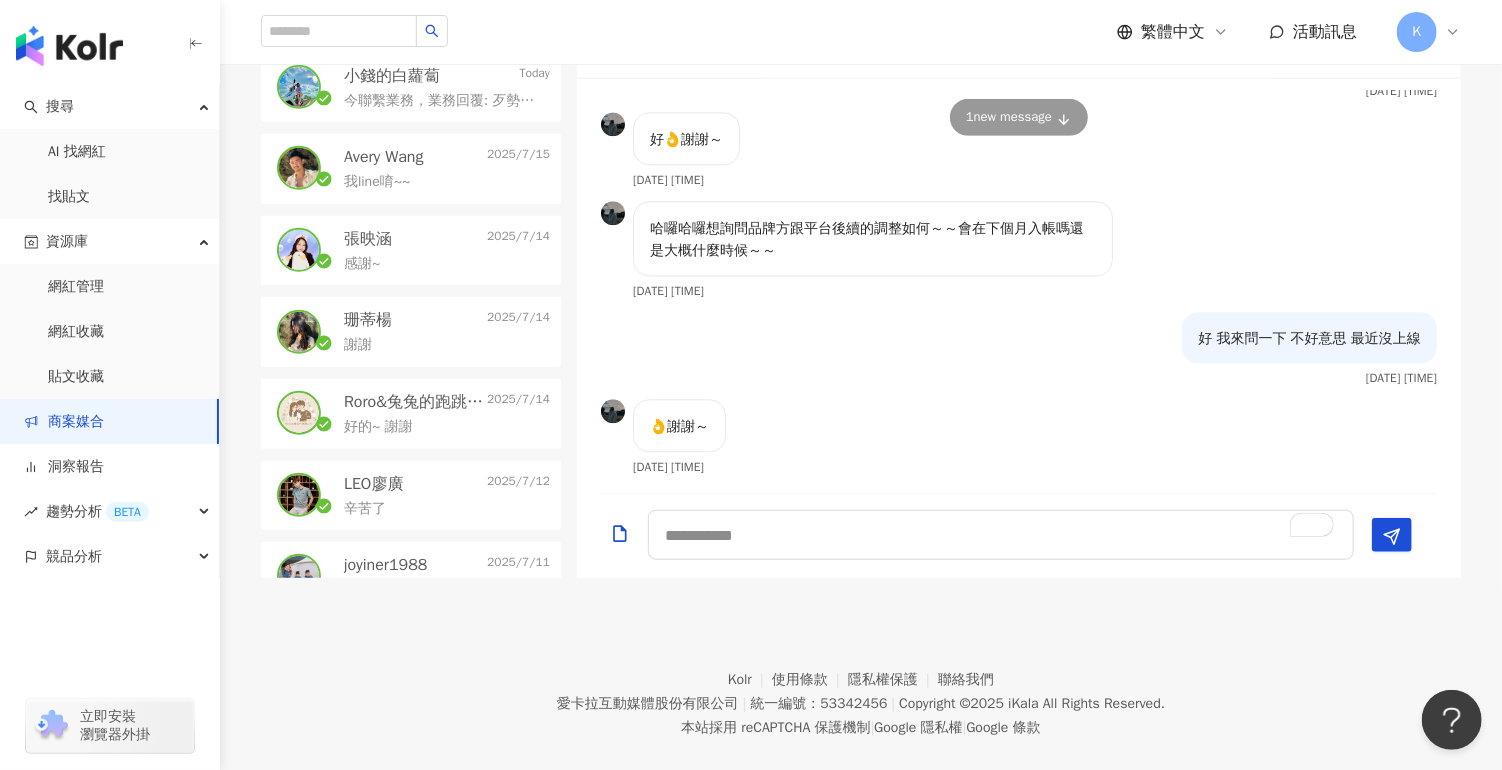 click on "感謝~" at bounding box center (447, 262) 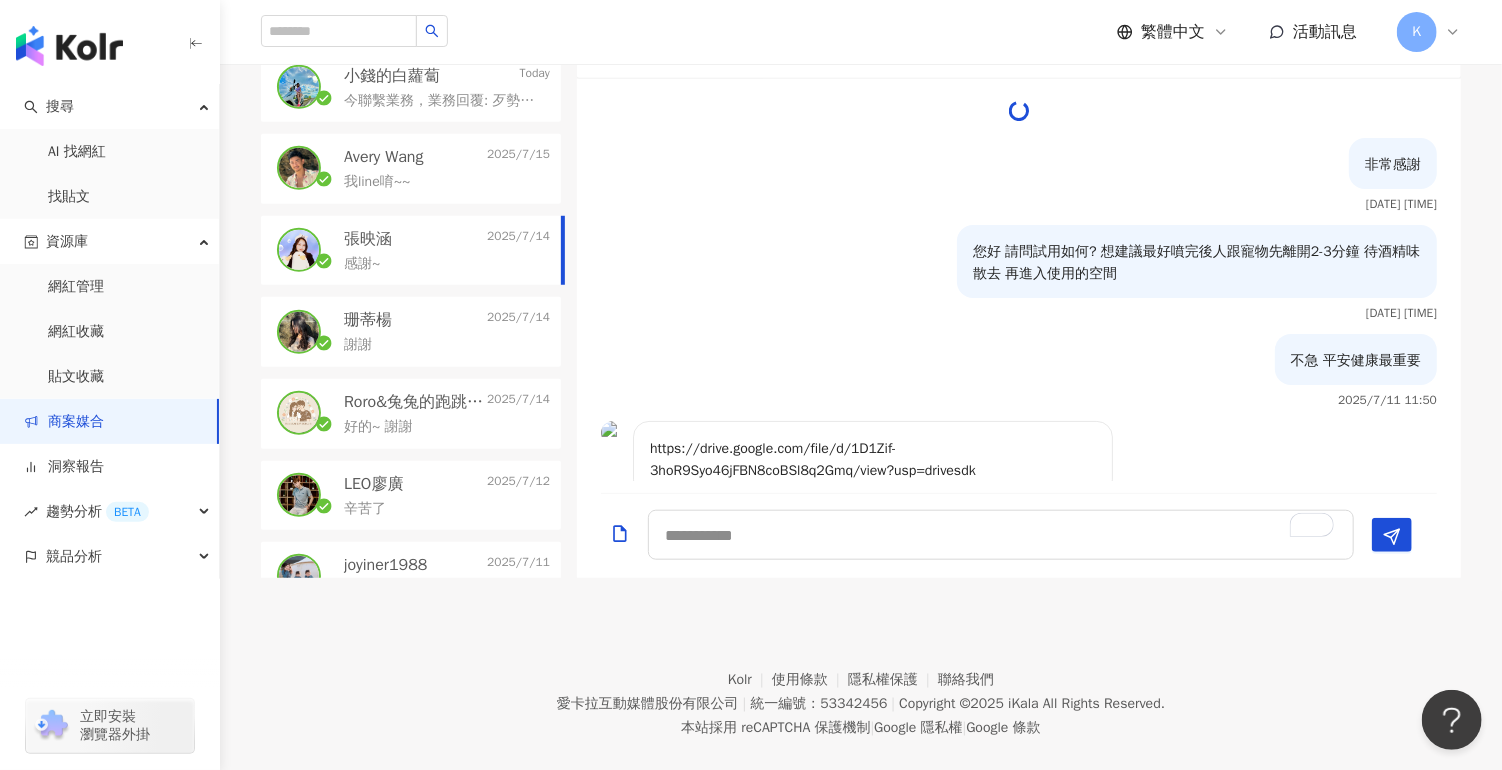 scroll, scrollTop: 1984, scrollLeft: 0, axis: vertical 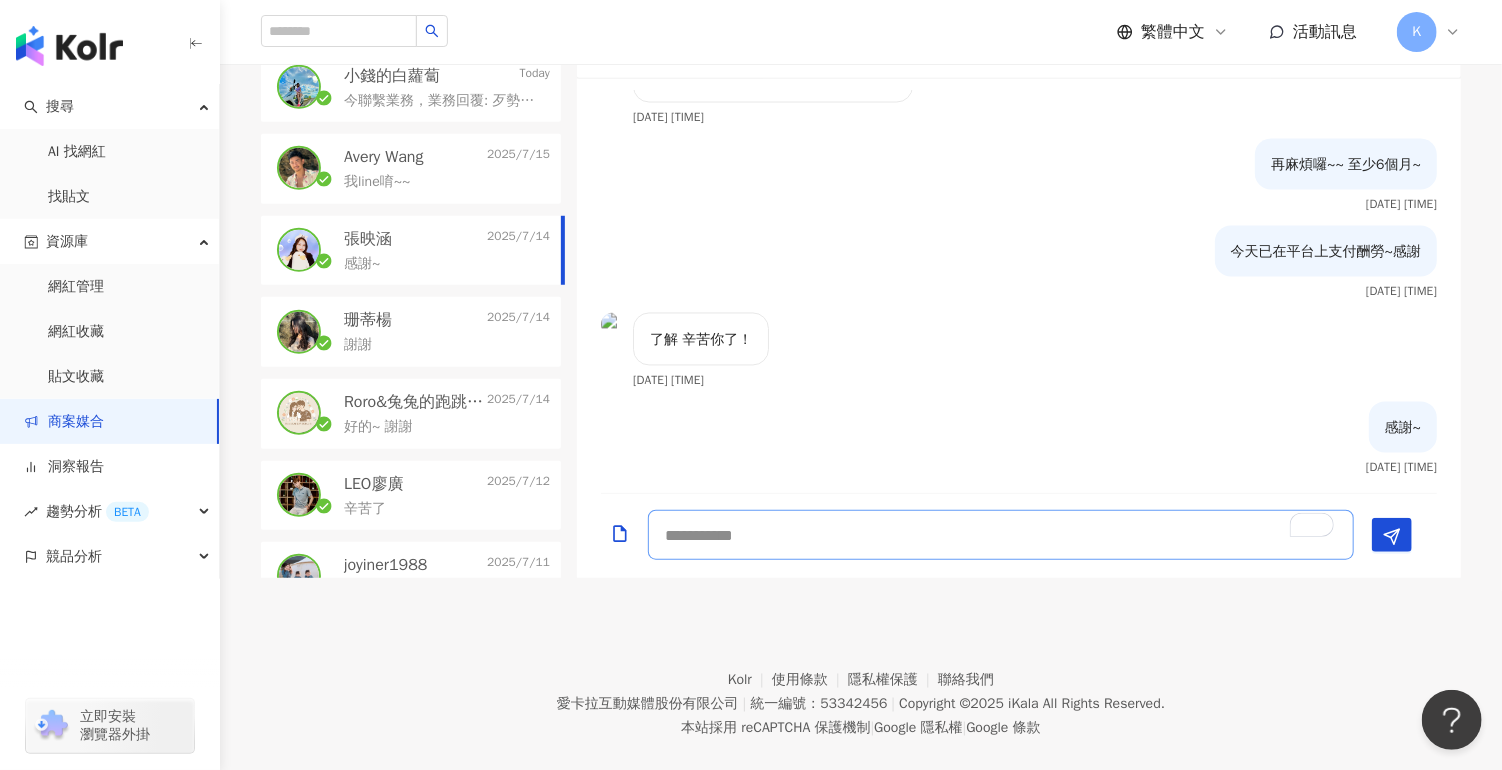 click at bounding box center (1001, 535) 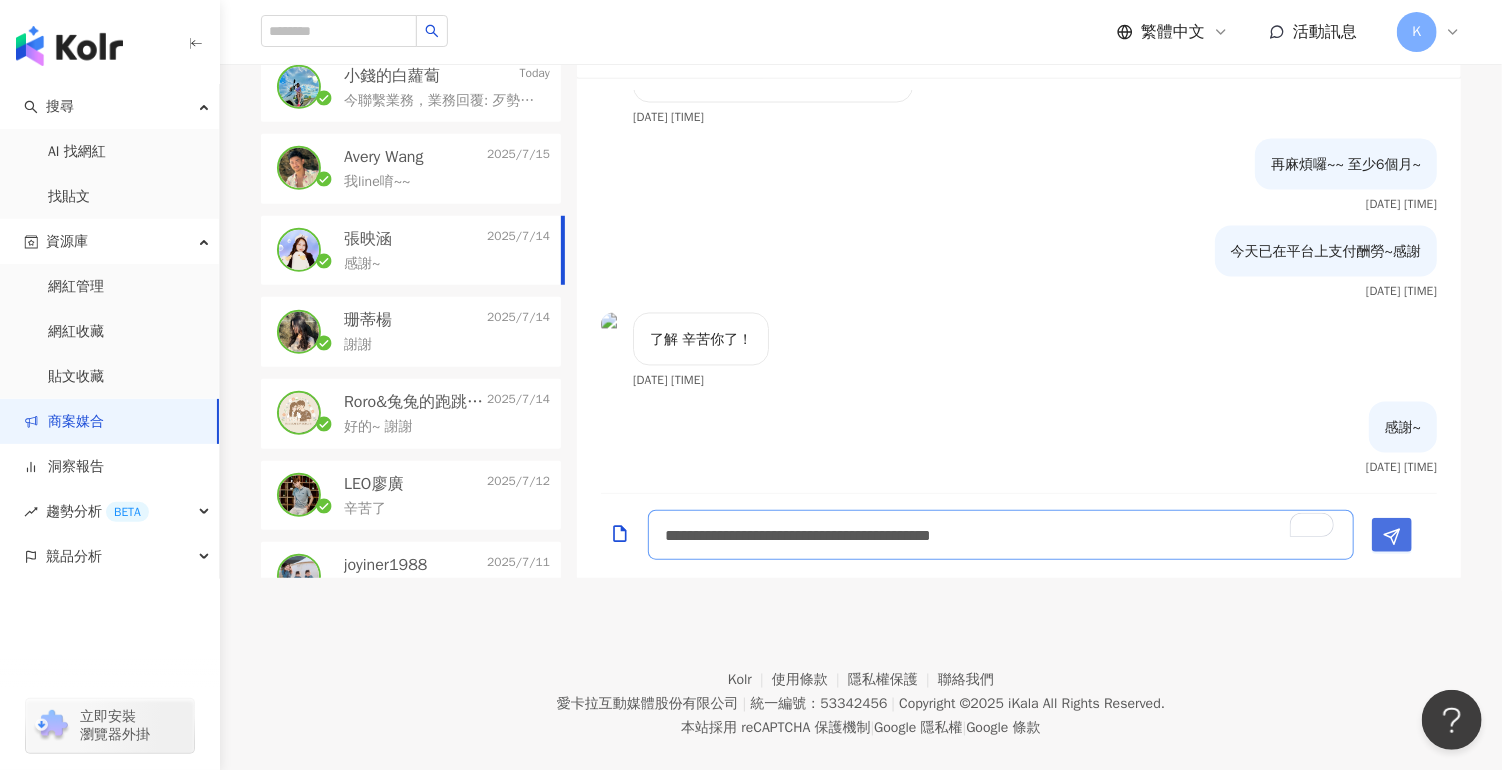 type on "**********" 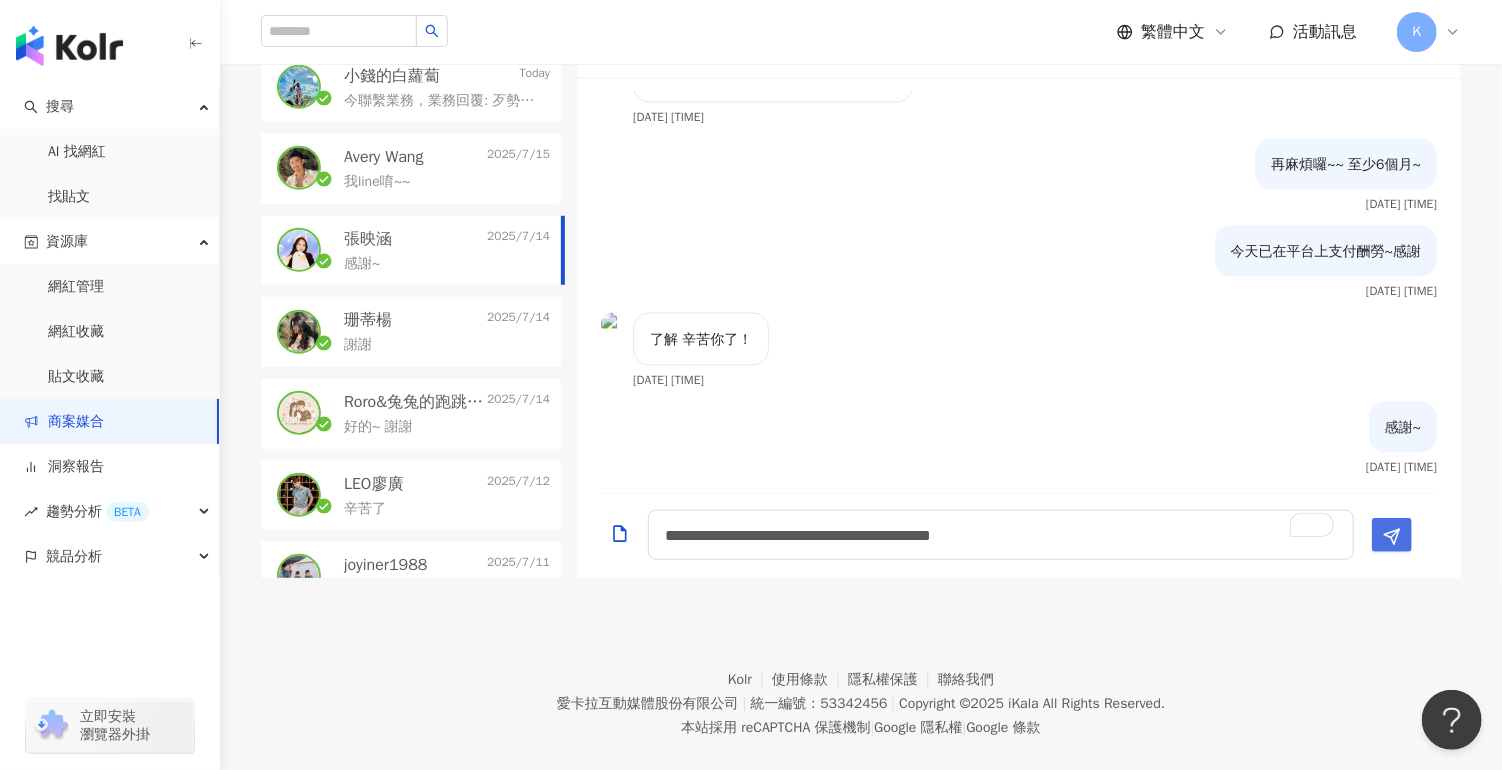 click 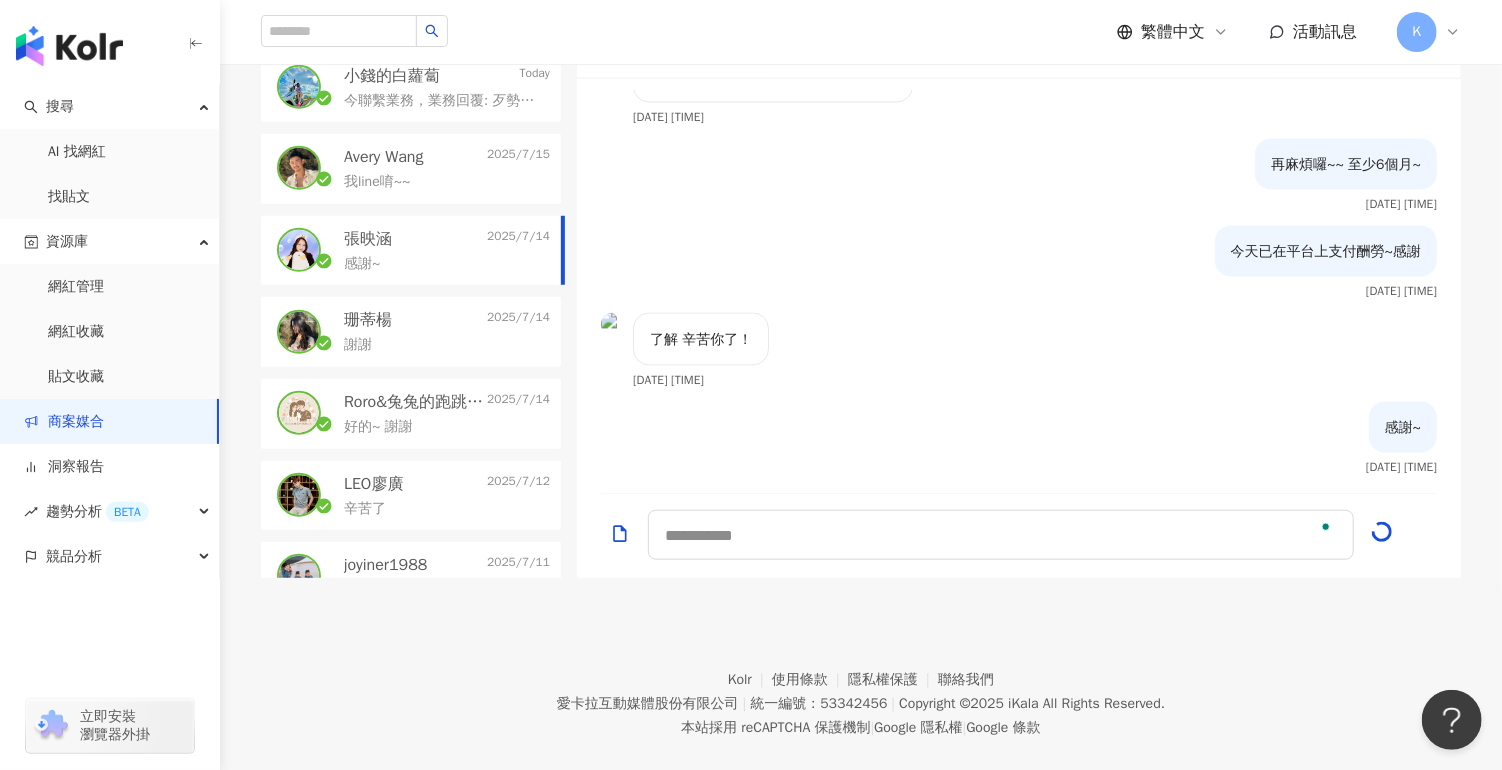 scroll, scrollTop: 503, scrollLeft: 0, axis: vertical 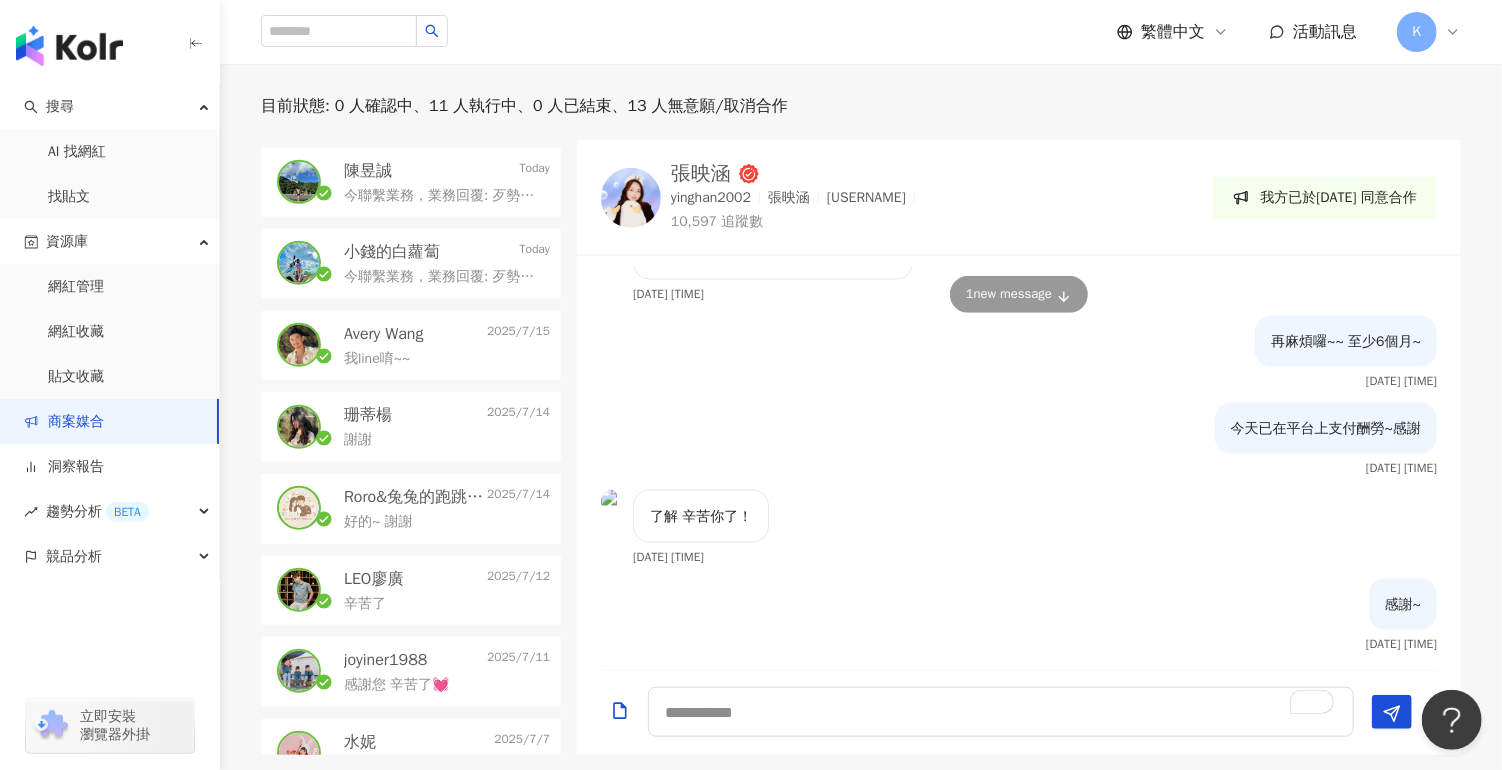 click on "Roro&兔兔的跑跳人生" at bounding box center (413, 497) 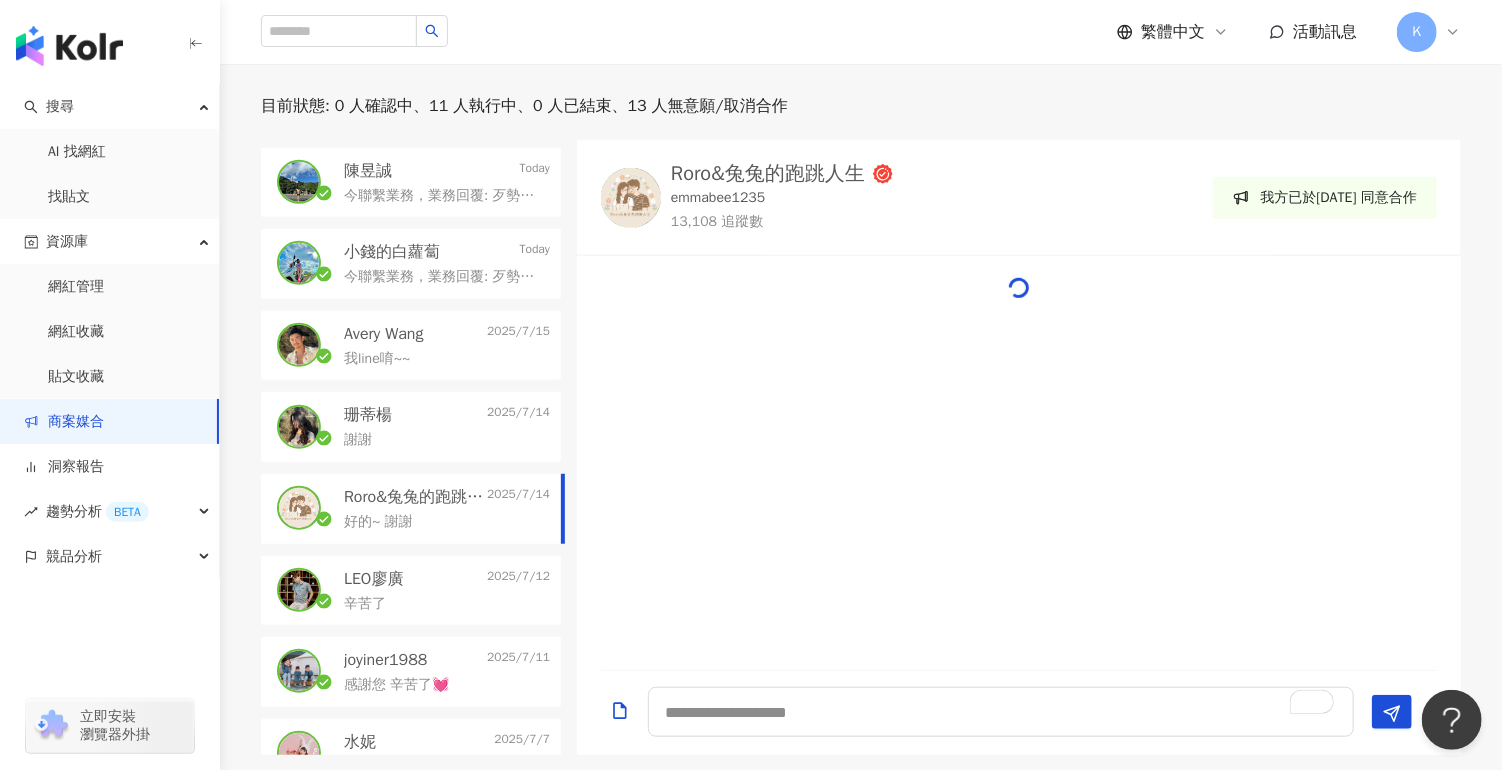 scroll, scrollTop: 2104, scrollLeft: 0, axis: vertical 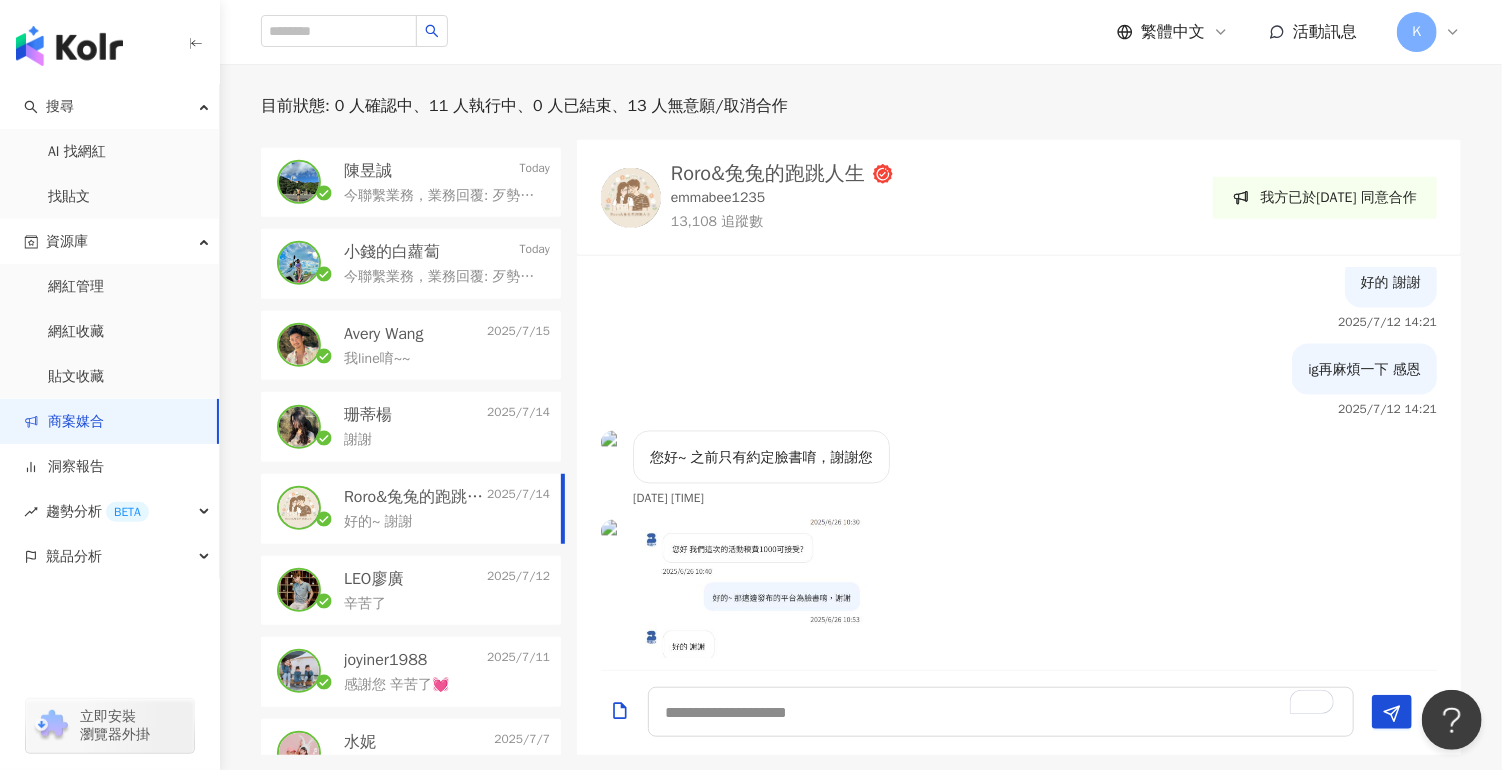 click at bounding box center (1019, 713) 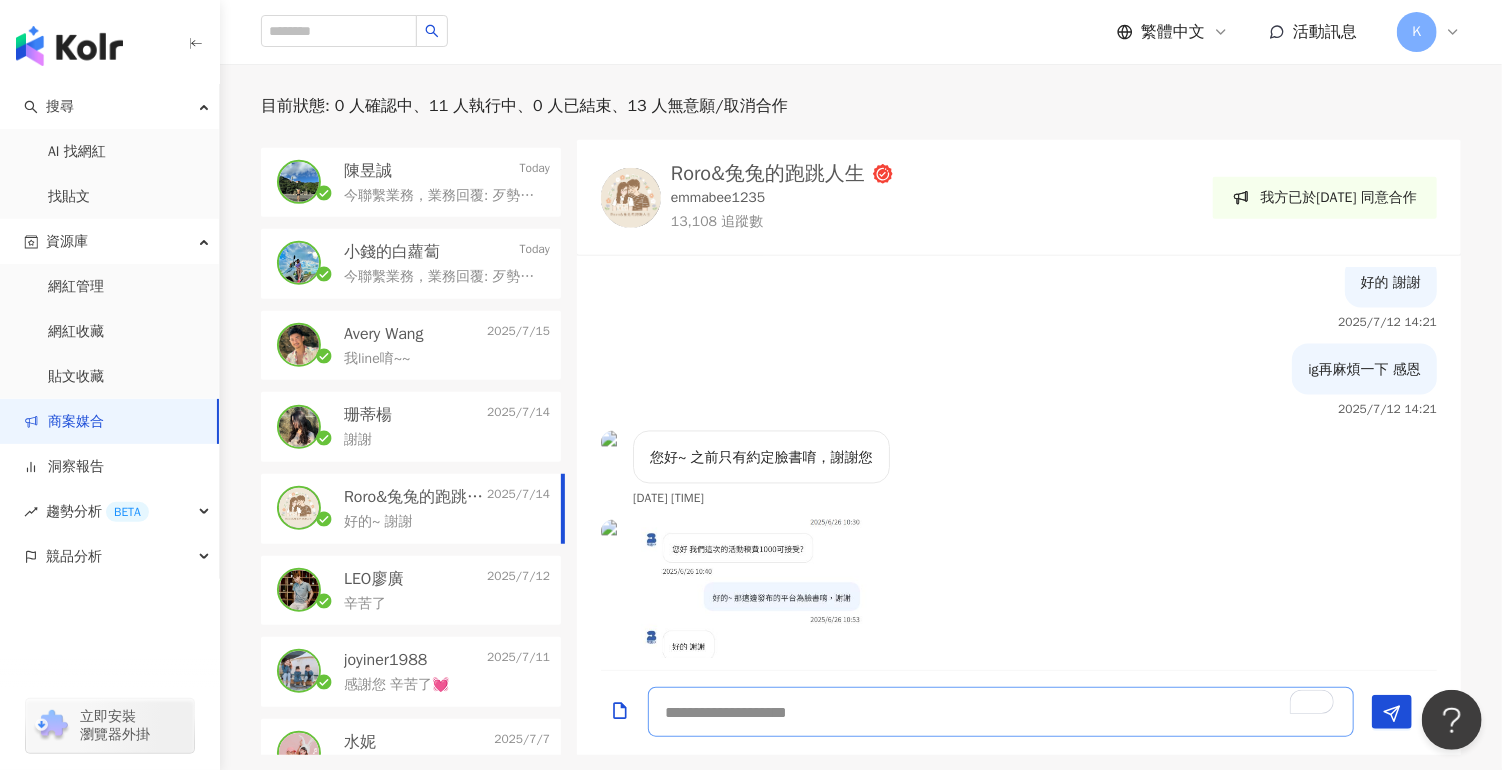 click at bounding box center (1001, 712) 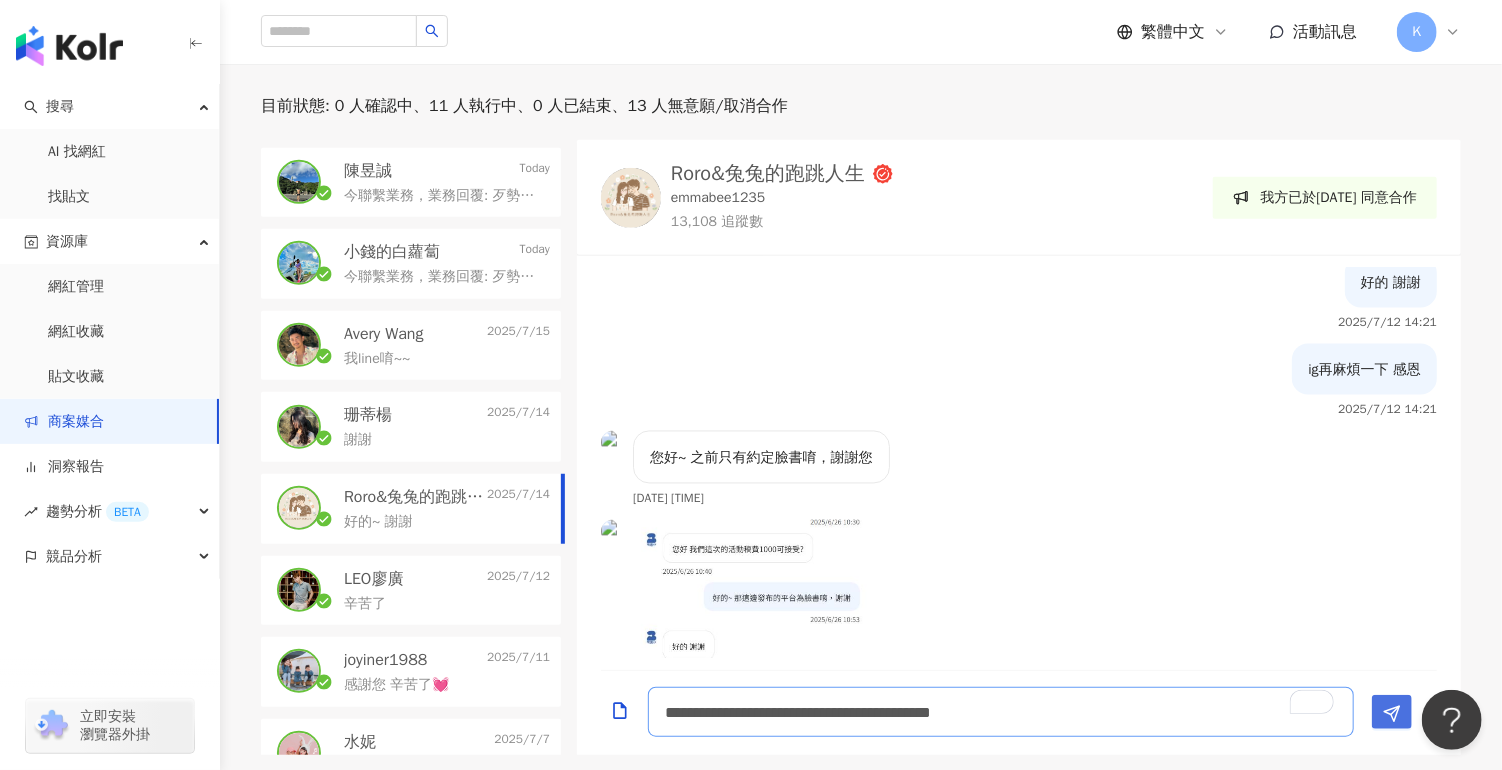 type on "**********" 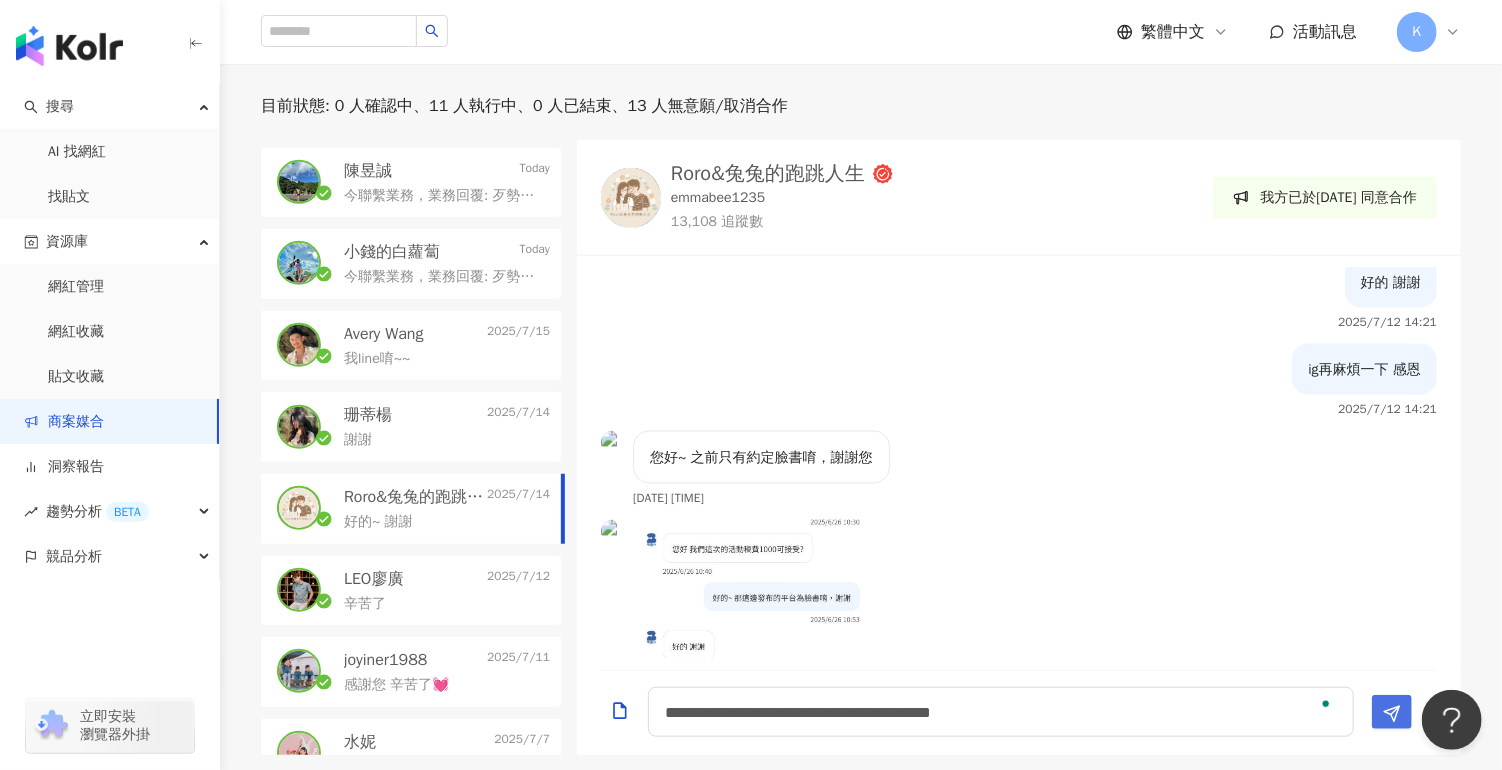 drag, startPoint x: 1386, startPoint y: 705, endPoint x: 1145, endPoint y: 610, distance: 259.04825 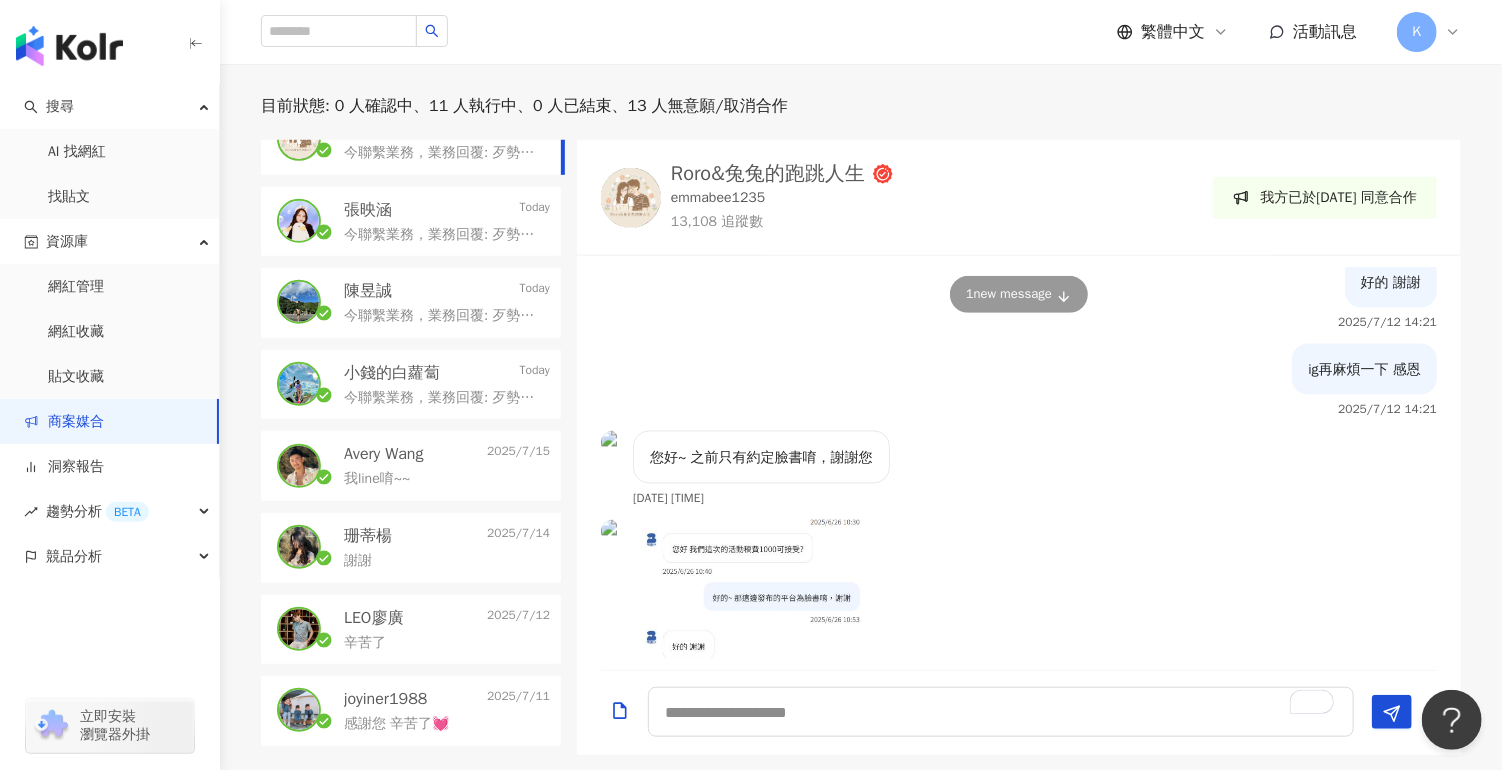 scroll, scrollTop: 150, scrollLeft: 0, axis: vertical 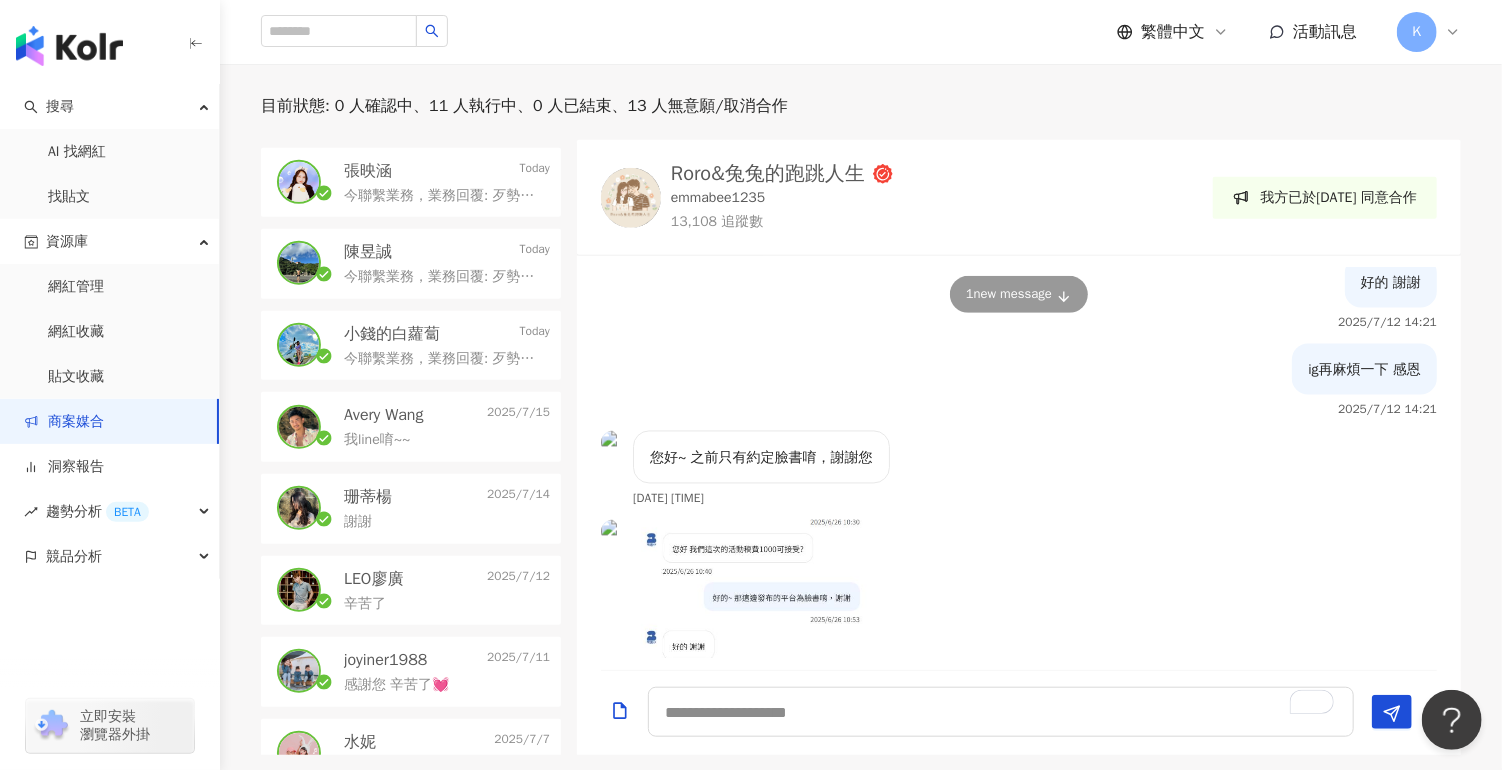 click on "[LAST] [DATE]" at bounding box center [447, 497] 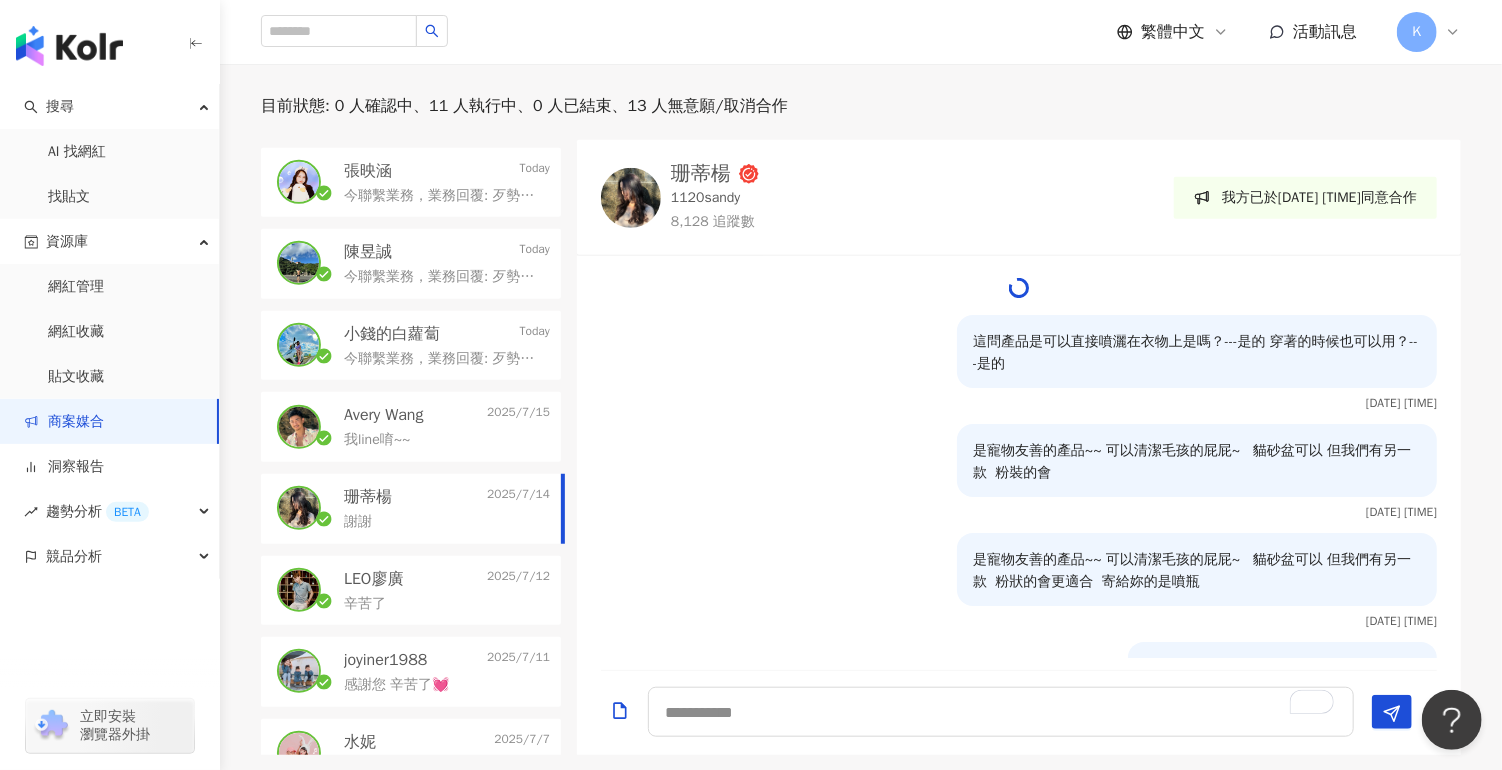 scroll, scrollTop: 3076, scrollLeft: 0, axis: vertical 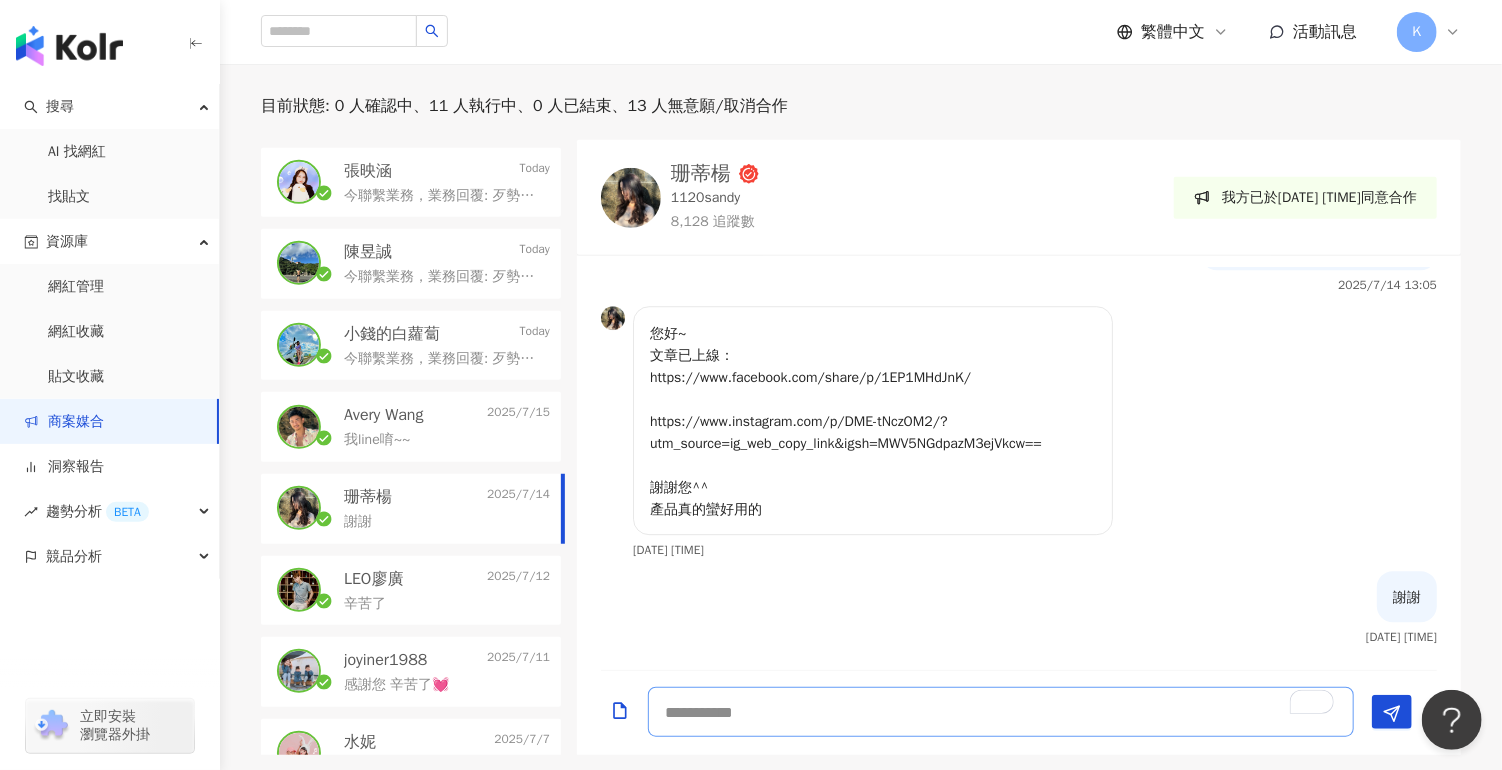 click at bounding box center [1001, 712] 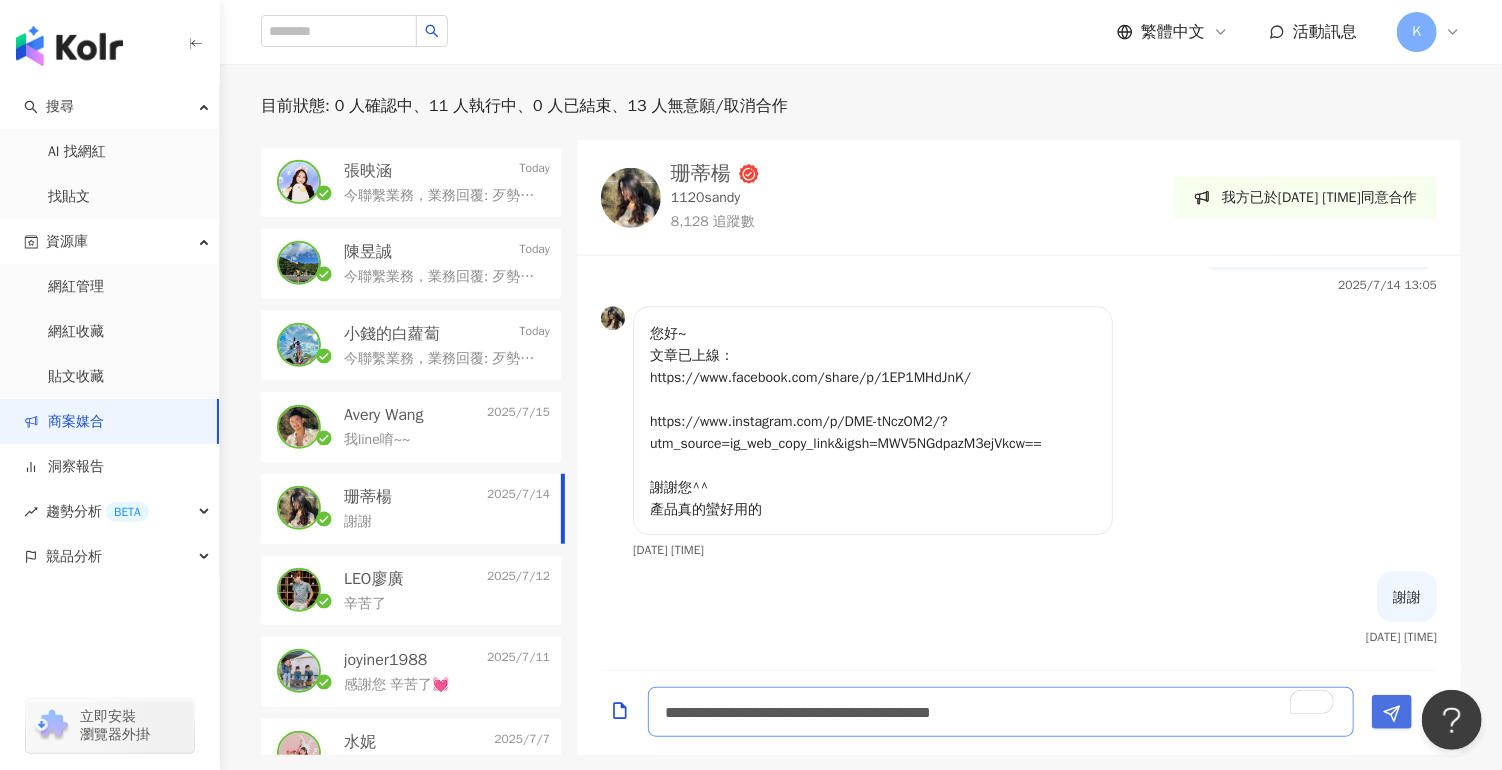 type on "**********" 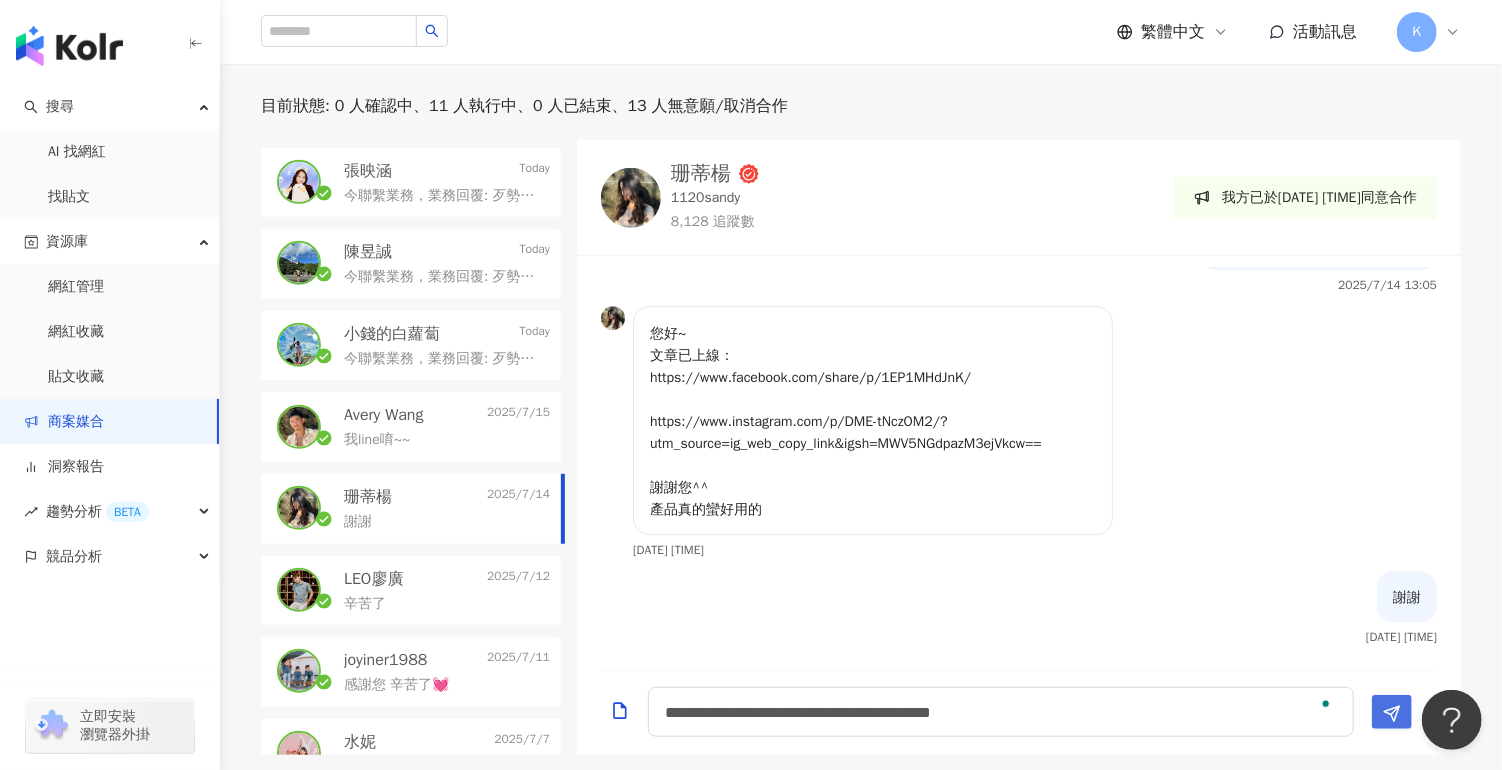click 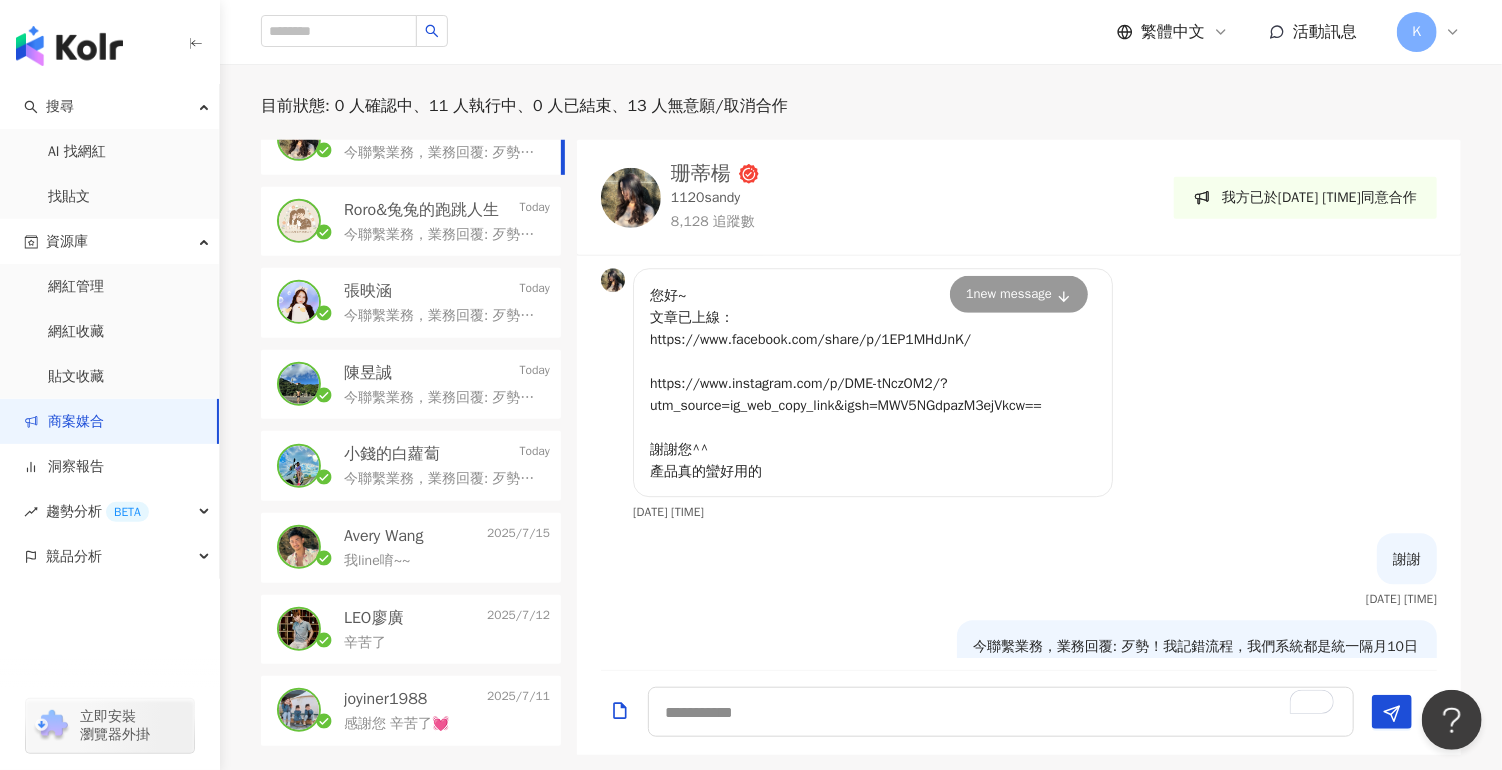 scroll, scrollTop: 150, scrollLeft: 0, axis: vertical 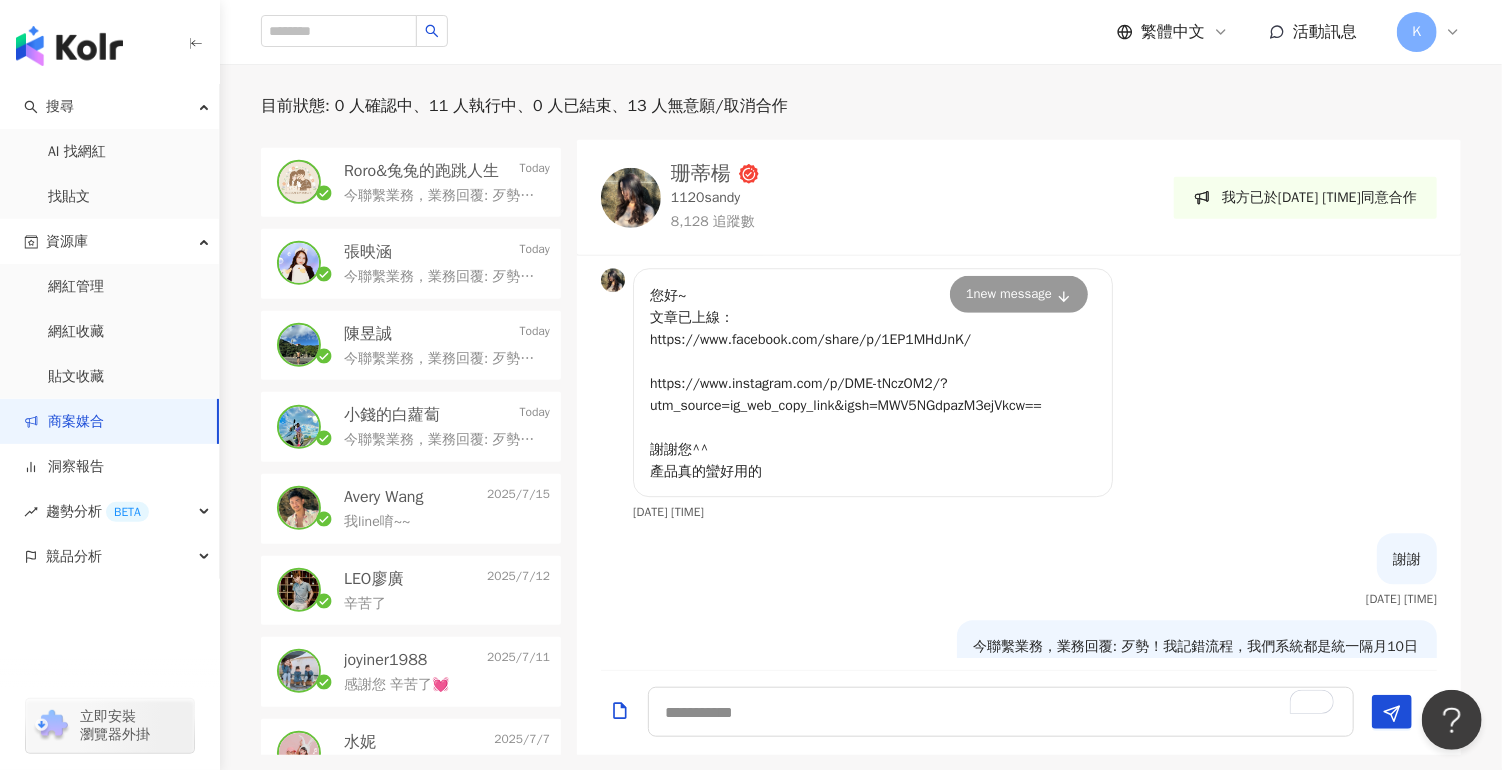 click on "[LAST] [DATE]" at bounding box center [447, 579] 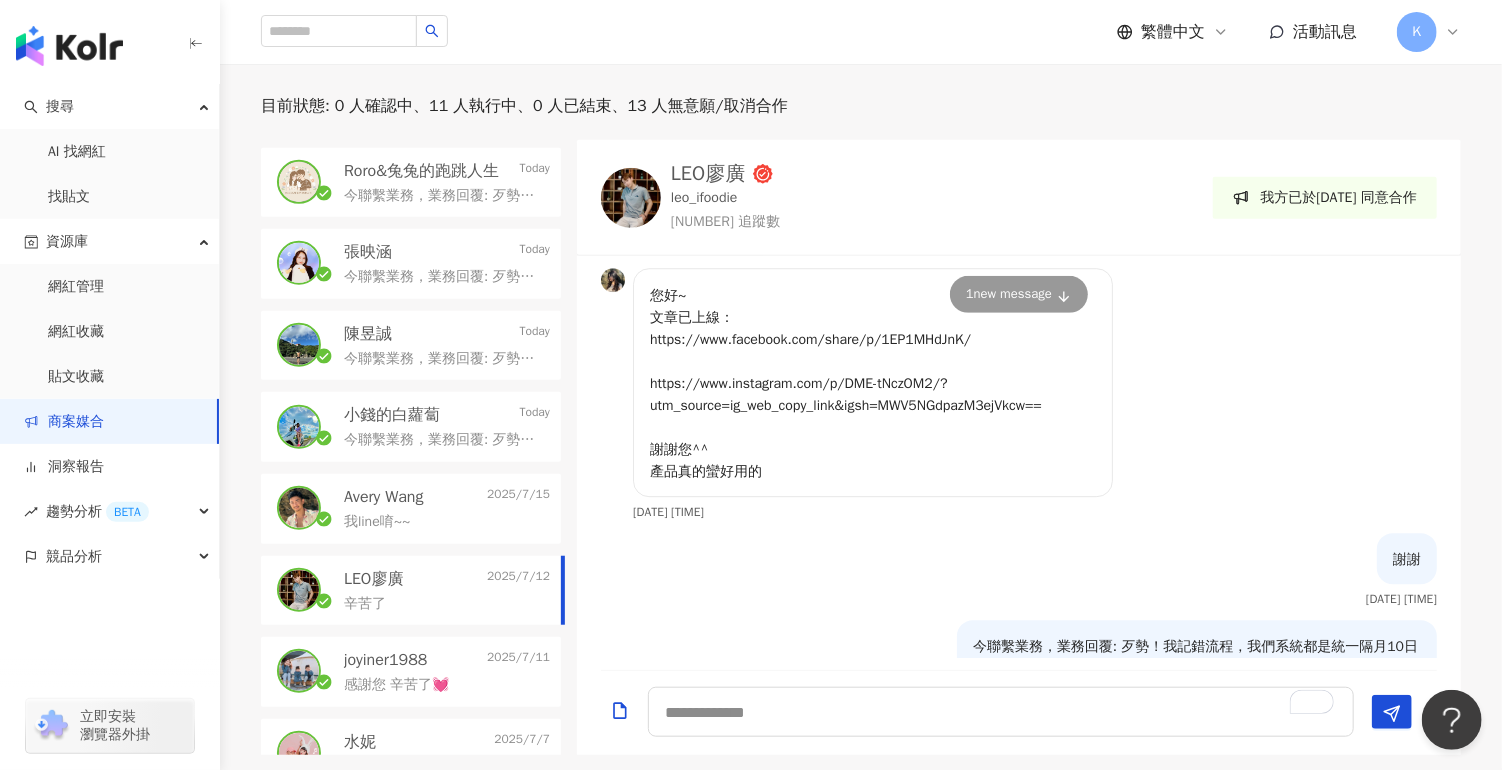 scroll, scrollTop: 0, scrollLeft: 0, axis: both 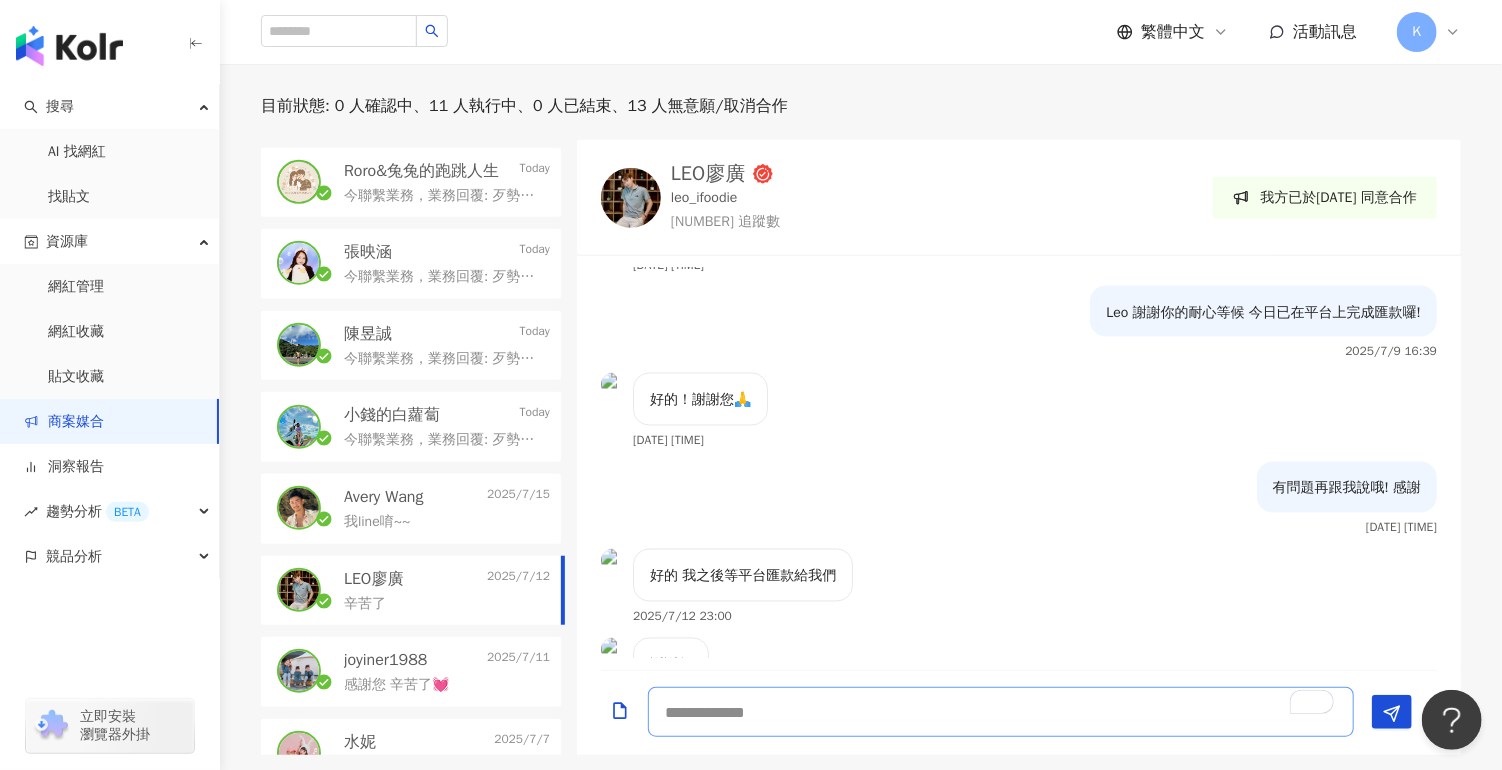 click at bounding box center (1001, 712) 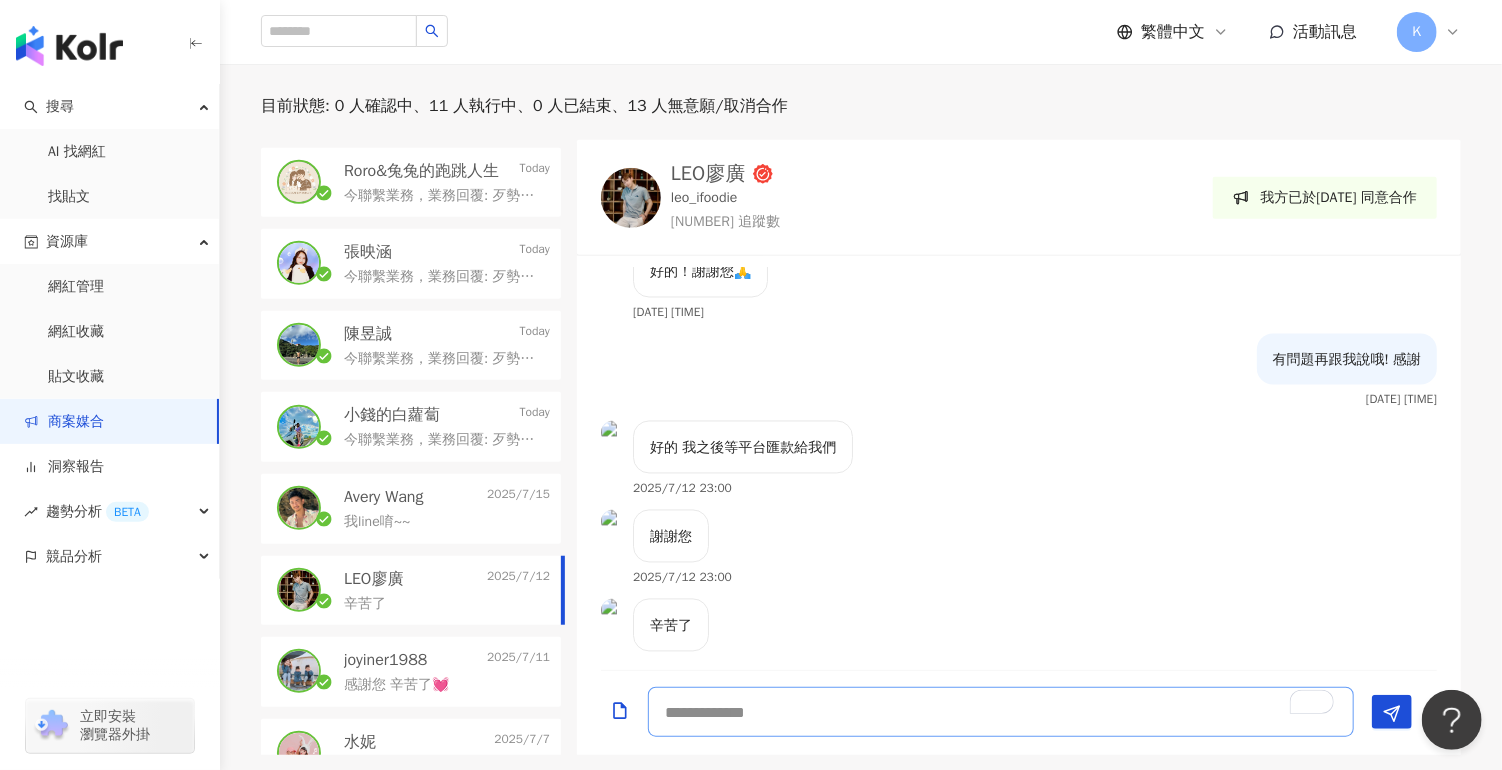paste on "**********" 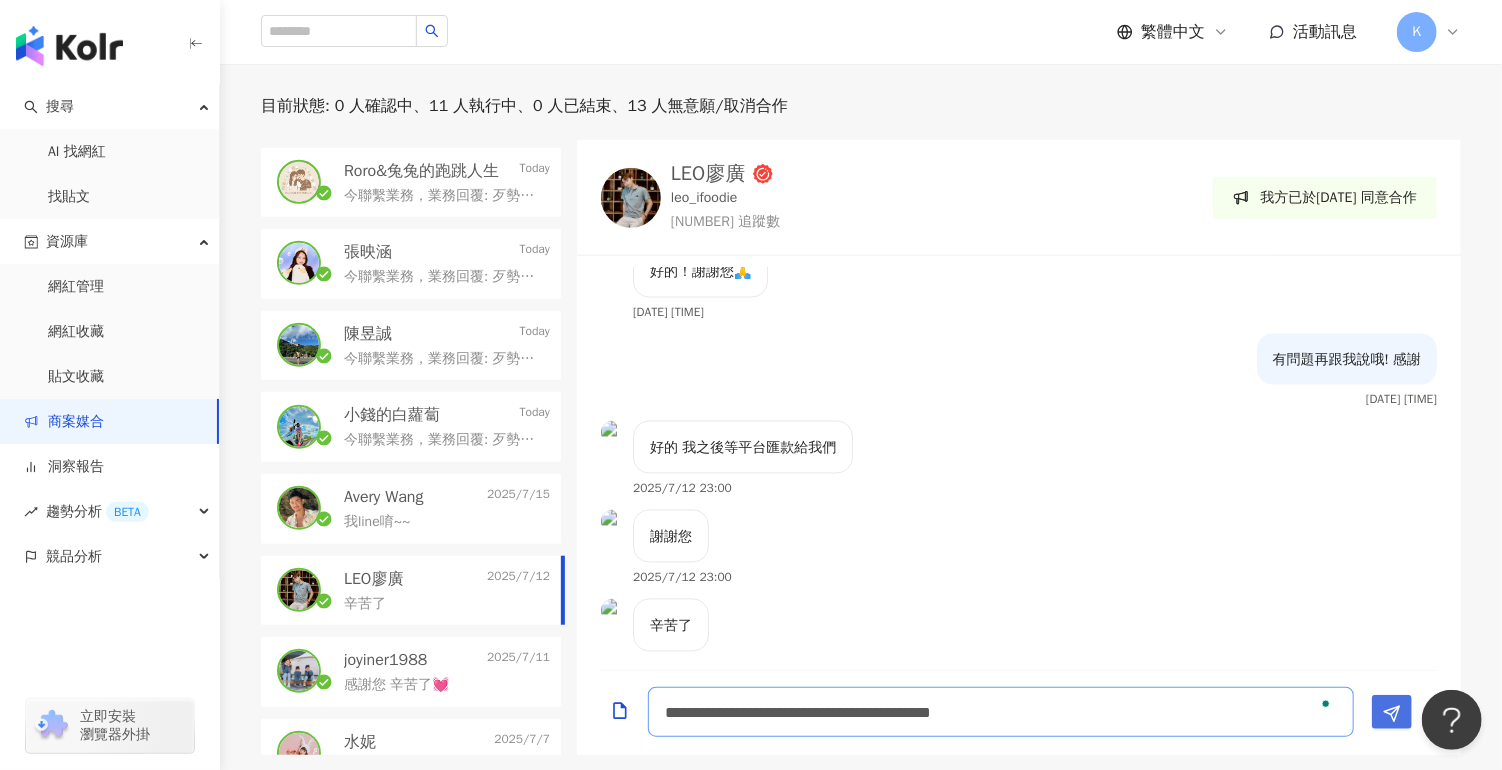 type on "**********" 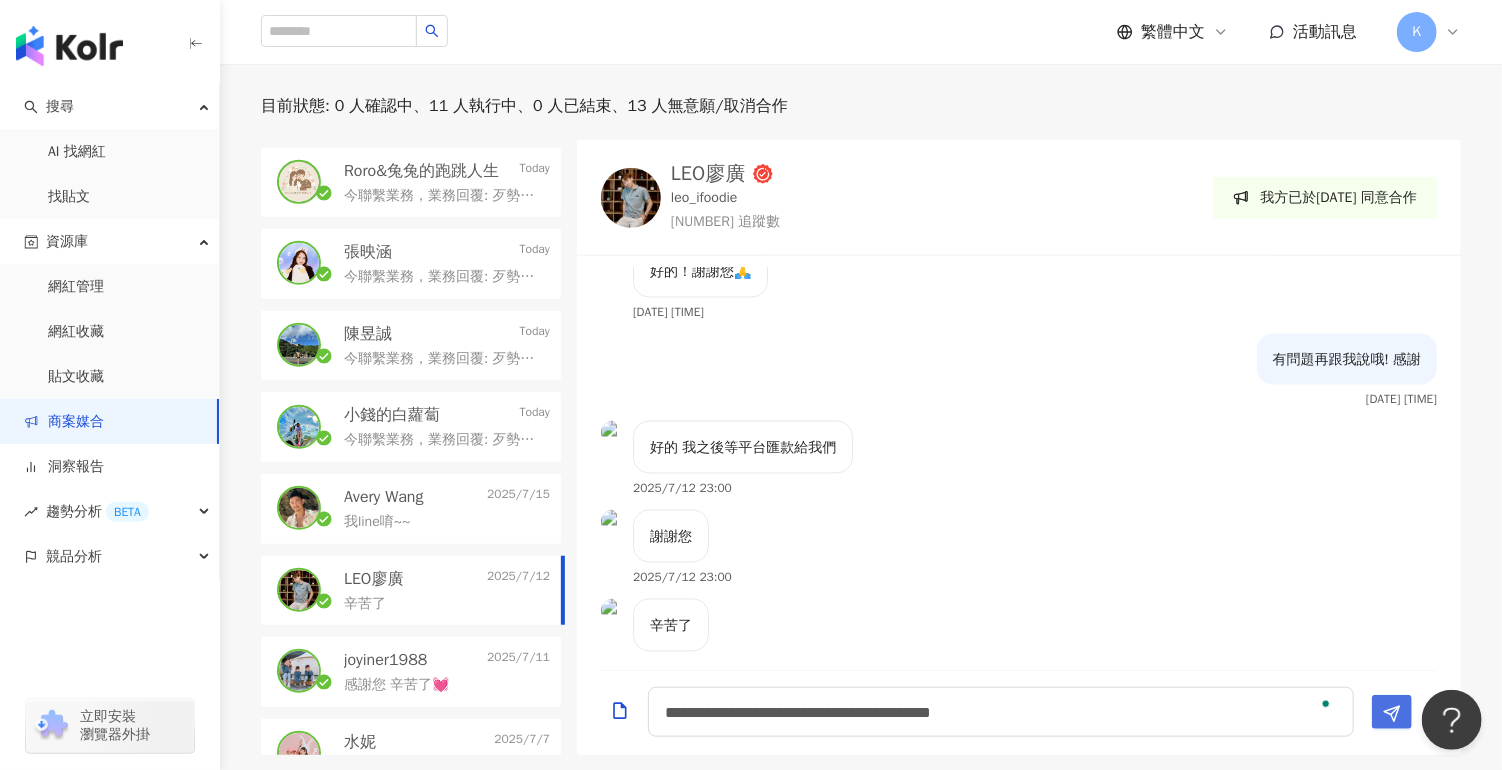 click 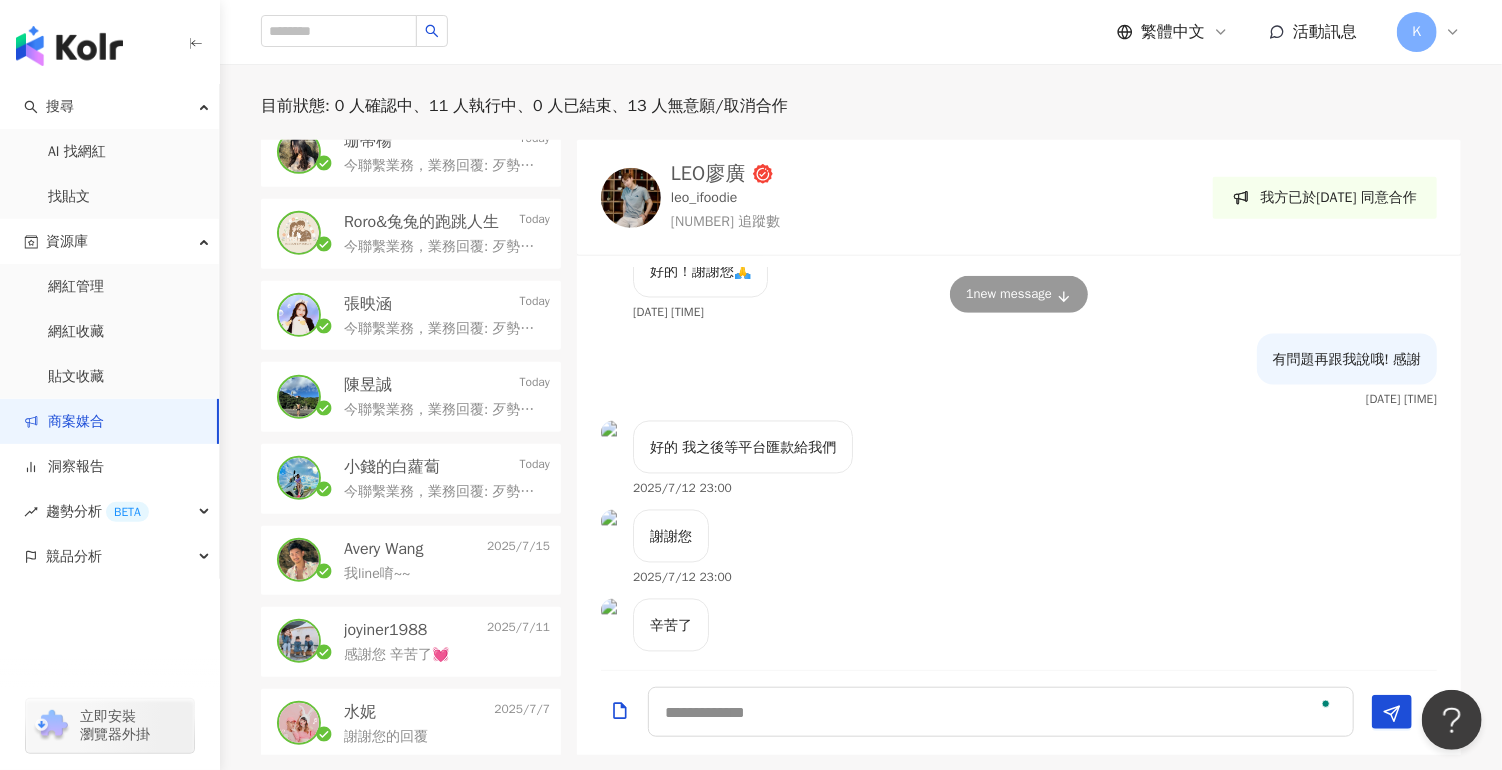 scroll, scrollTop: 300, scrollLeft: 0, axis: vertical 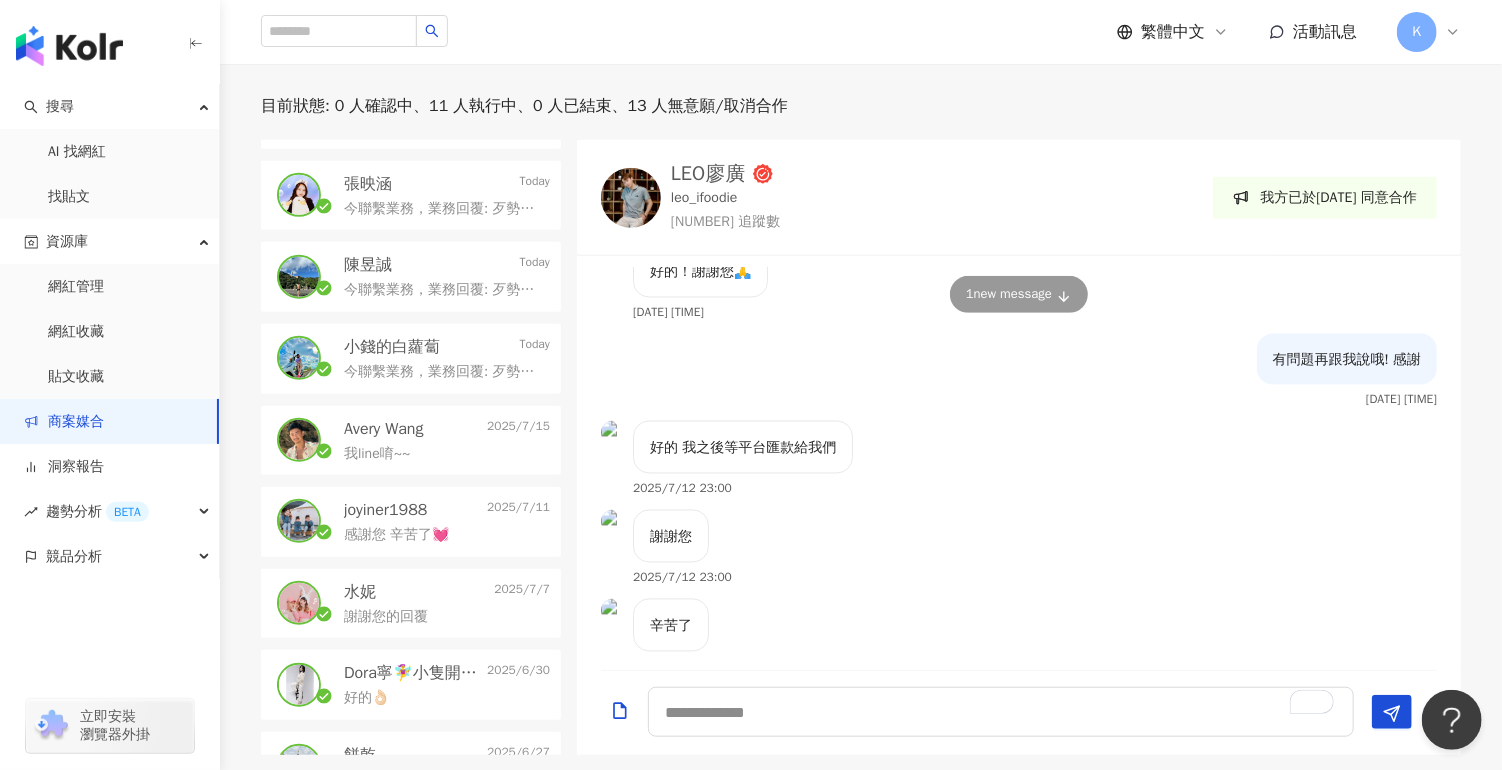 click on "感謝您 辛苦了💓" at bounding box center (396, 535) 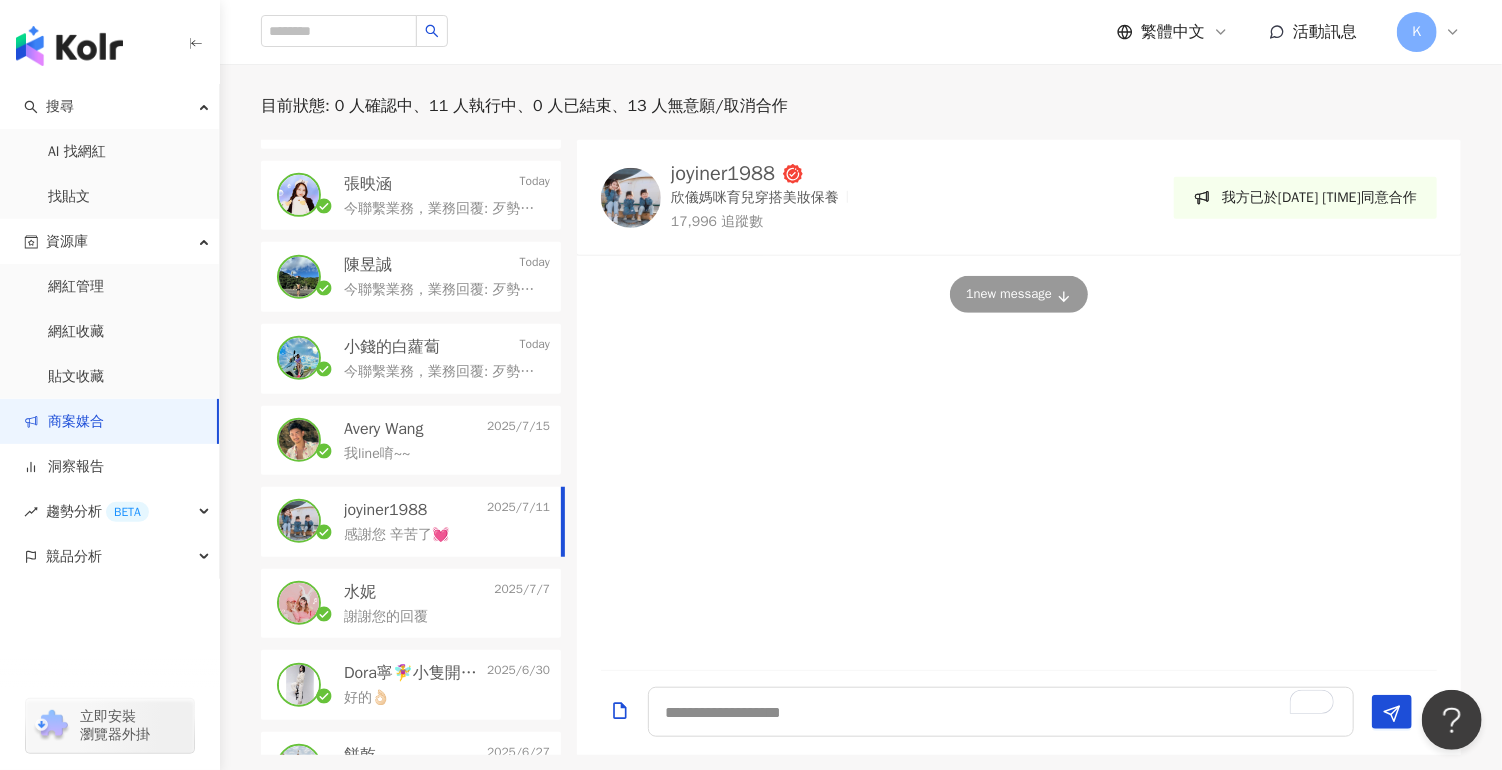 scroll, scrollTop: 0, scrollLeft: 0, axis: both 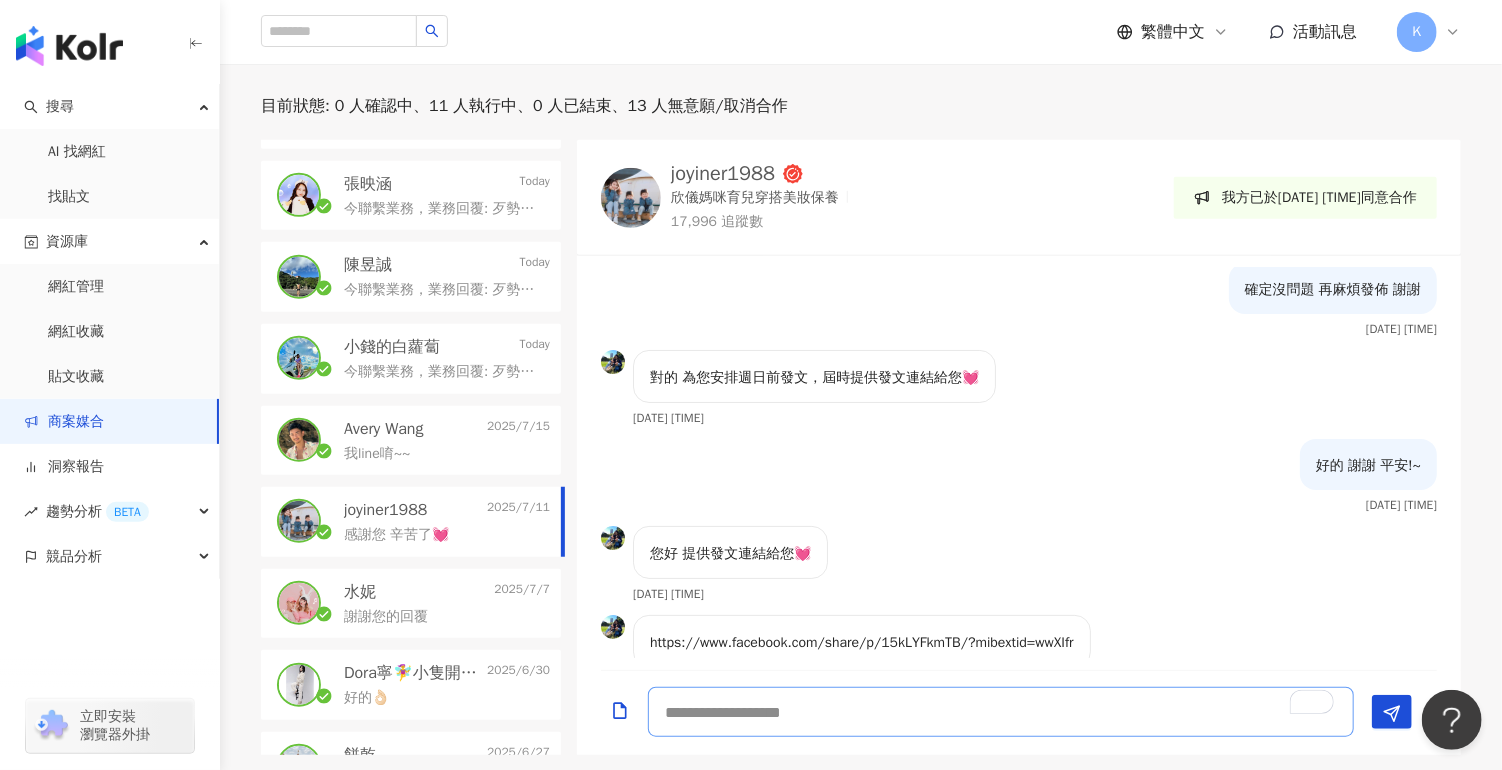 click at bounding box center (1001, 712) 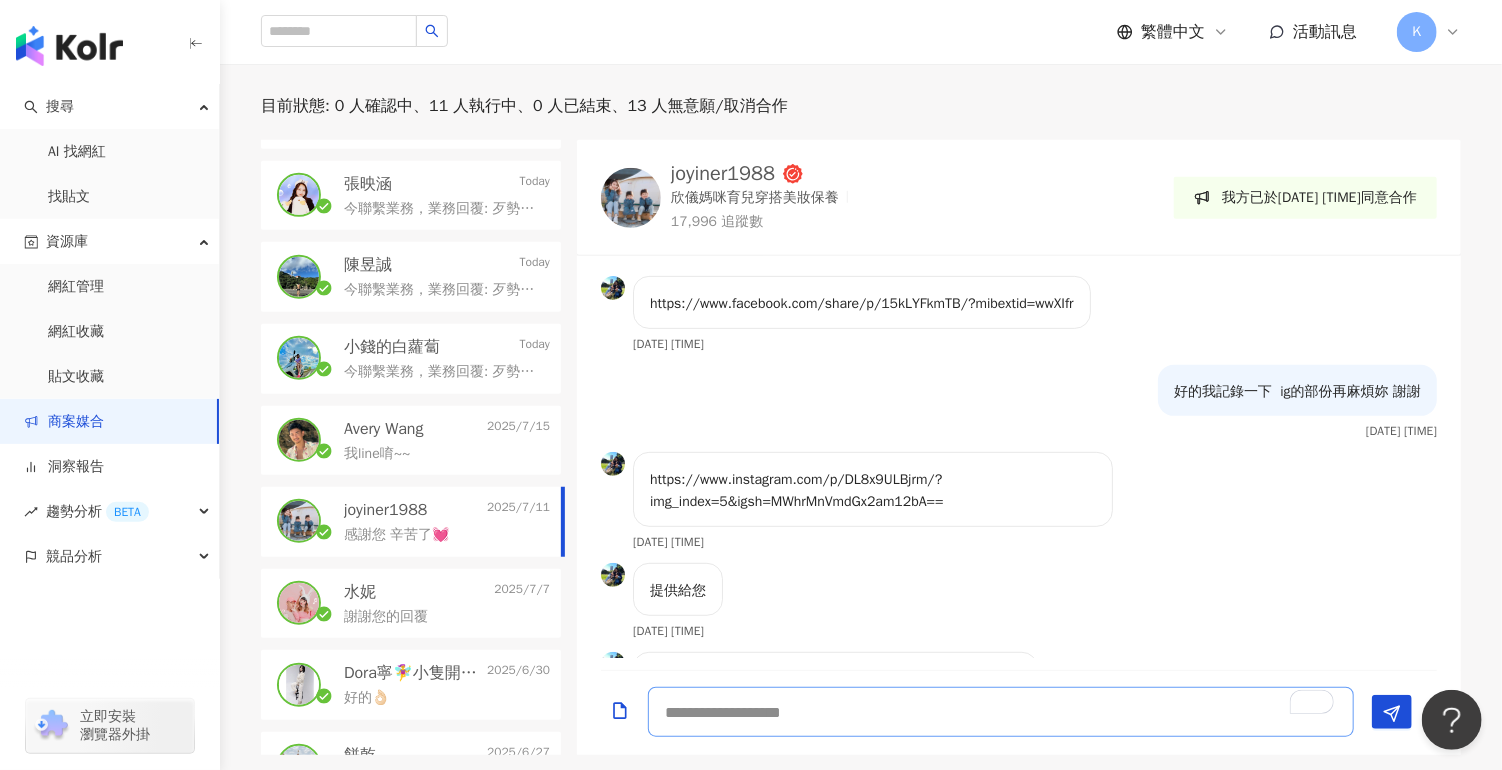 paste on "**********" 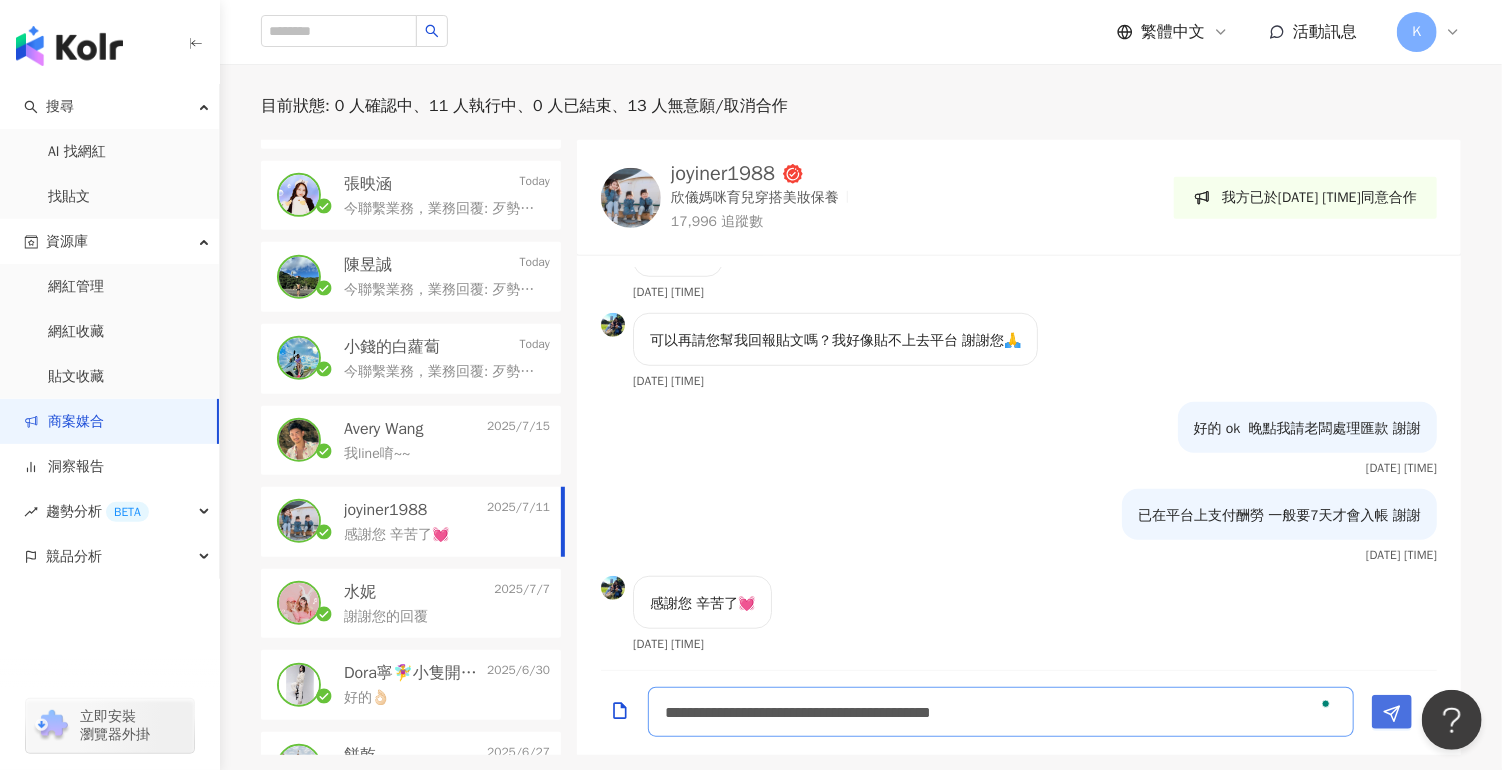 type on "**********" 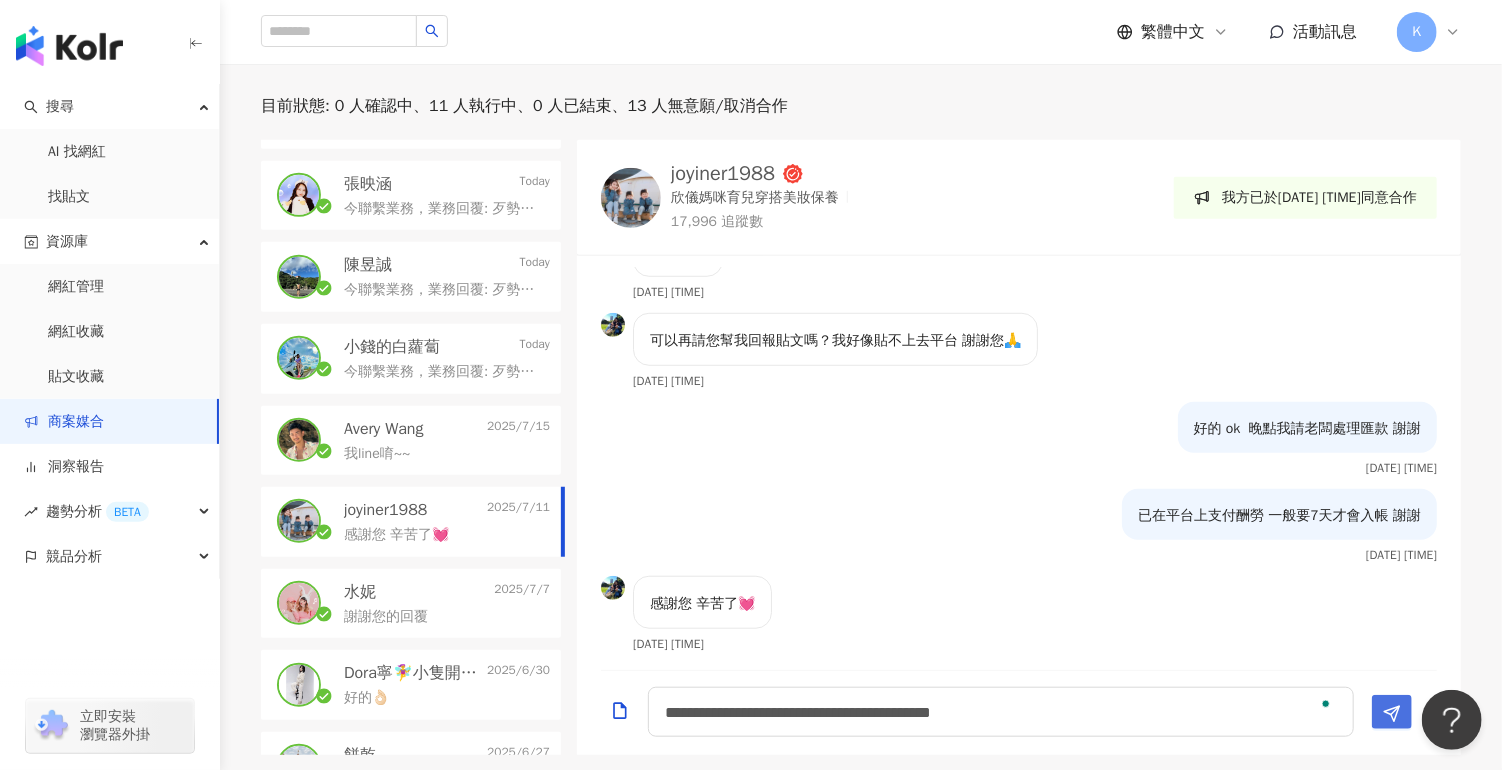 click at bounding box center [1392, 712] 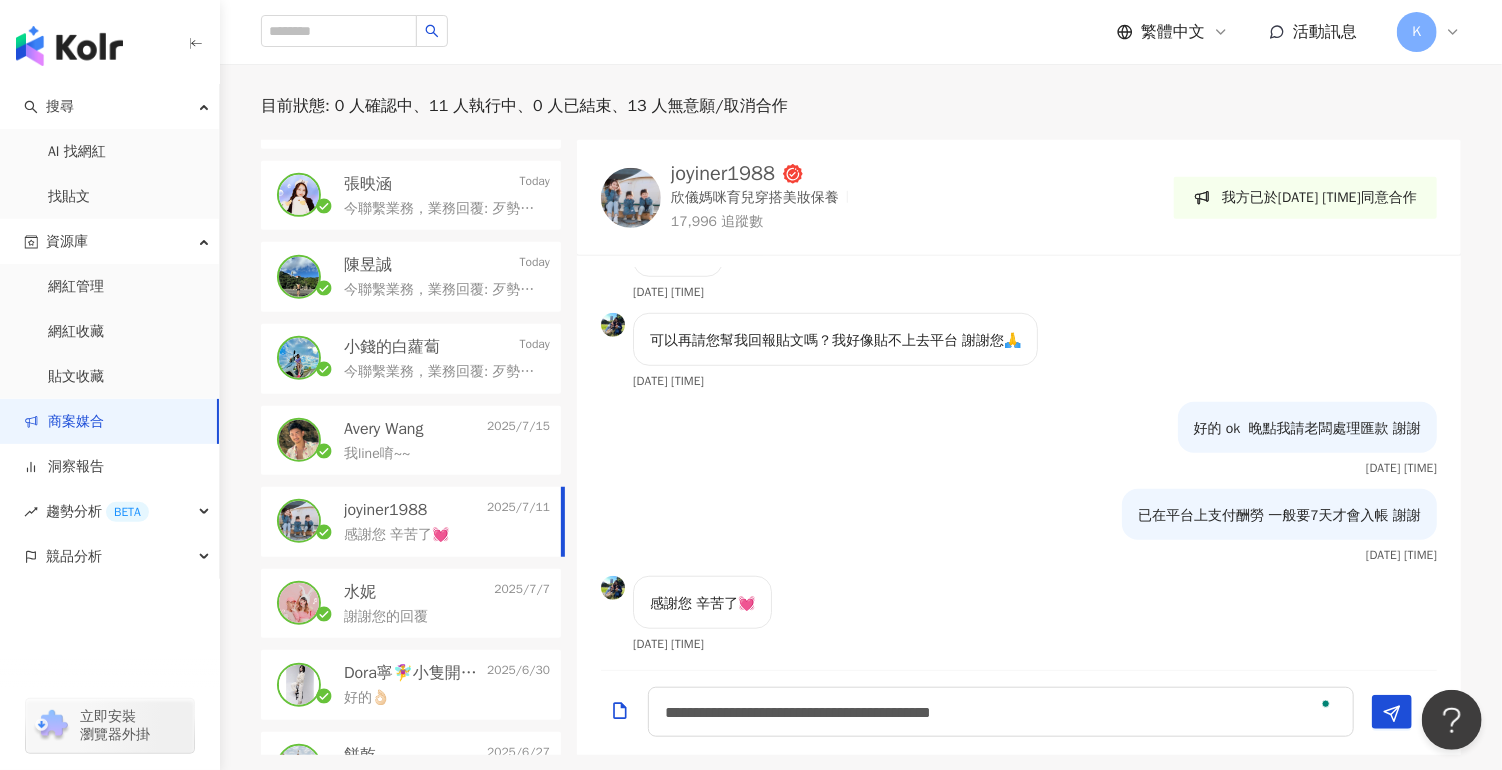 type 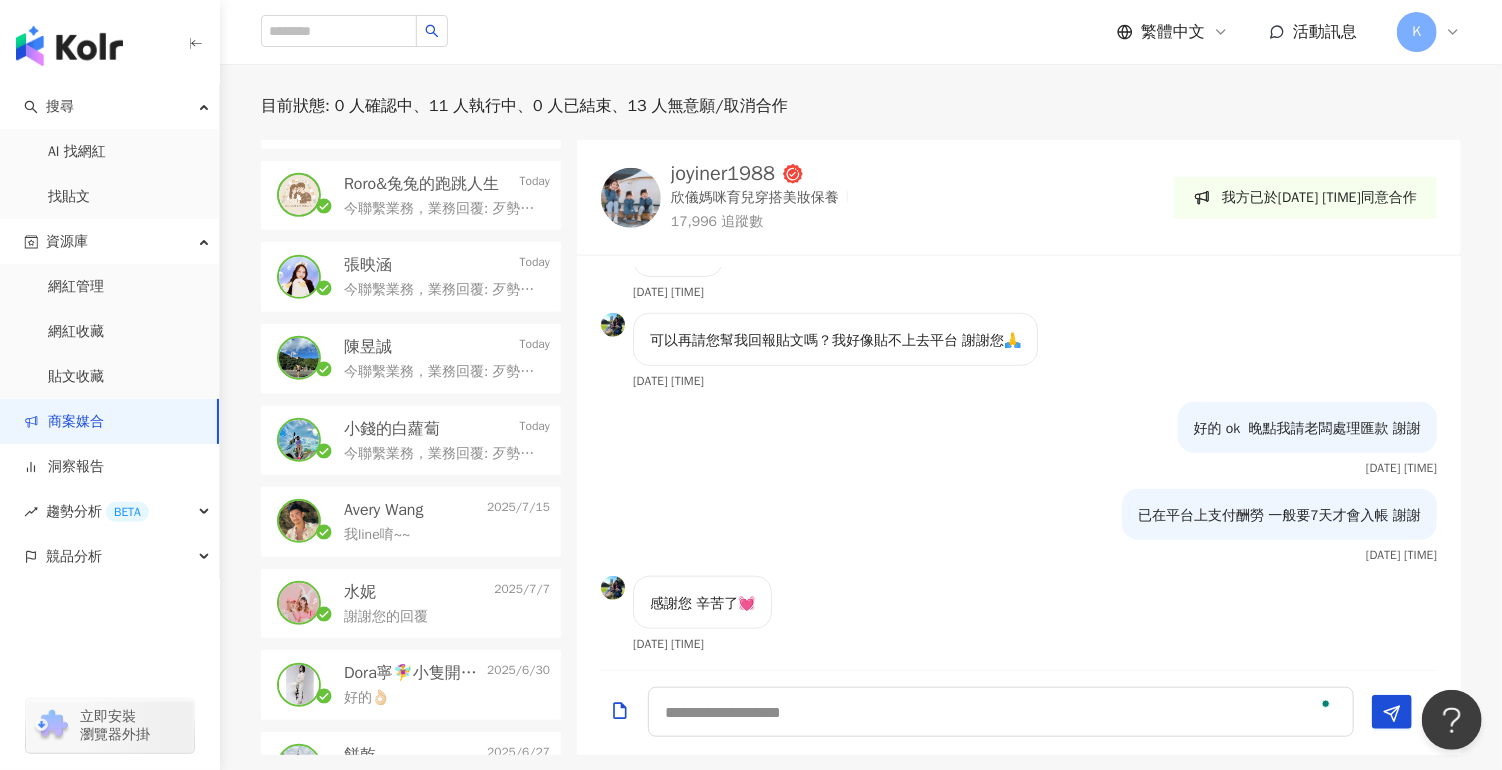 scroll, scrollTop: 4848, scrollLeft: 0, axis: vertical 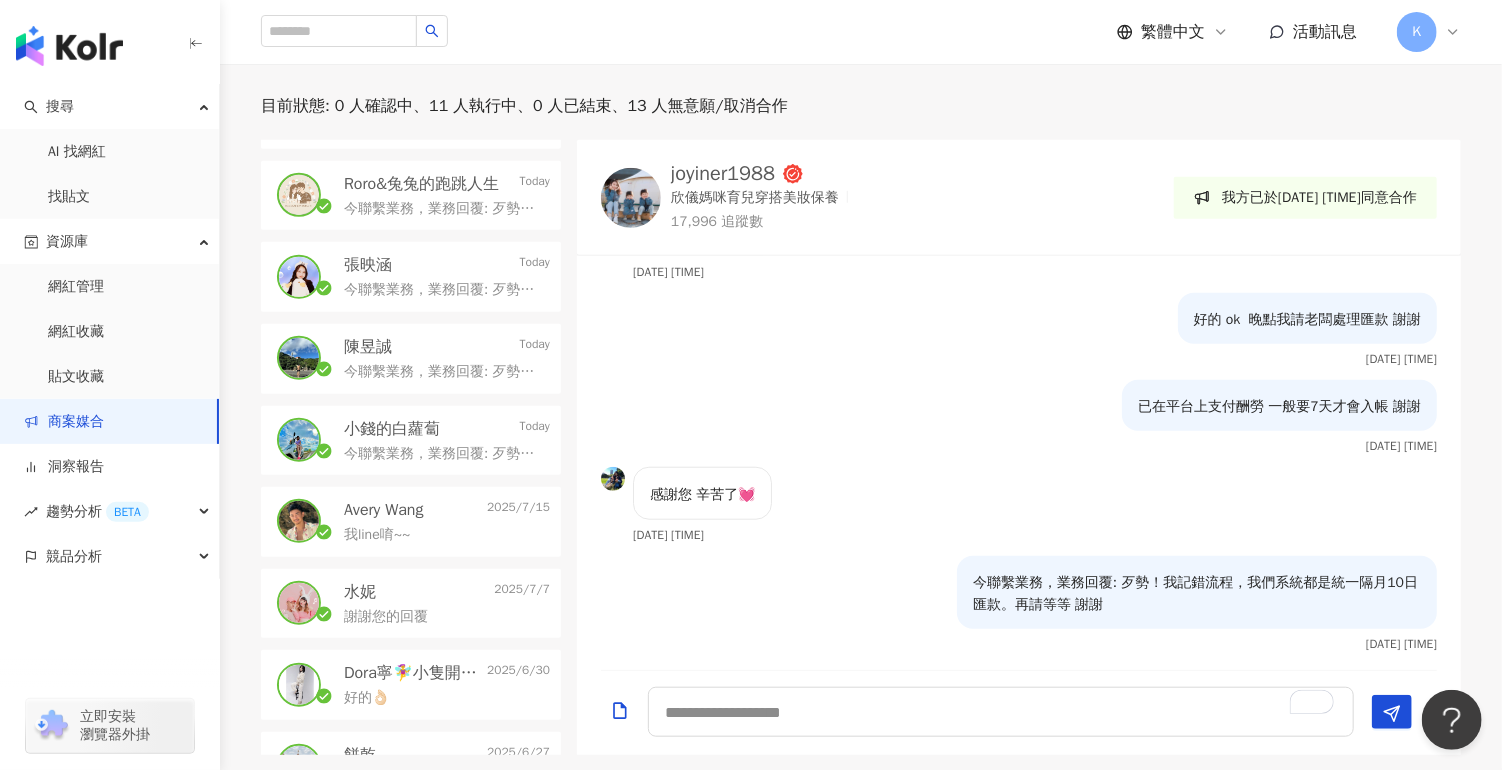 click on "水妮 [DATE]" at bounding box center [447, 592] 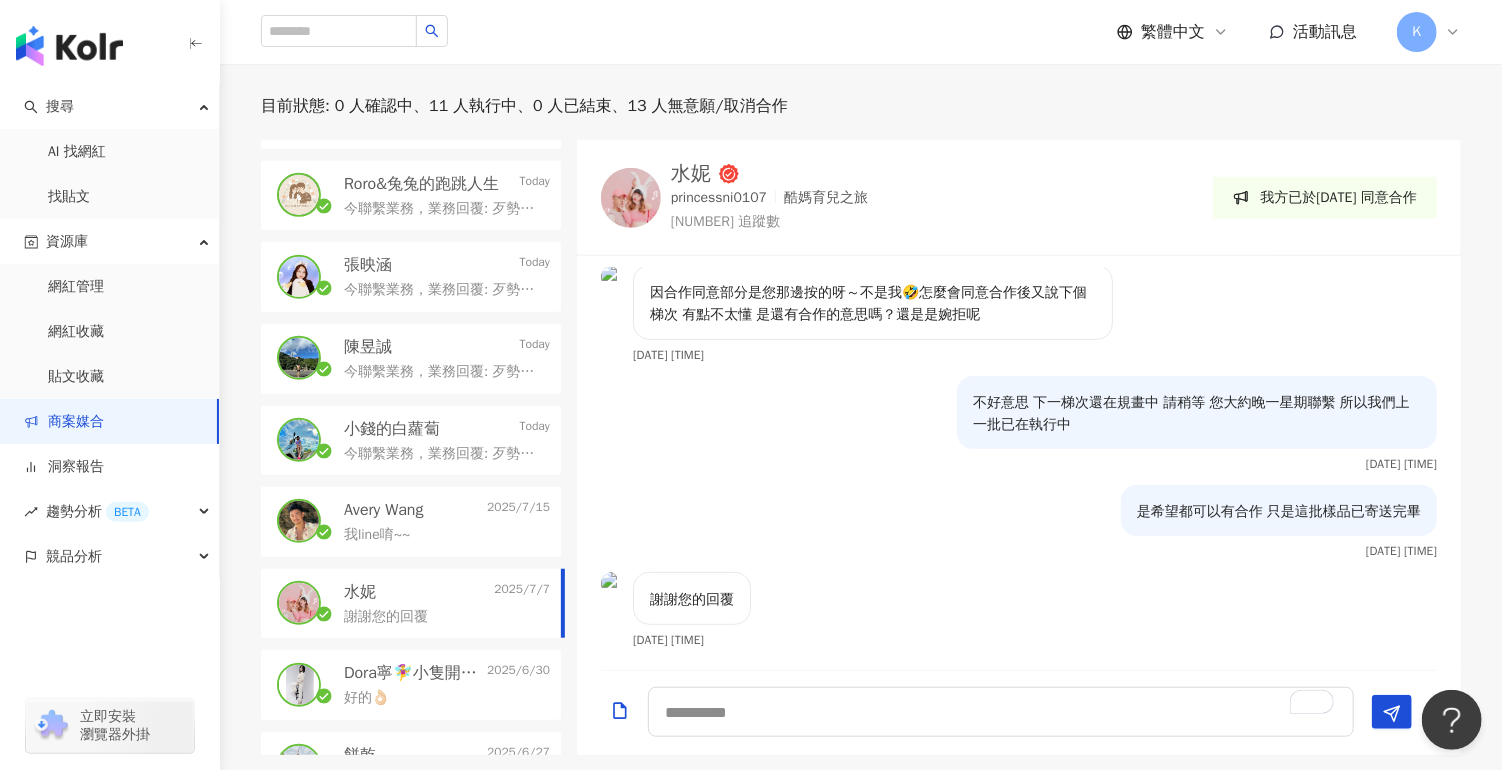 click on "Dora寧🧚‍♀️小隻開運站·關注我❤️ 伍柒™ [DATE] 好的👌🏻" at bounding box center [411, 685] 